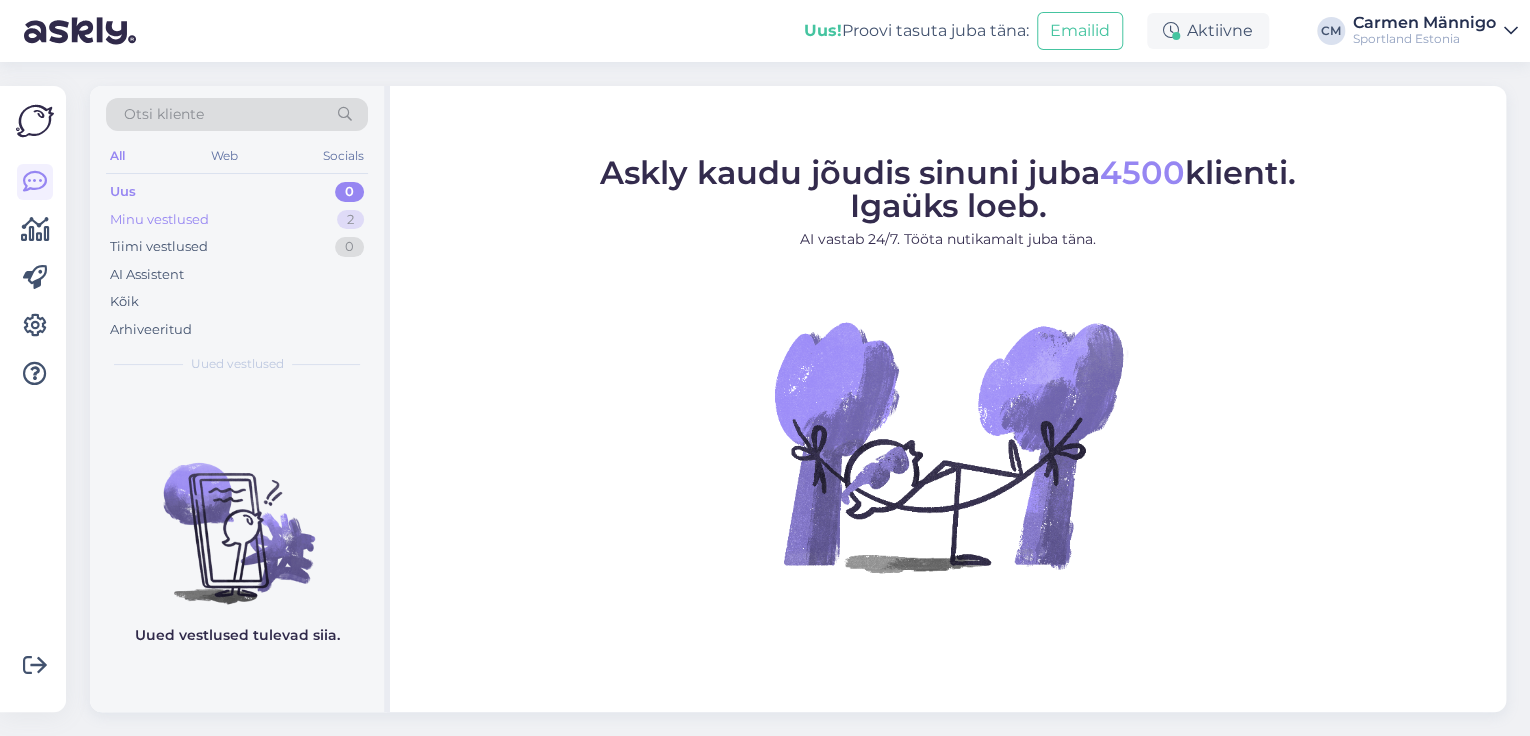 click on "Minu vestlused 2" at bounding box center (237, 220) 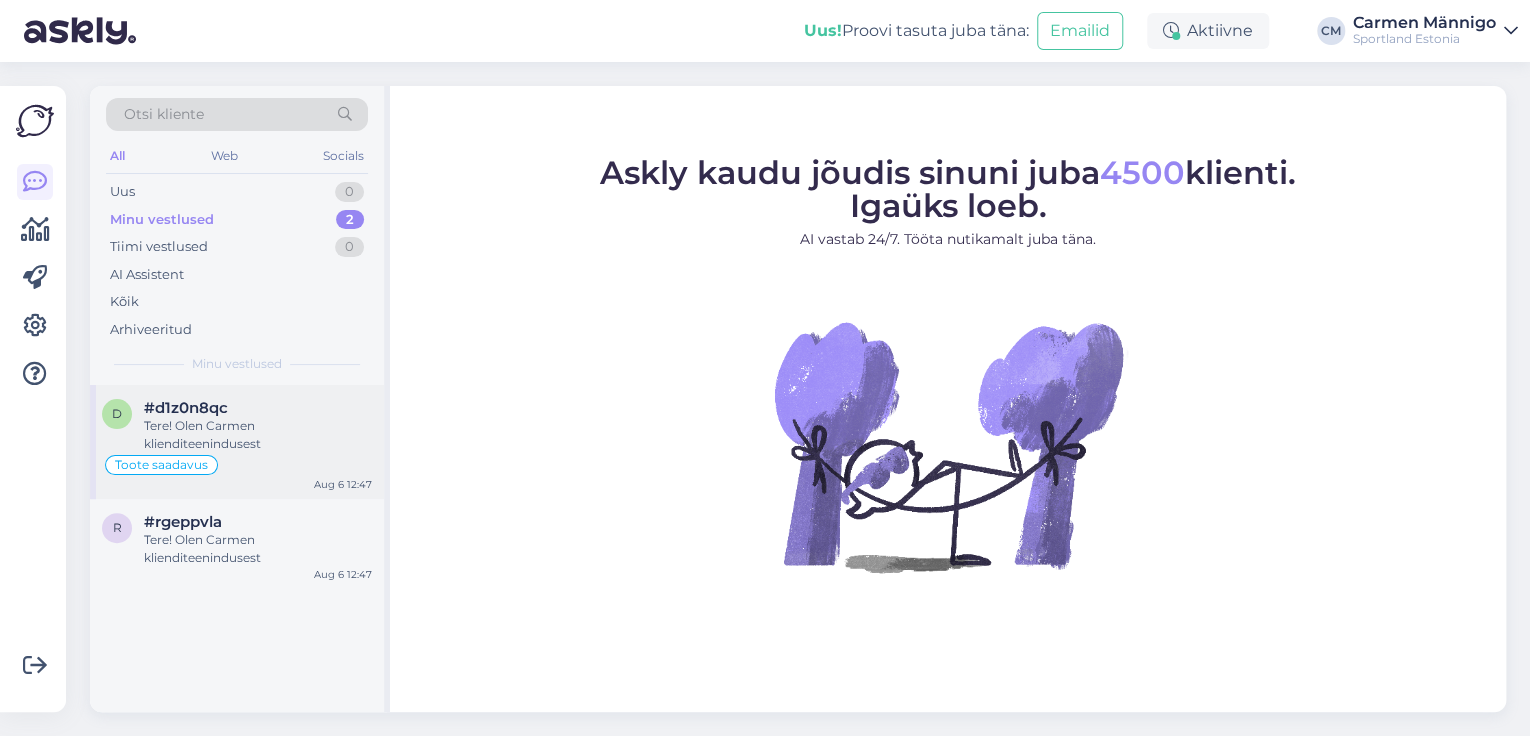 click on "Tere! Olen Carmen klienditeenindusest" at bounding box center (258, 435) 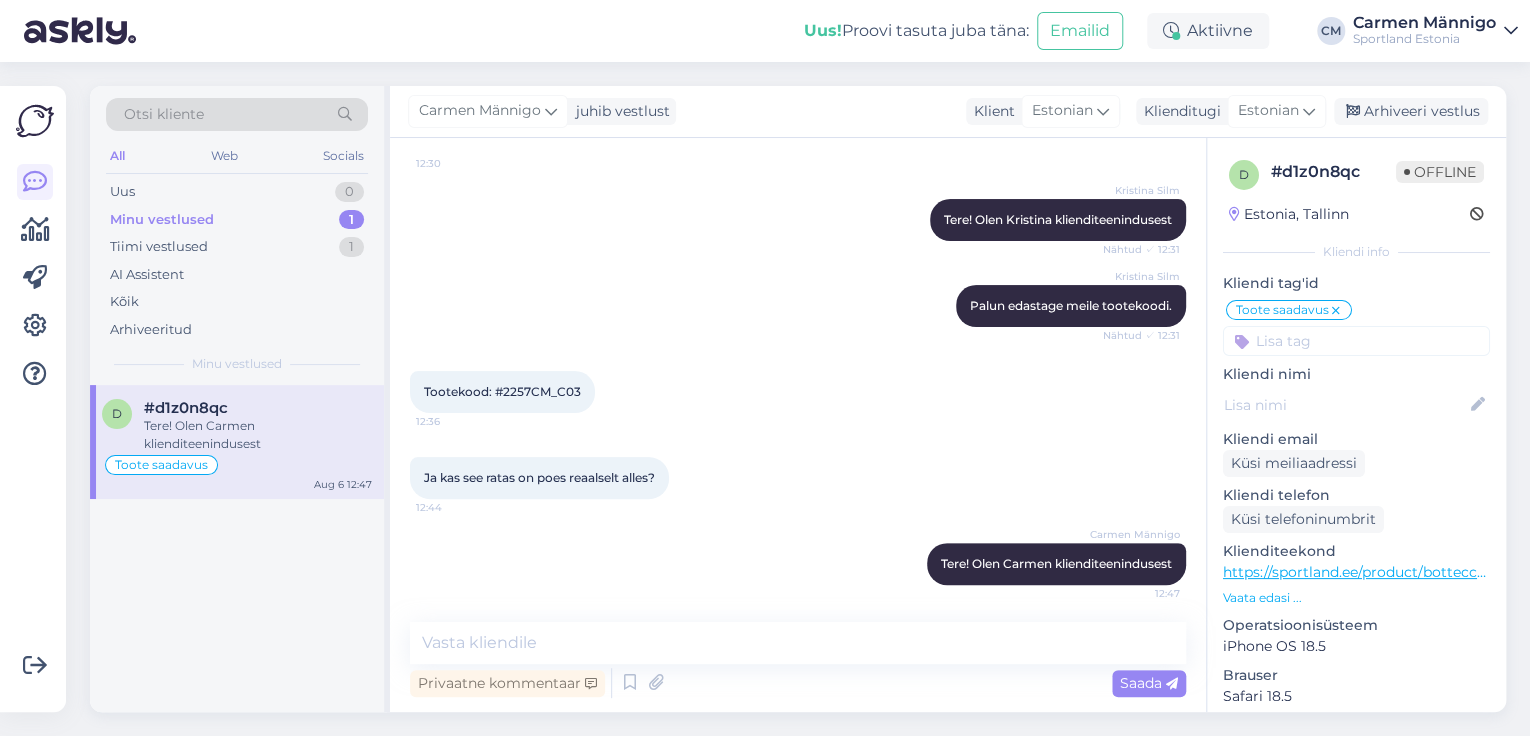 scroll, scrollTop: 172, scrollLeft: 0, axis: vertical 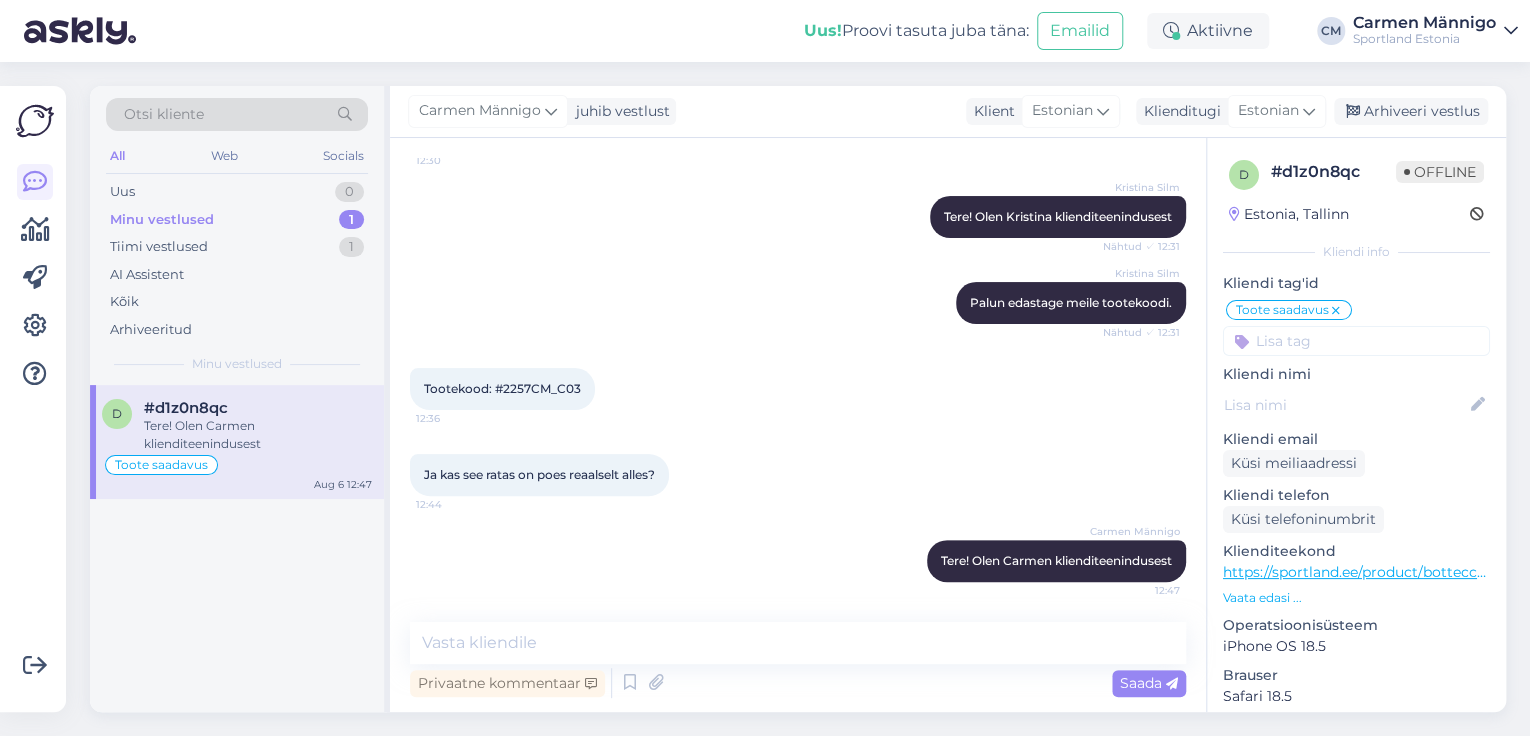 click on "Vestlus algas Aug 6 2025 Tere. Nägin teie neti poest, et teil on müügil botteecchia 8avio tahtsin teada mis grupp set tal on  12:30  Kristina Silm Tere! Olen Kristina klienditeenindusest Nähtud ✓ 12:31  Kristina Silm Palun edastage meile tootekoodi. Nähtud ✓ 12:31  Tootekood: #2257CM_C03 12:36  Ja kas see ratas on poes reaalselt alles? 12:44  Carmen Männigo Tere! Olen Carmen klienditeenindusest 12:47  Privaatne kommentaar Saada" at bounding box center [798, 425] 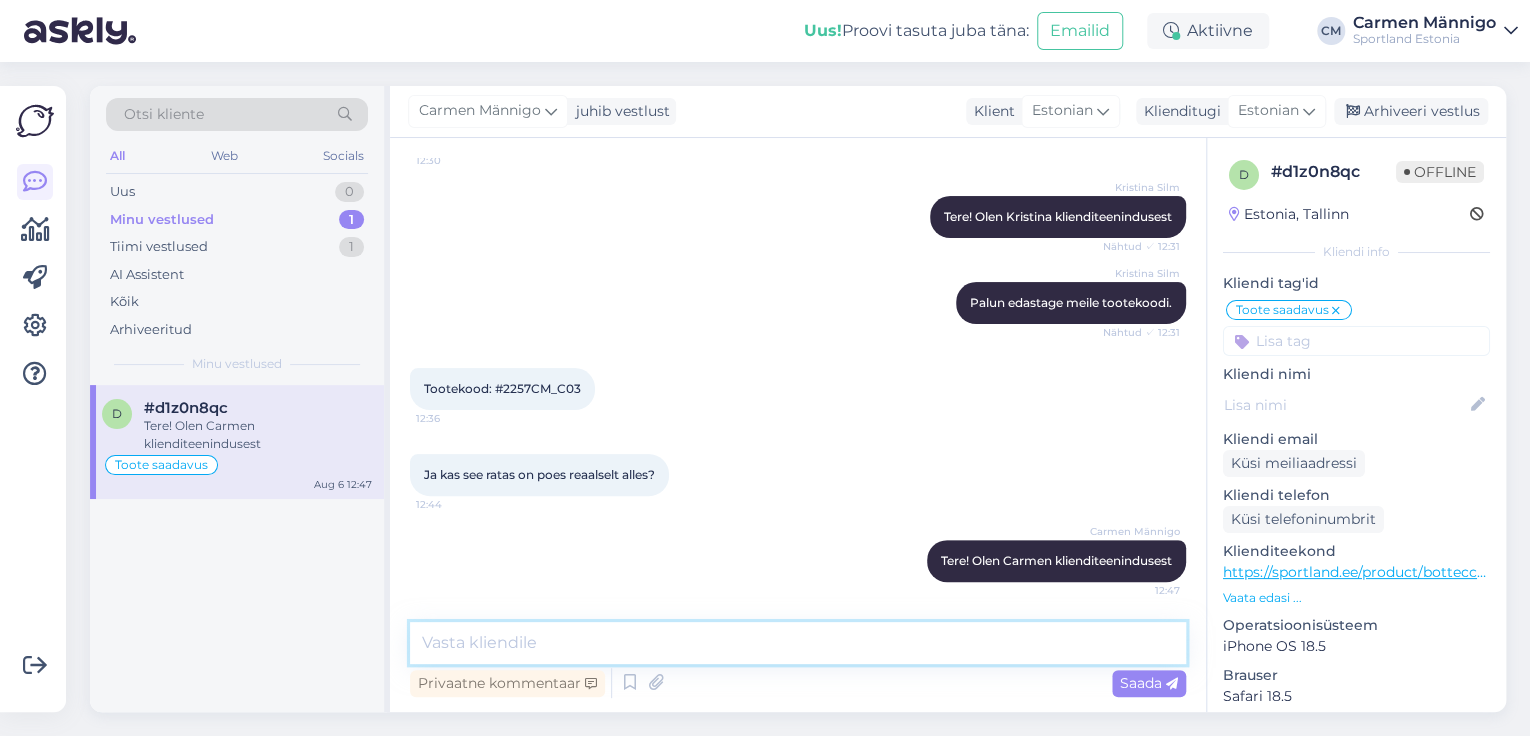 click at bounding box center [798, 643] 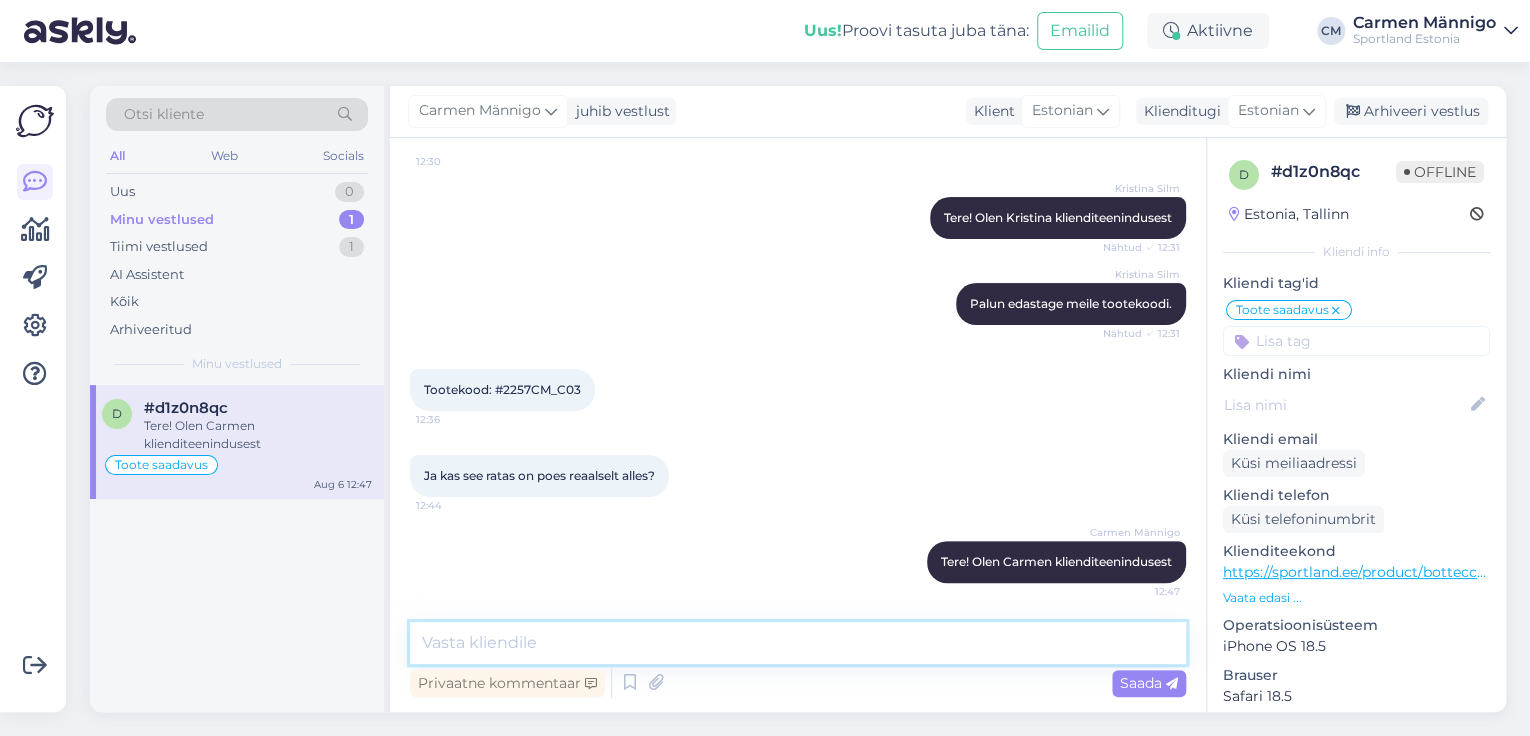scroll, scrollTop: 172, scrollLeft: 0, axis: vertical 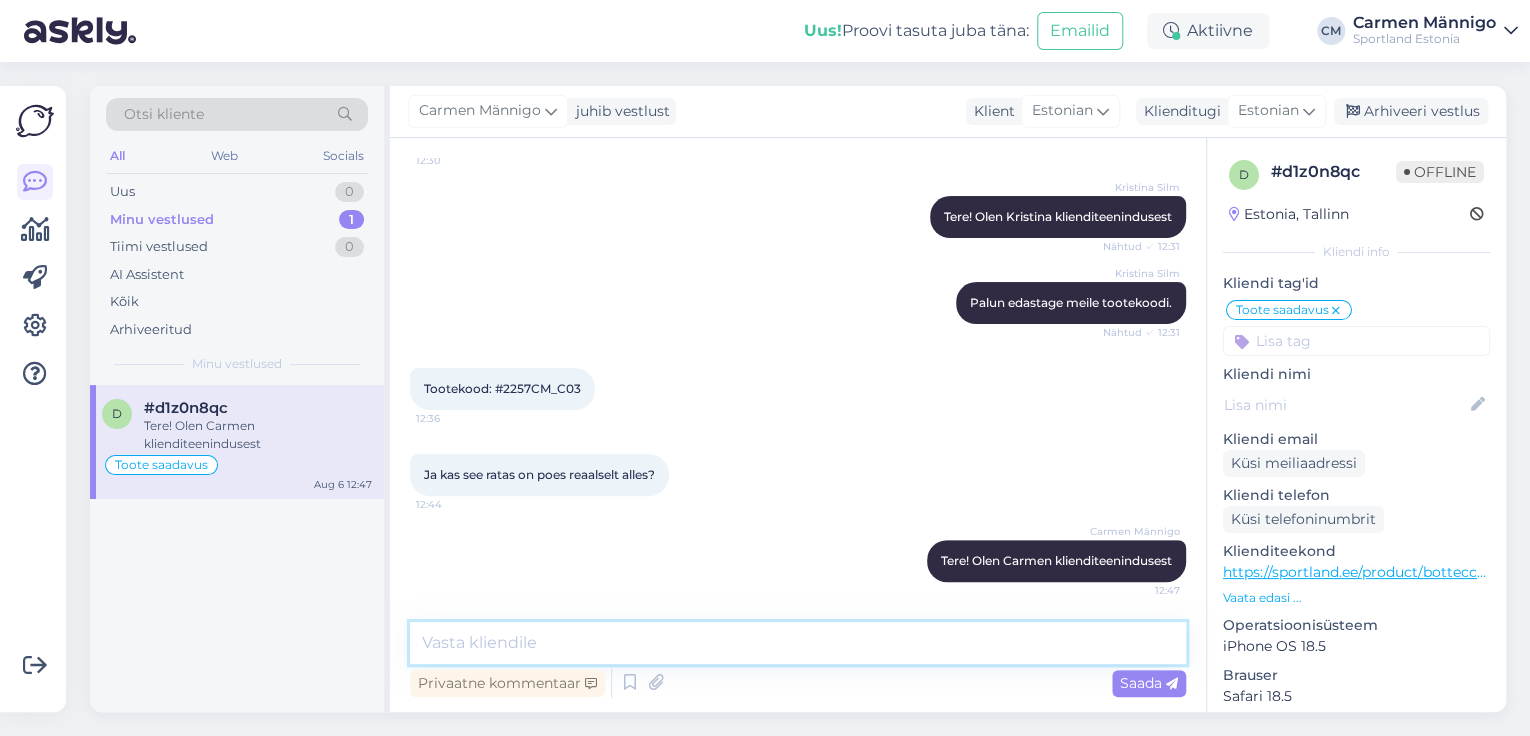 click at bounding box center [798, 643] 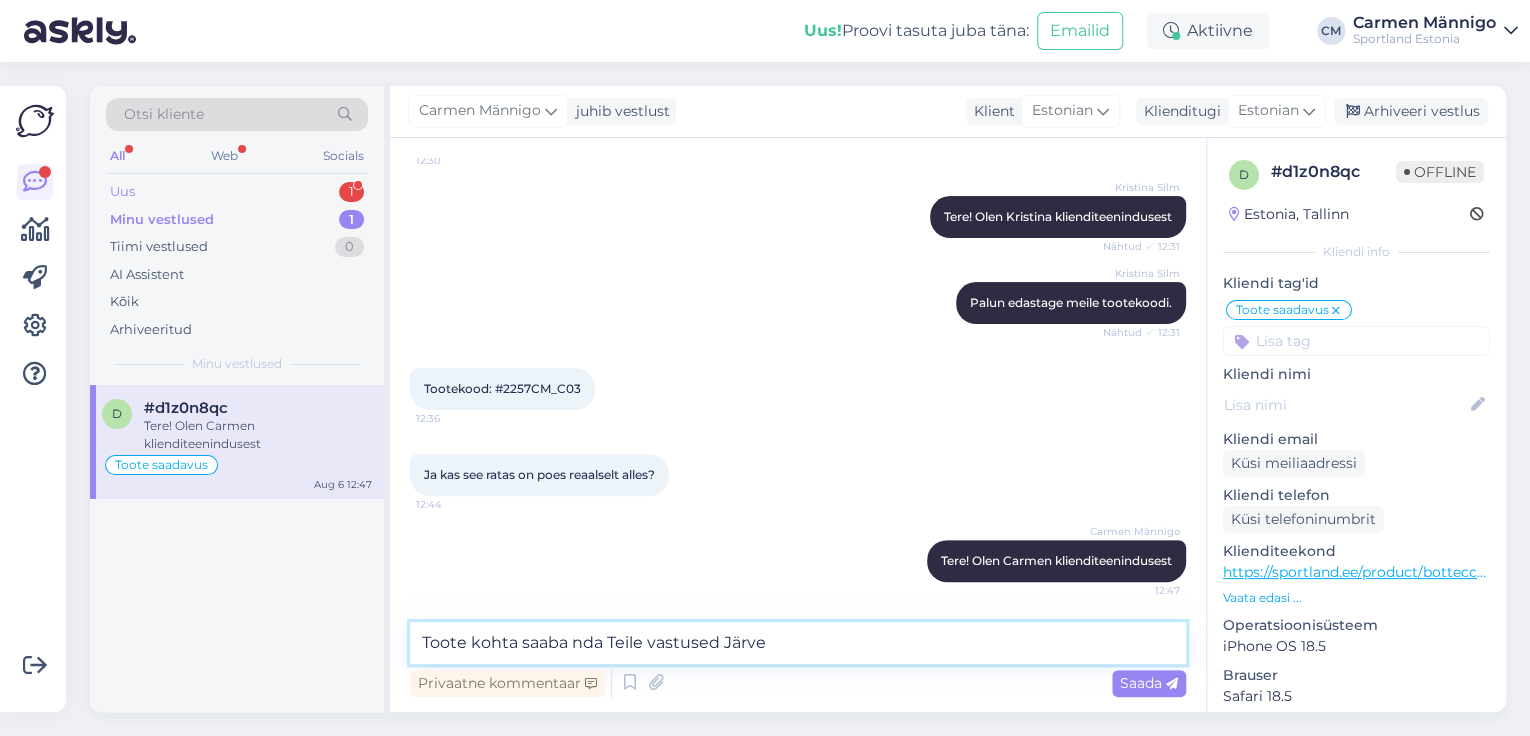 type on "Toote kohta saaba nda Teile vastused Järve" 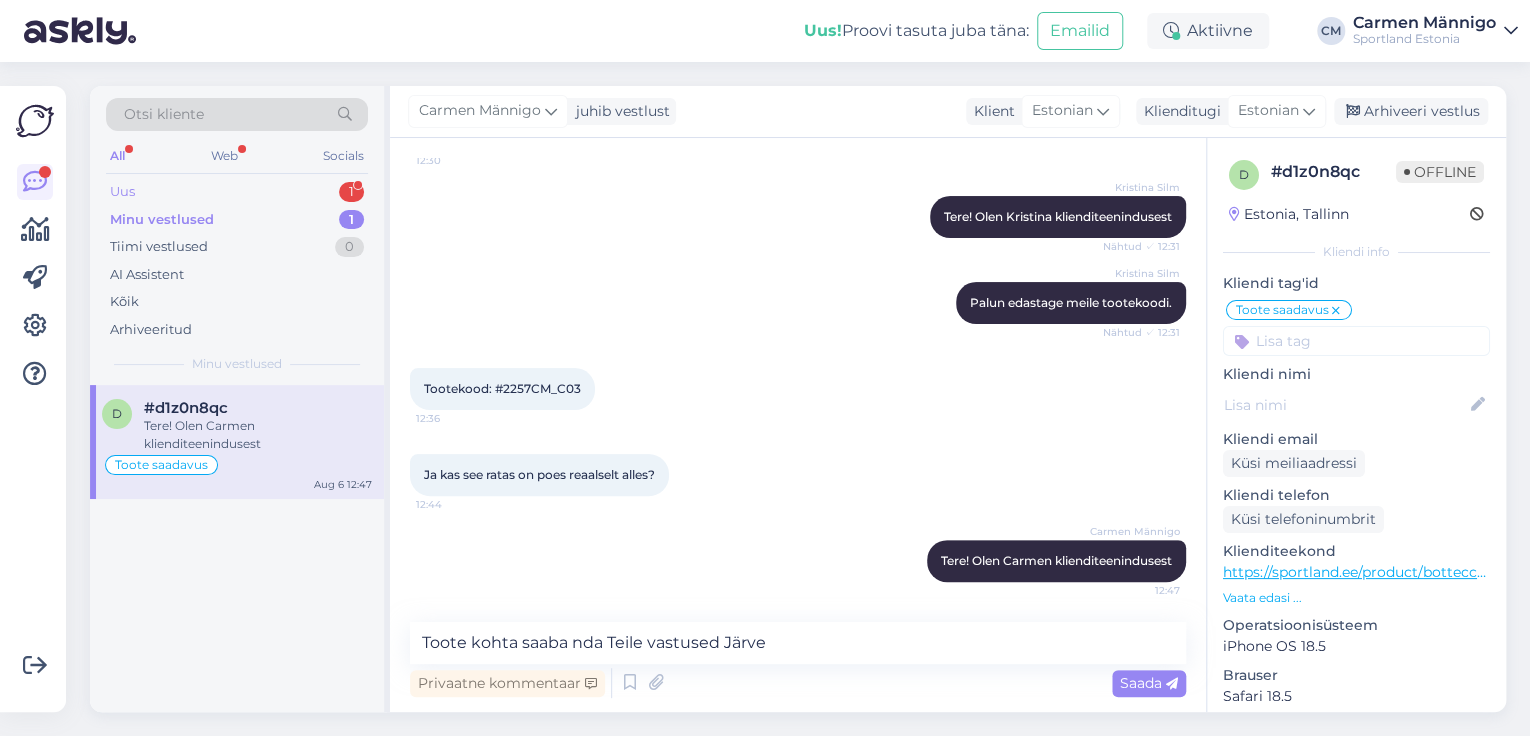 click on "Uus 1" at bounding box center (237, 192) 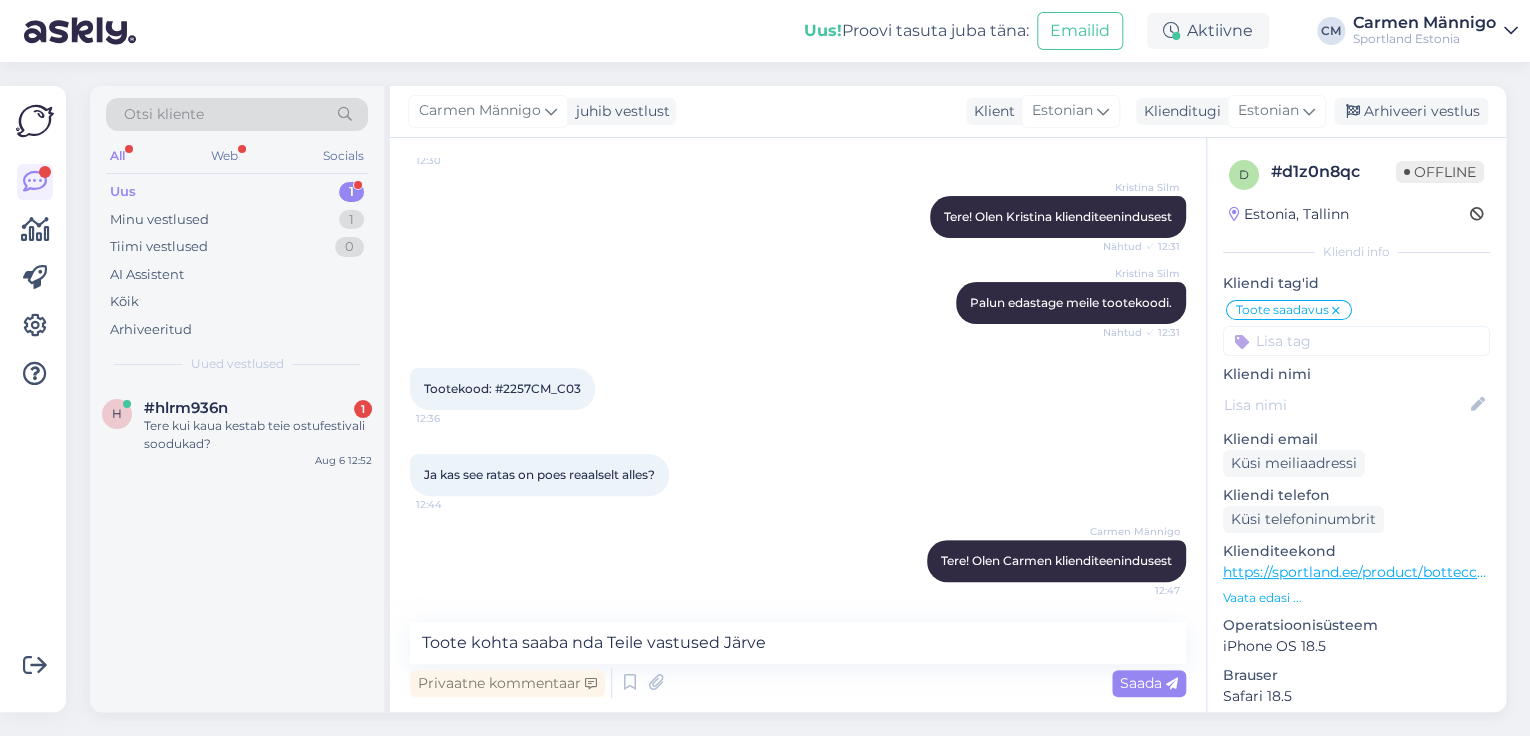 click on "Uued vestlused" at bounding box center [237, 364] 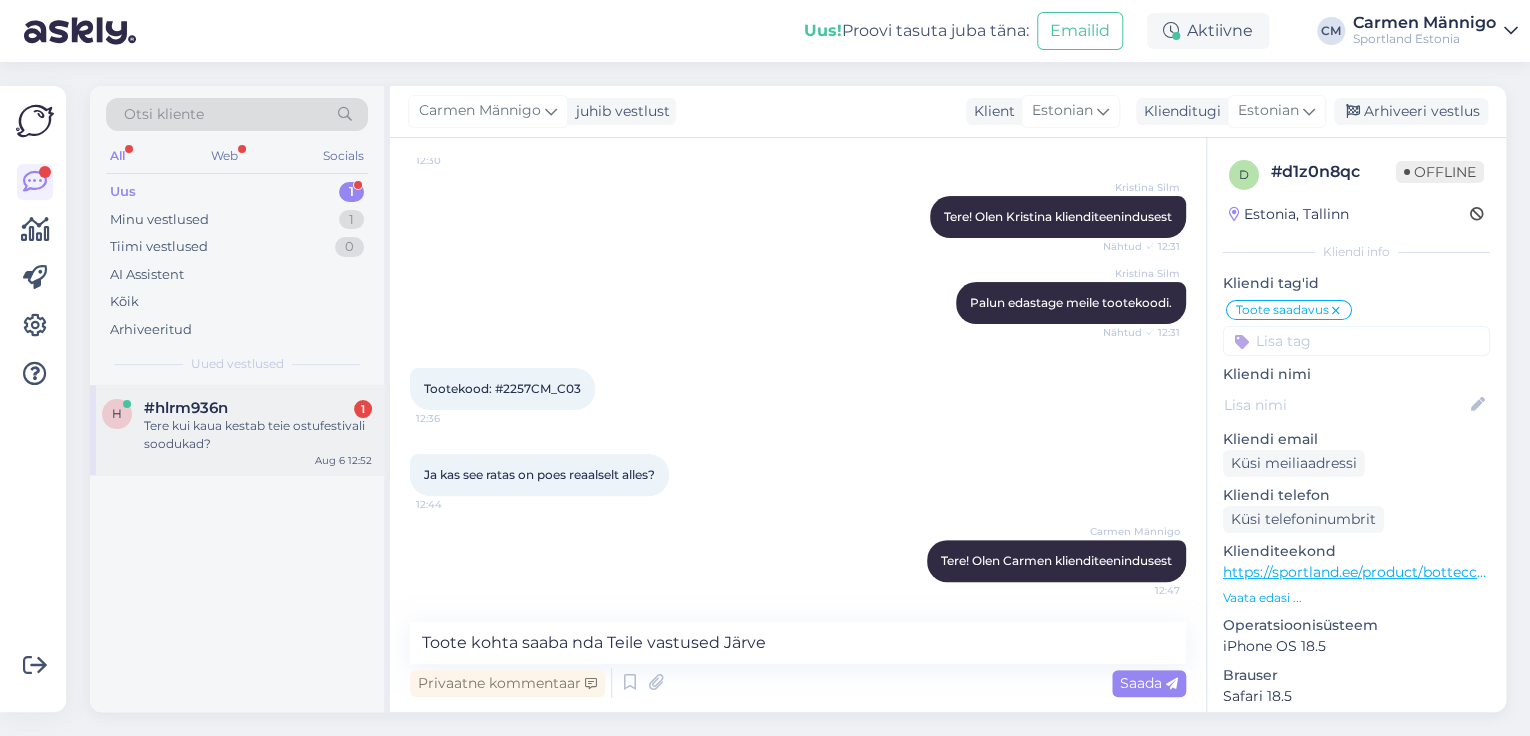 click on "h #hlrm936n 1 Tere kui kaua kestab teie ostufestivali soodukad? Aug 6 12:52" at bounding box center [237, 430] 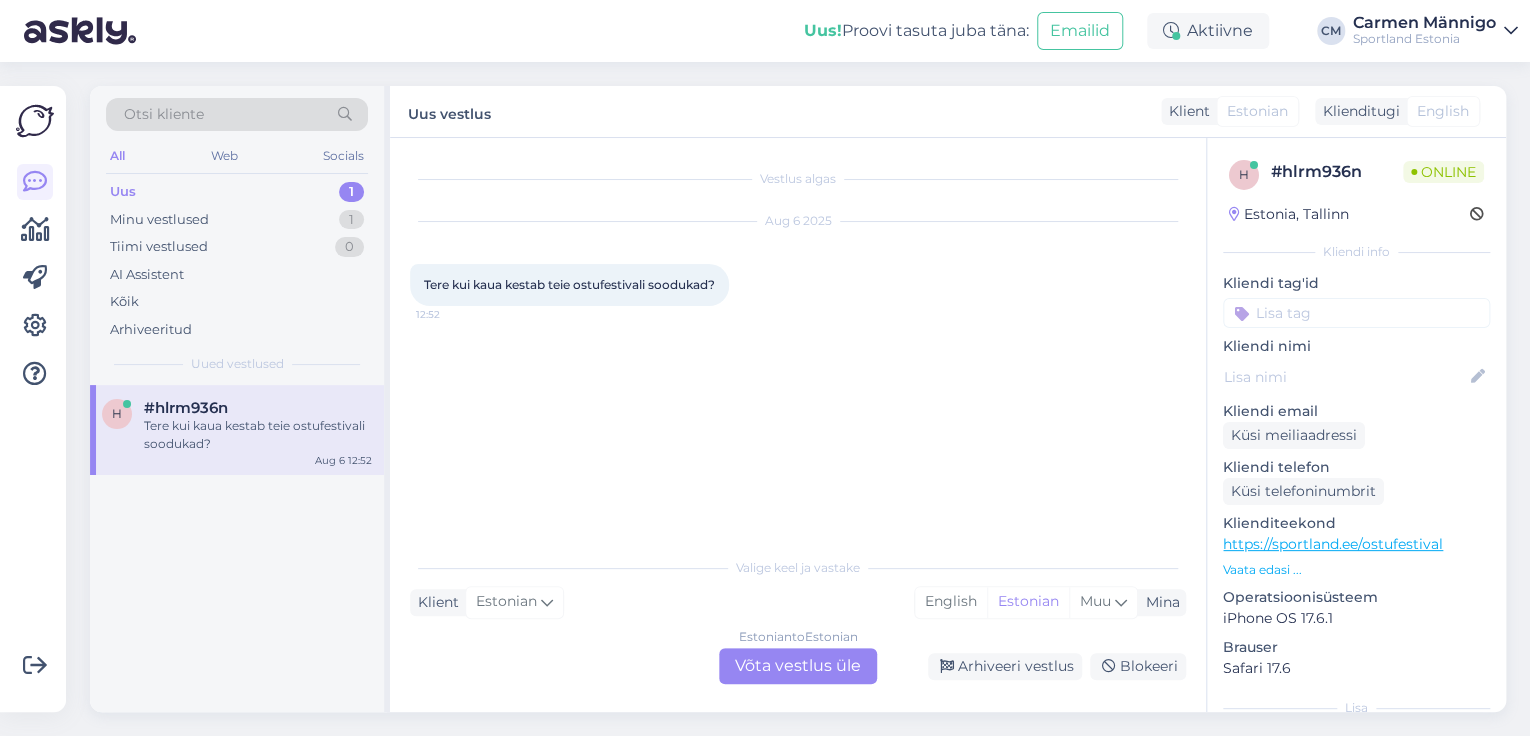 click on "Estonian  to  Estonian" at bounding box center [798, 637] 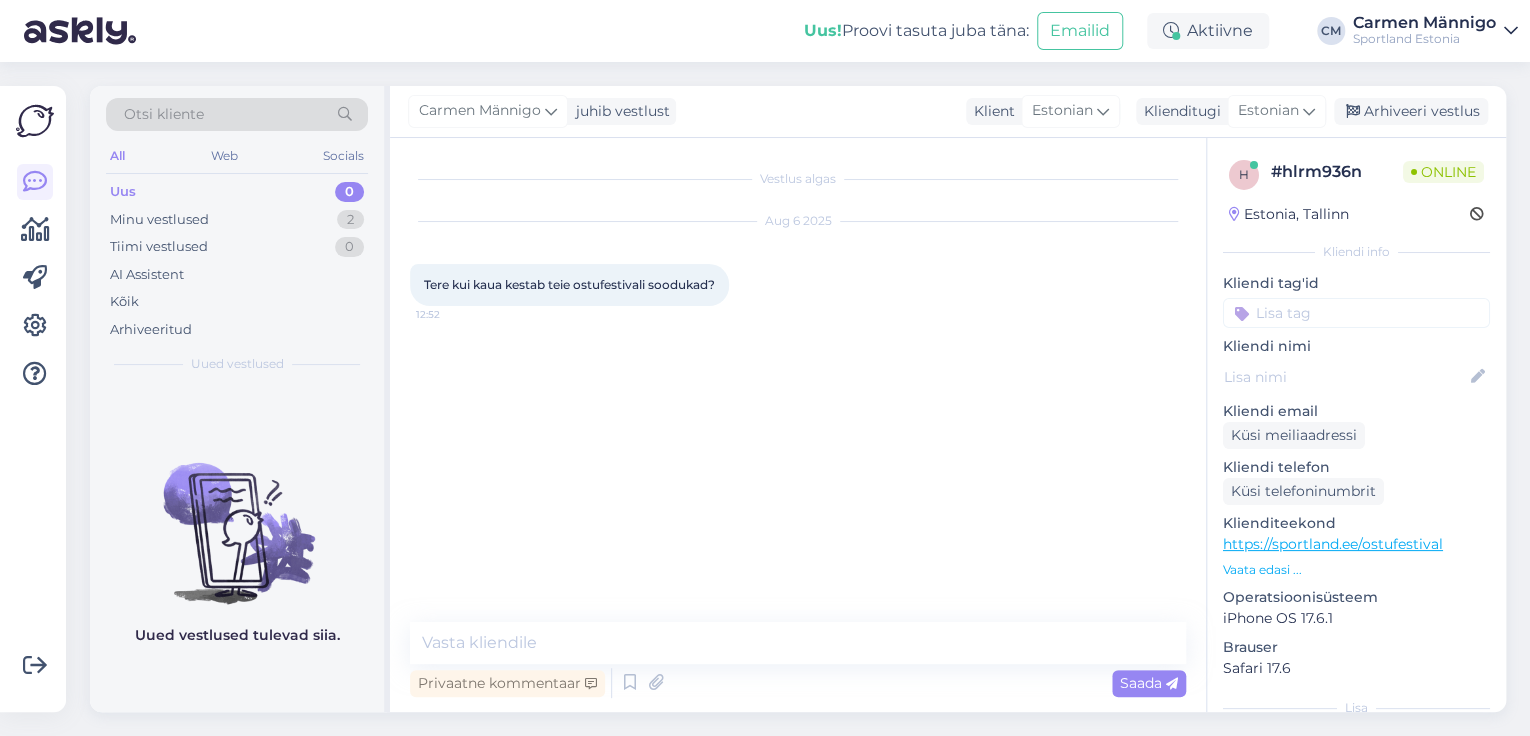 click on "Privaatne kommentaar Saada" at bounding box center [798, 683] 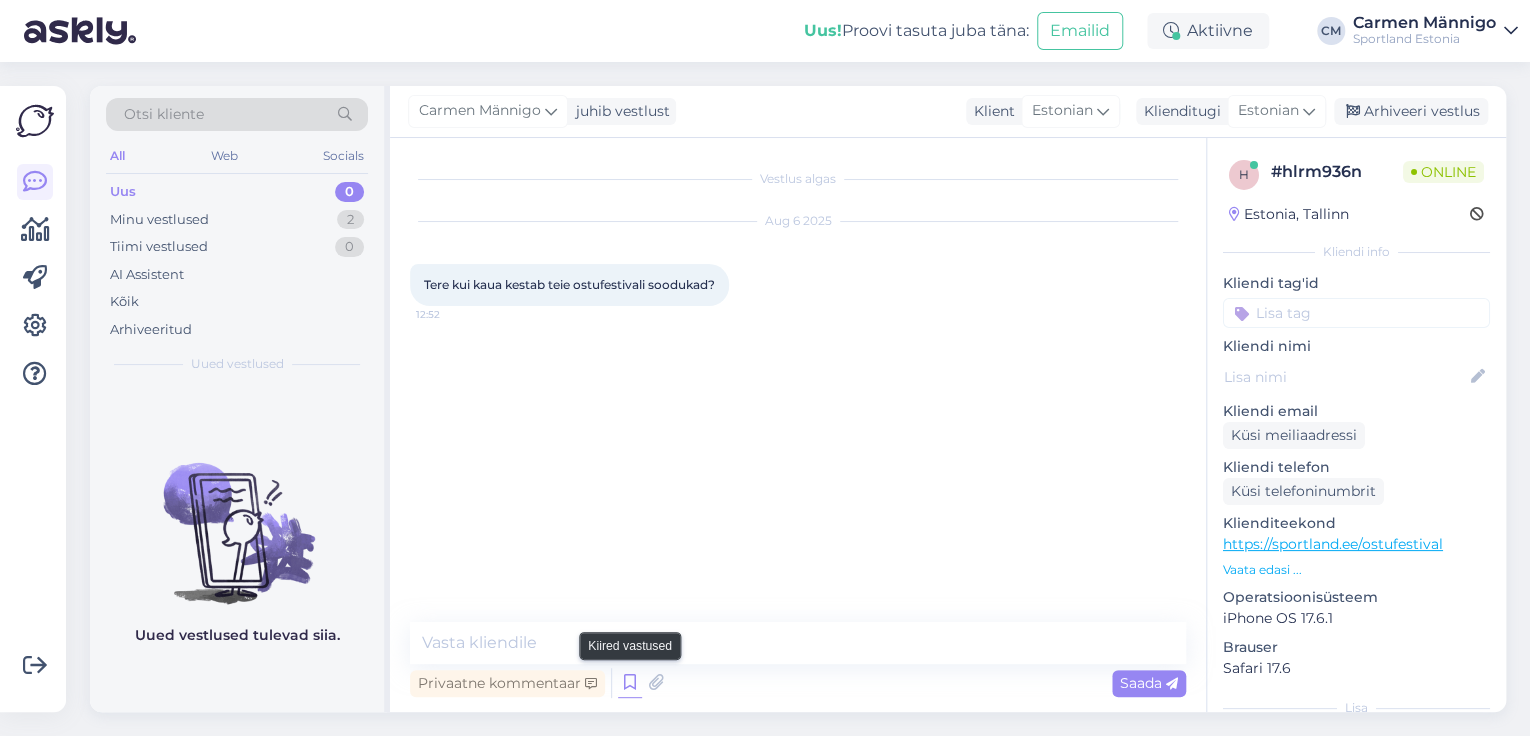 click at bounding box center (630, 683) 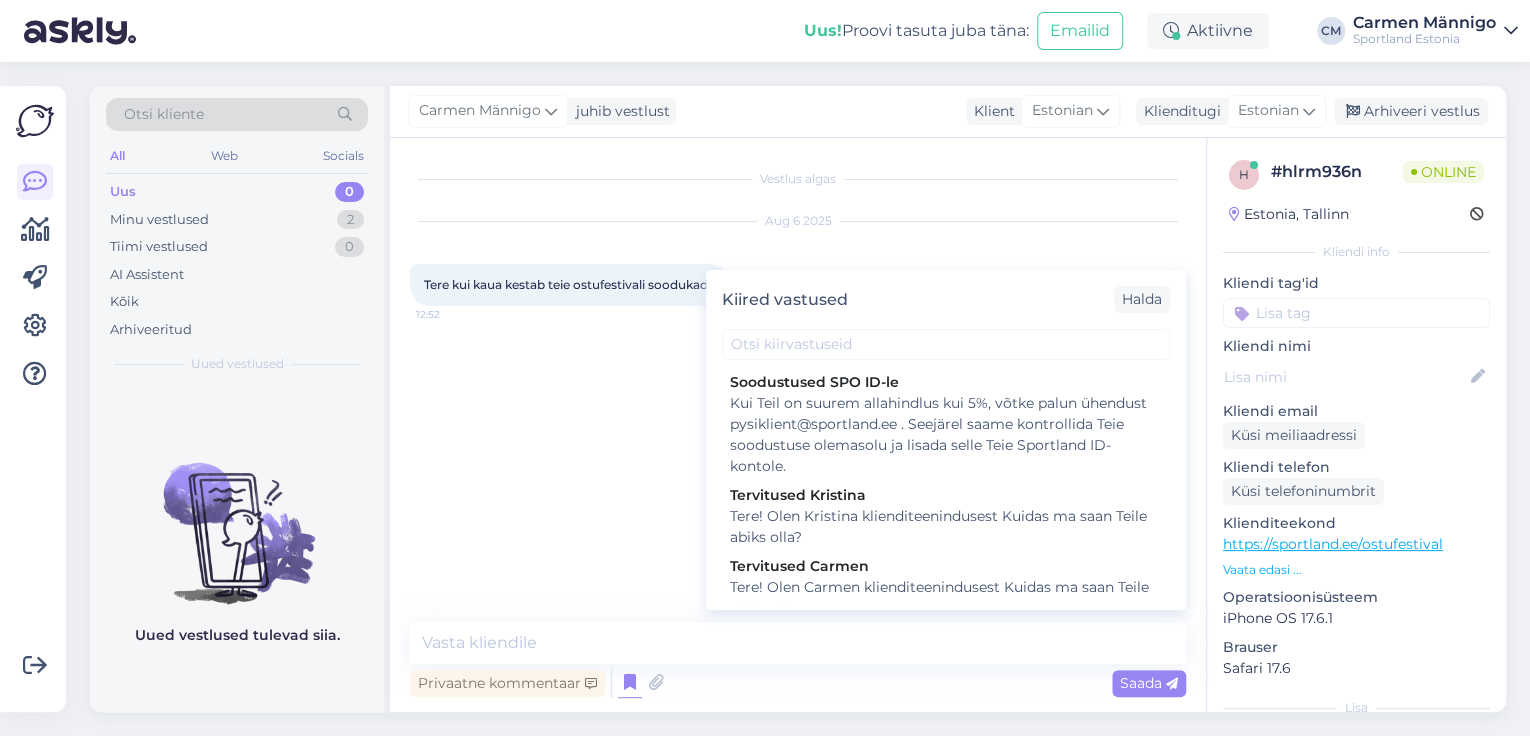 click on "Tere! Olen Carmen klienditeenindusest
Kuidas ma saan Teile abiks olla?" at bounding box center (946, 598) 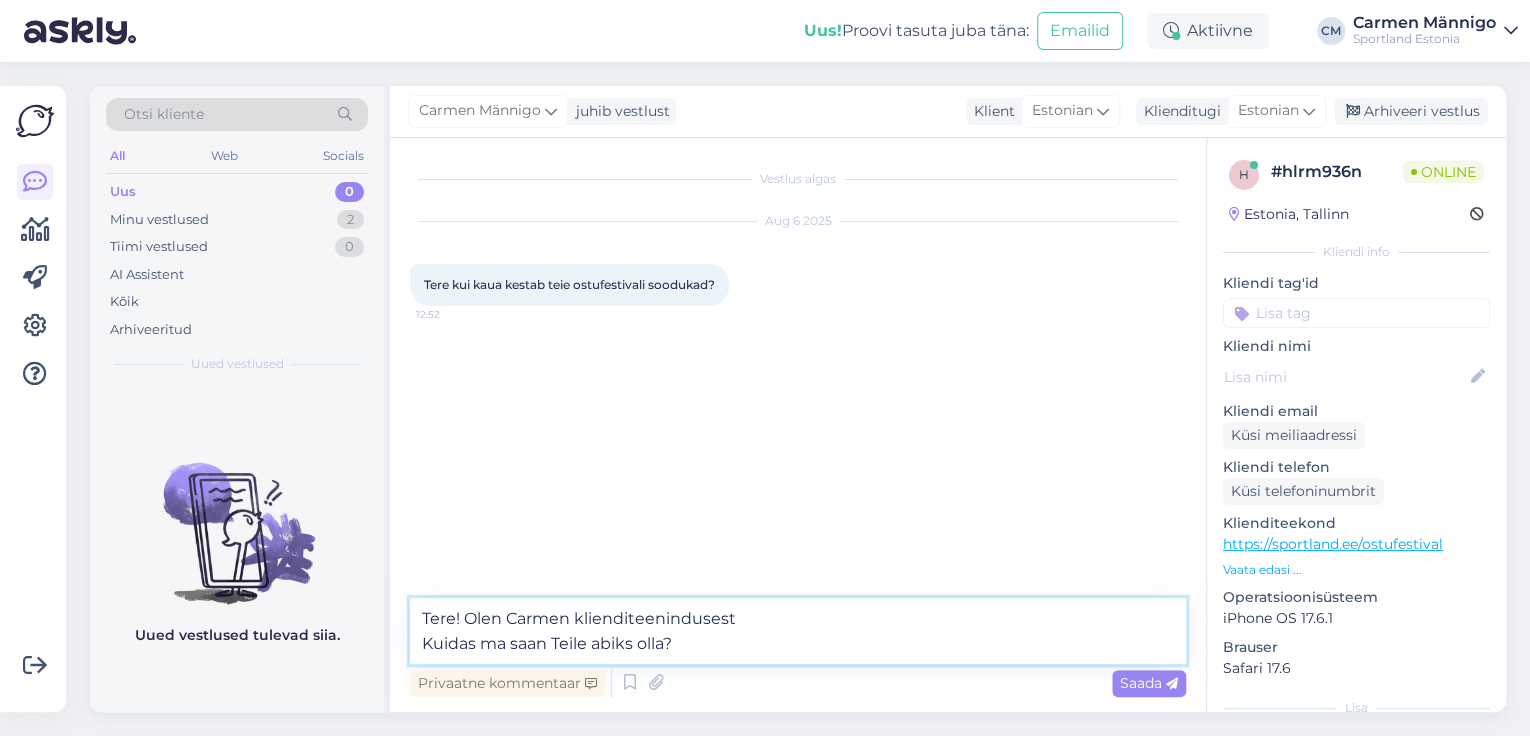 click on "Tere! Olen Carmen klienditeenindusest
Kuidas ma saan Teile abiks olla?" at bounding box center [798, 631] 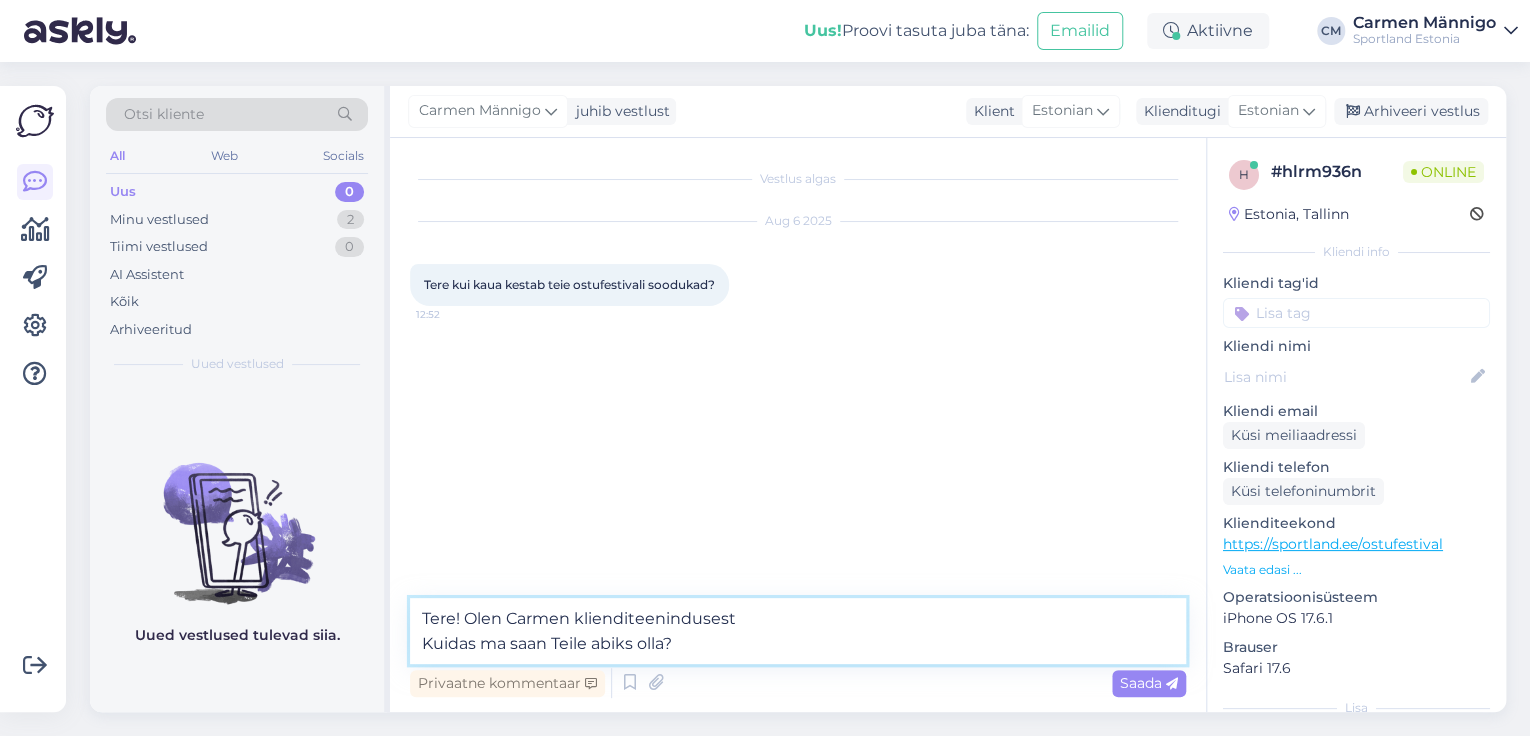 drag, startPoint x: 728, startPoint y: 647, endPoint x: 311, endPoint y: 650, distance: 417.0108 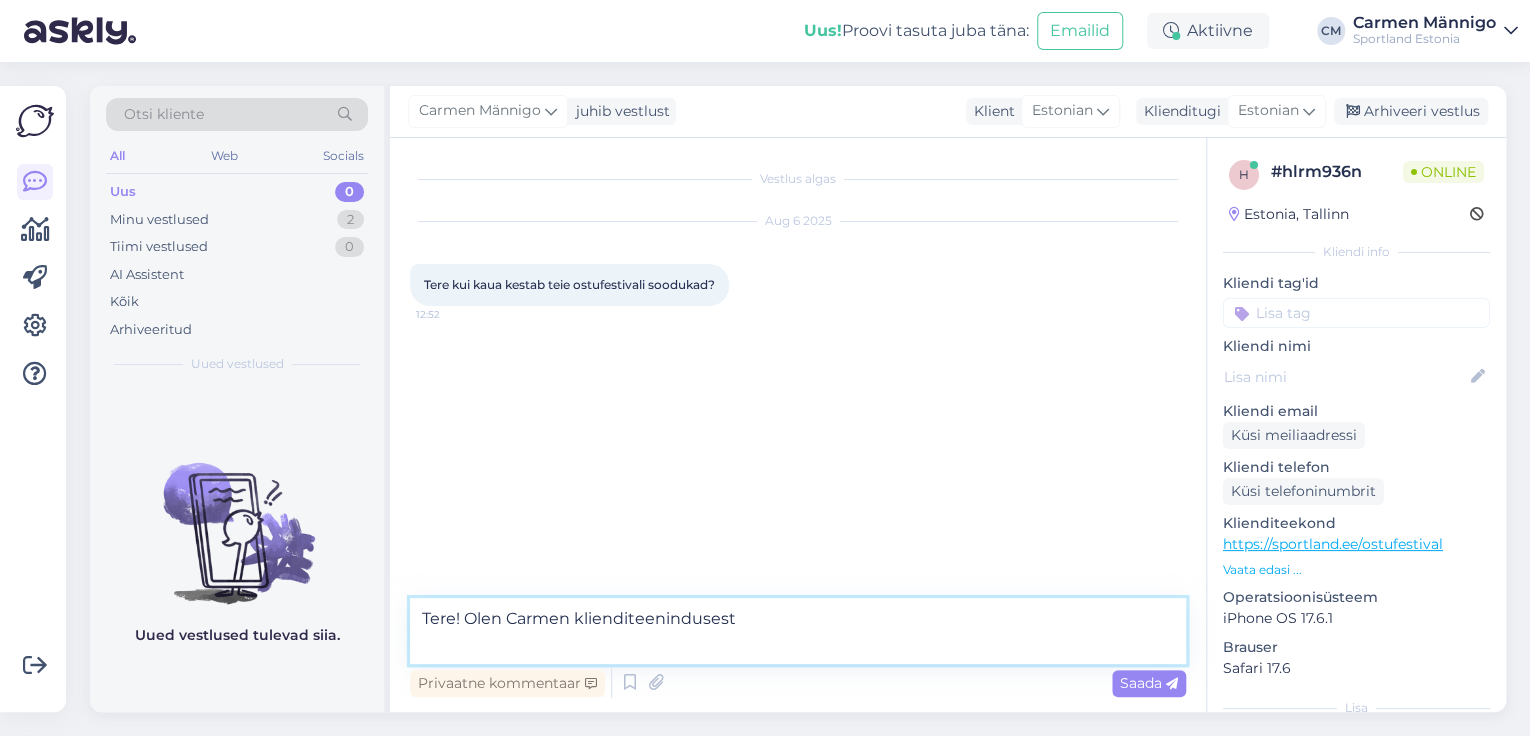type on "Tere! Olen Carmen klienditeenindusest" 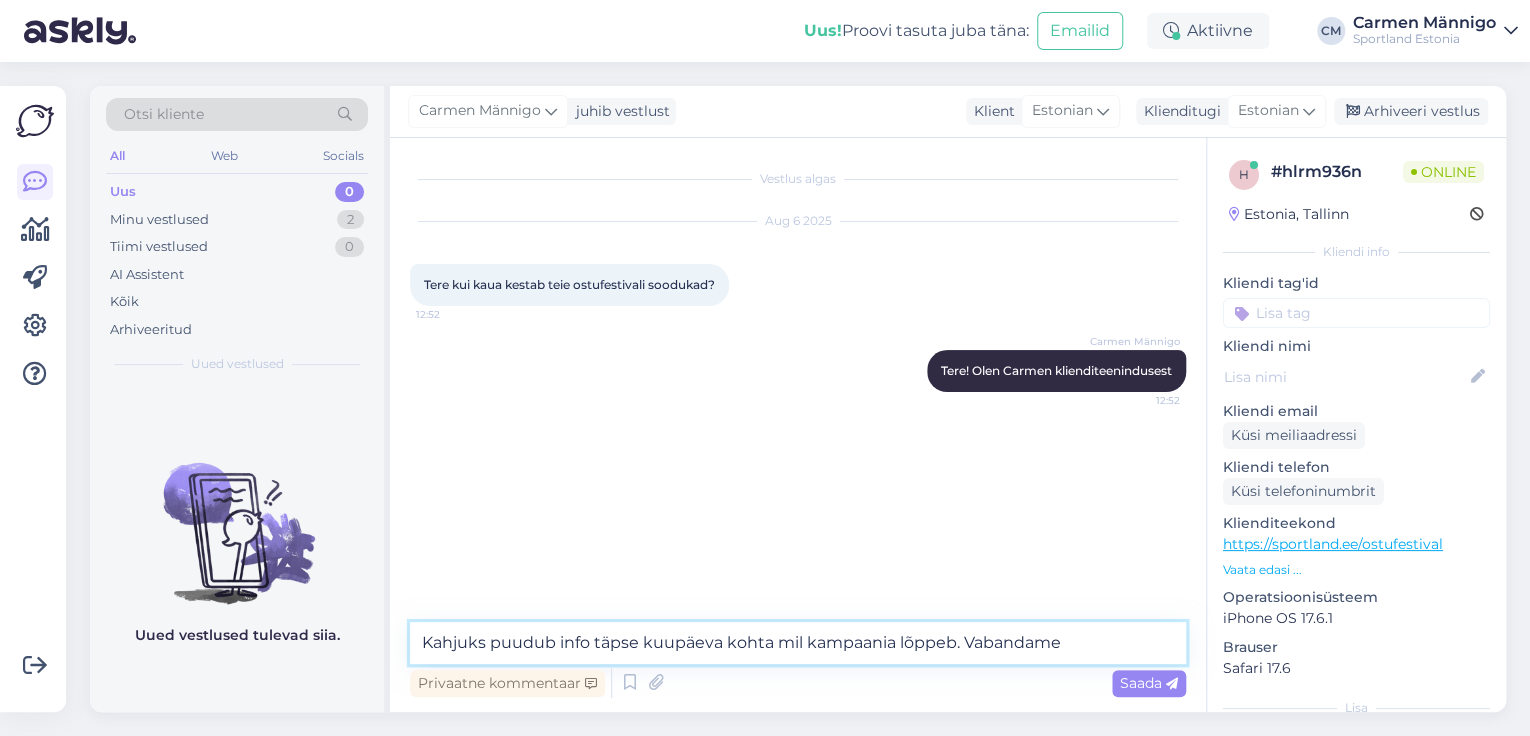 type on "Kahjuks puudub info täpse kuupäeva kohta mil kampaania lõppeb. Vabandame!" 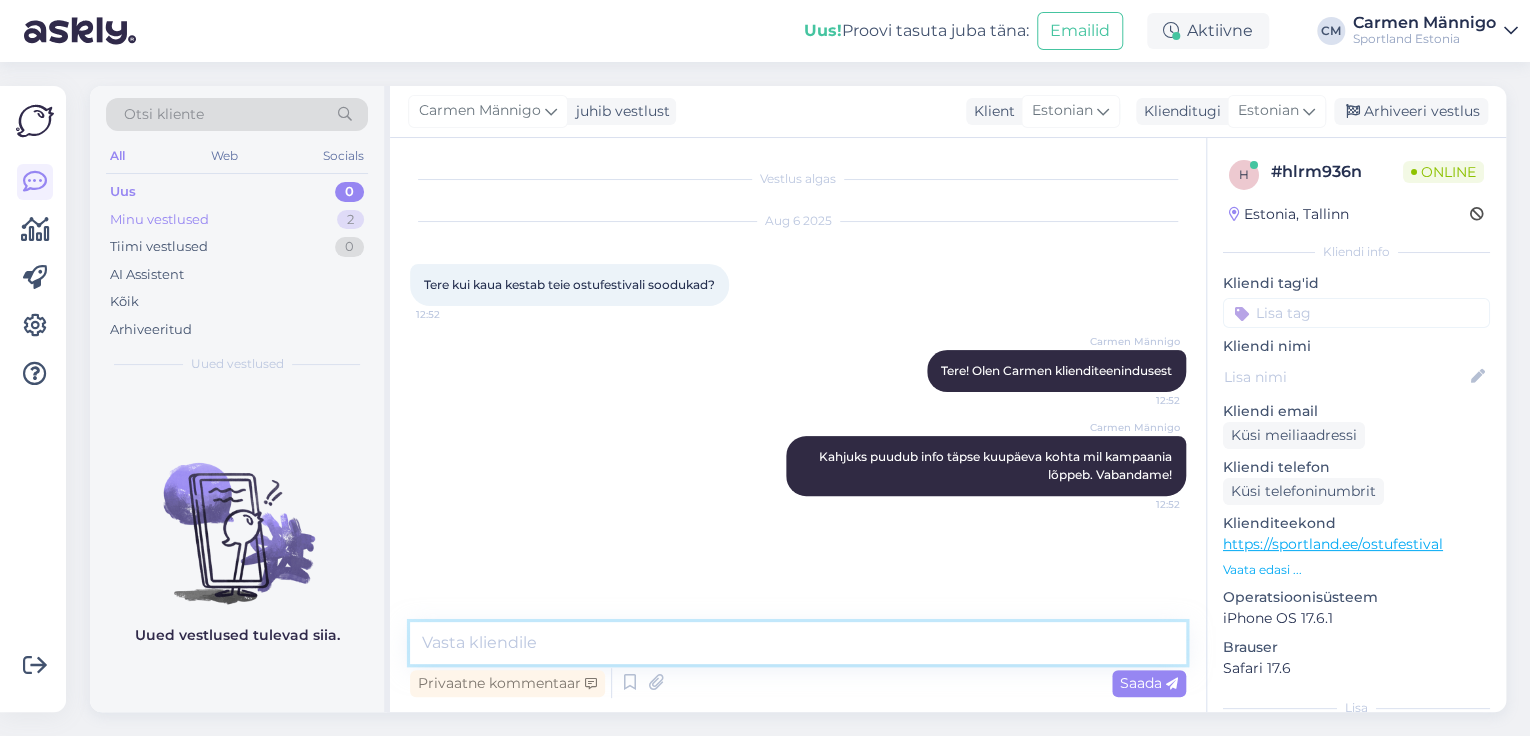 type 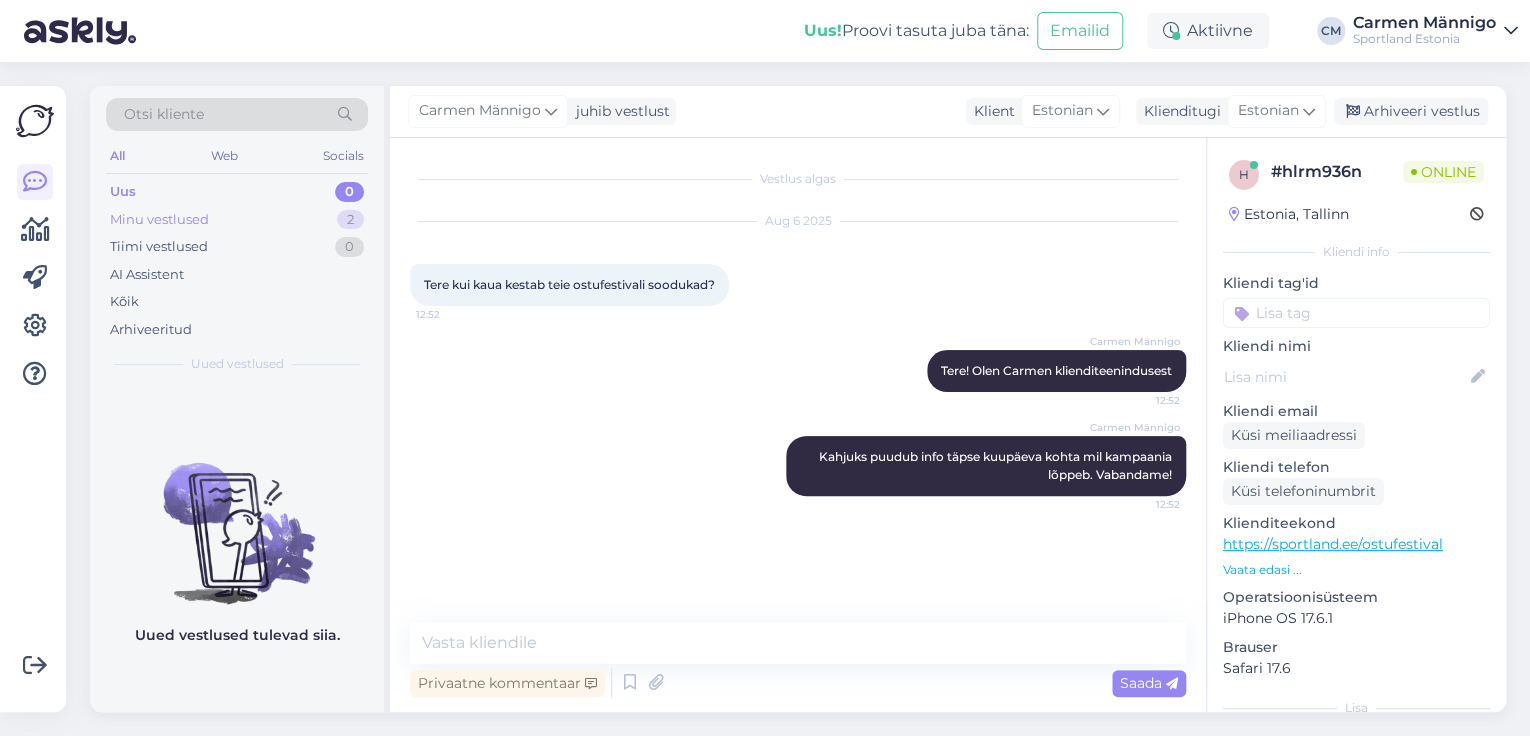 click on "Minu vestlused 2" at bounding box center [237, 220] 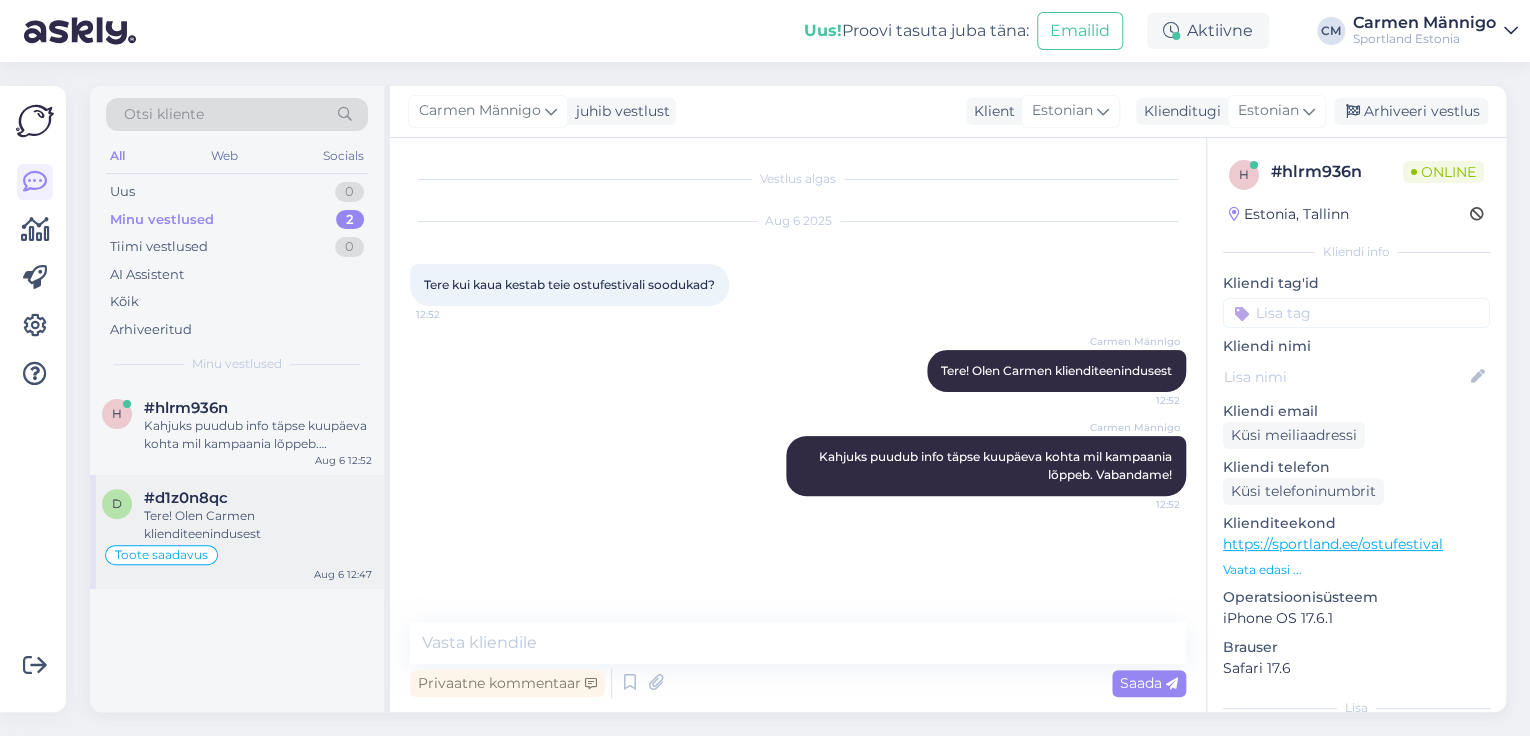 click on "Tere! Olen Carmen klienditeenindusest" at bounding box center [258, 525] 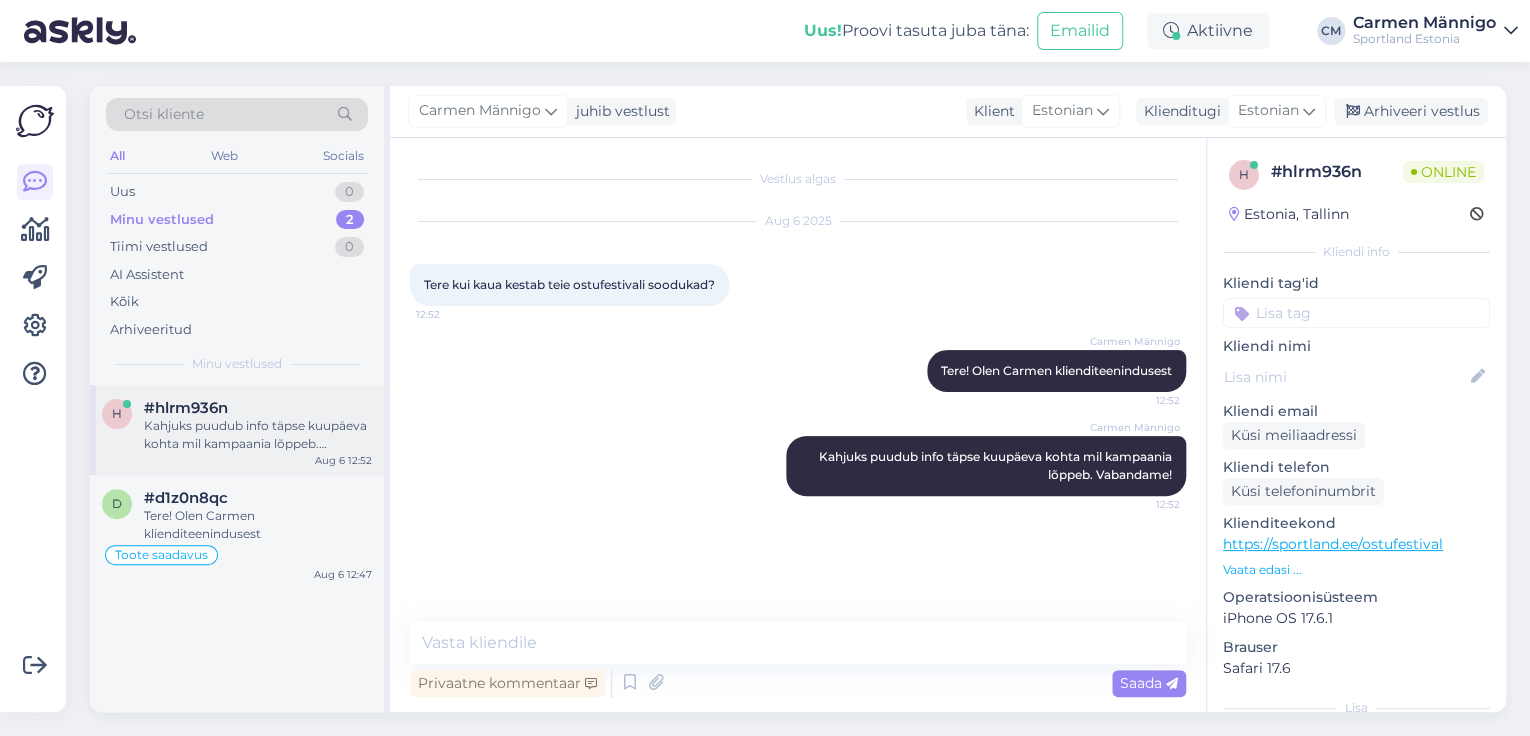 scroll, scrollTop: 172, scrollLeft: 0, axis: vertical 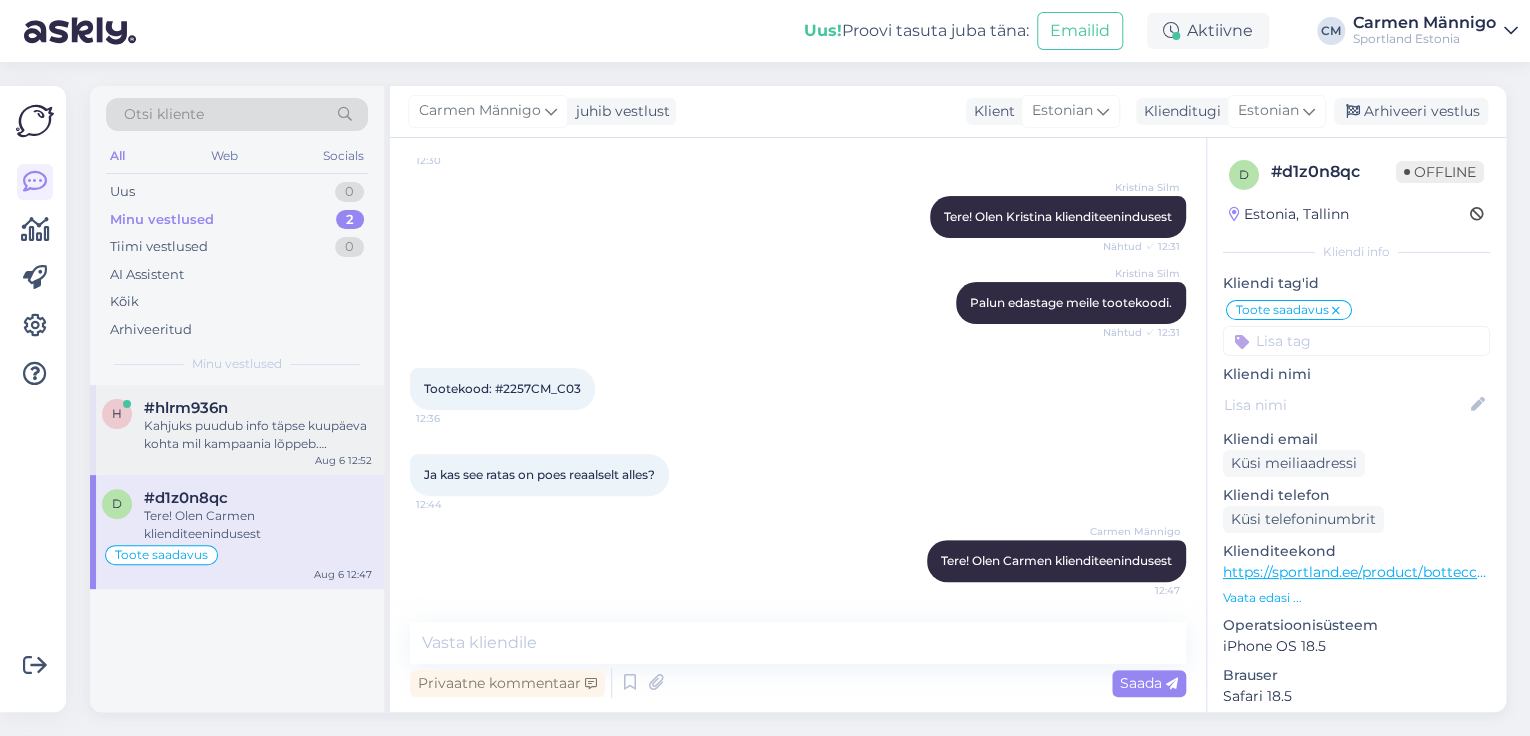 click on "h #hlrm936n Kahjuks puudub info täpse kuupäeva kohta mil kampaania lõppeb. Vabandame! Aug 6 12:52" at bounding box center (237, 430) 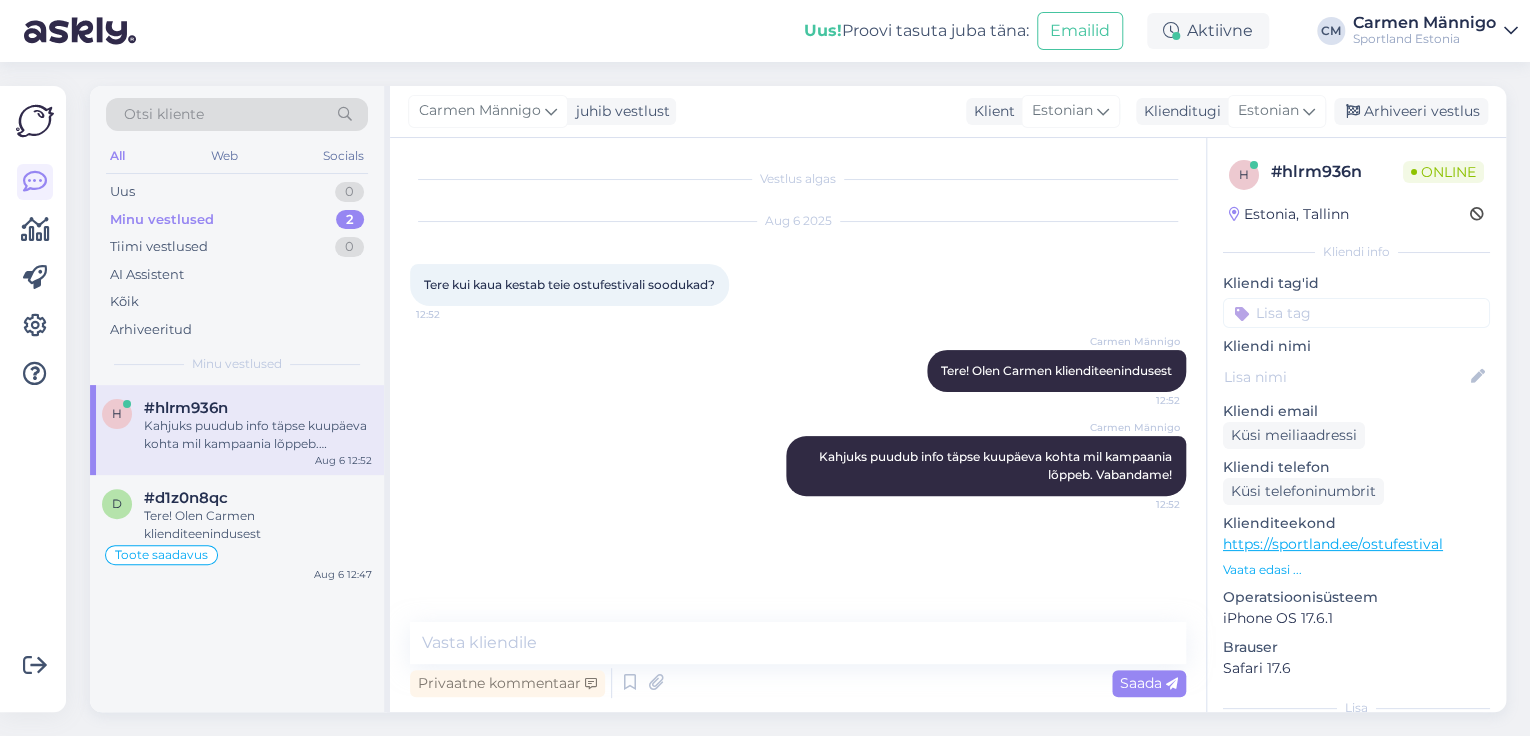 scroll, scrollTop: 0, scrollLeft: 0, axis: both 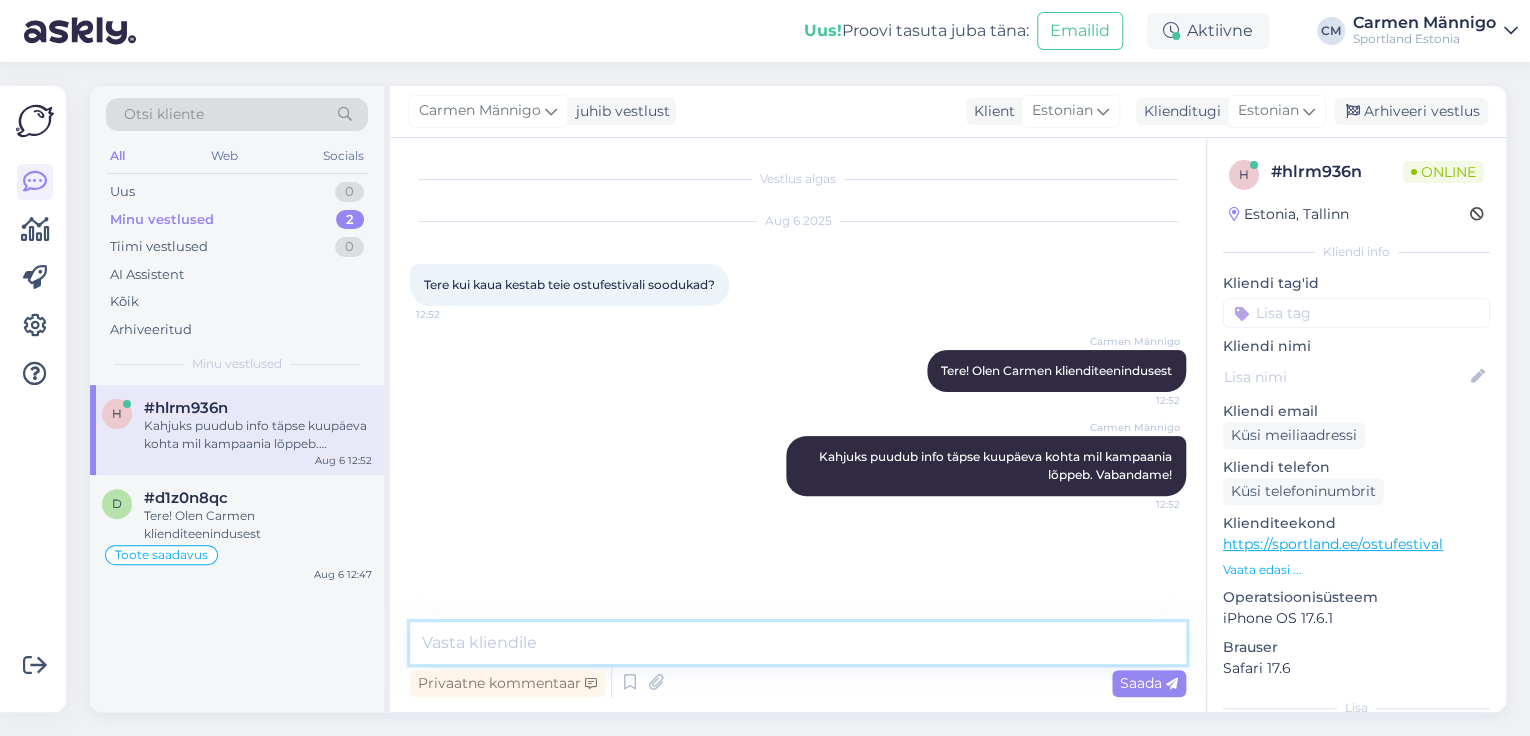click at bounding box center [798, 643] 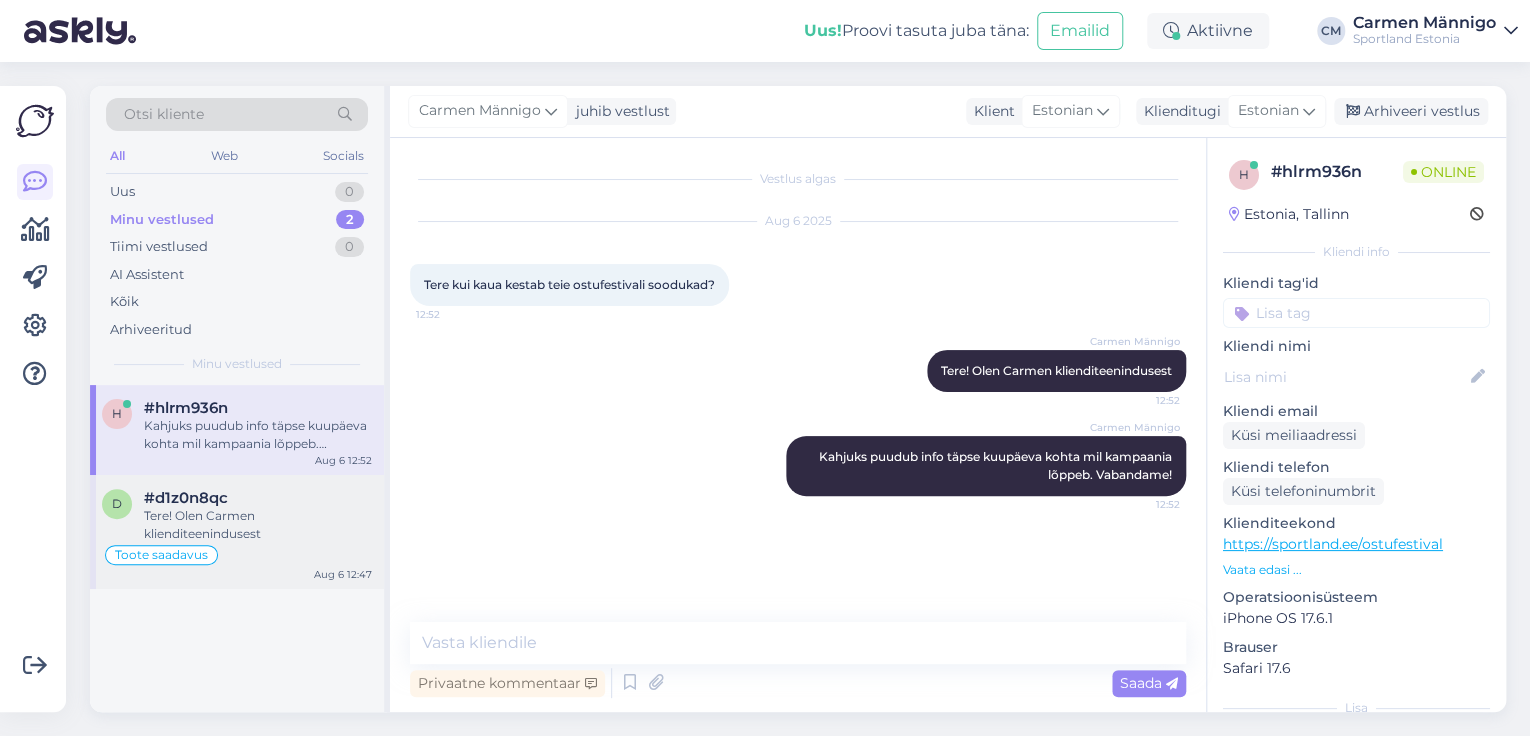 click on "Toote saadavus" at bounding box center (237, 555) 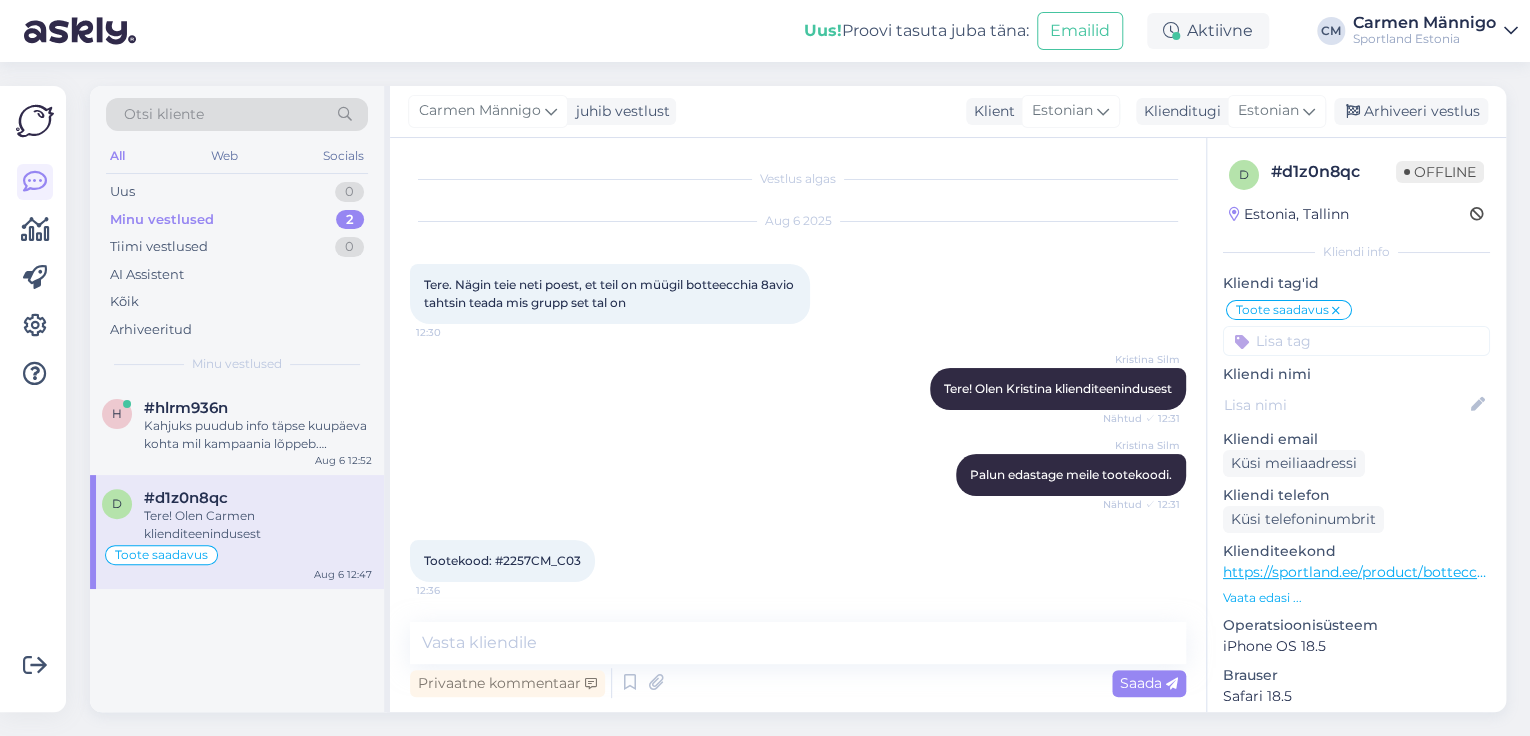 scroll, scrollTop: 172, scrollLeft: 0, axis: vertical 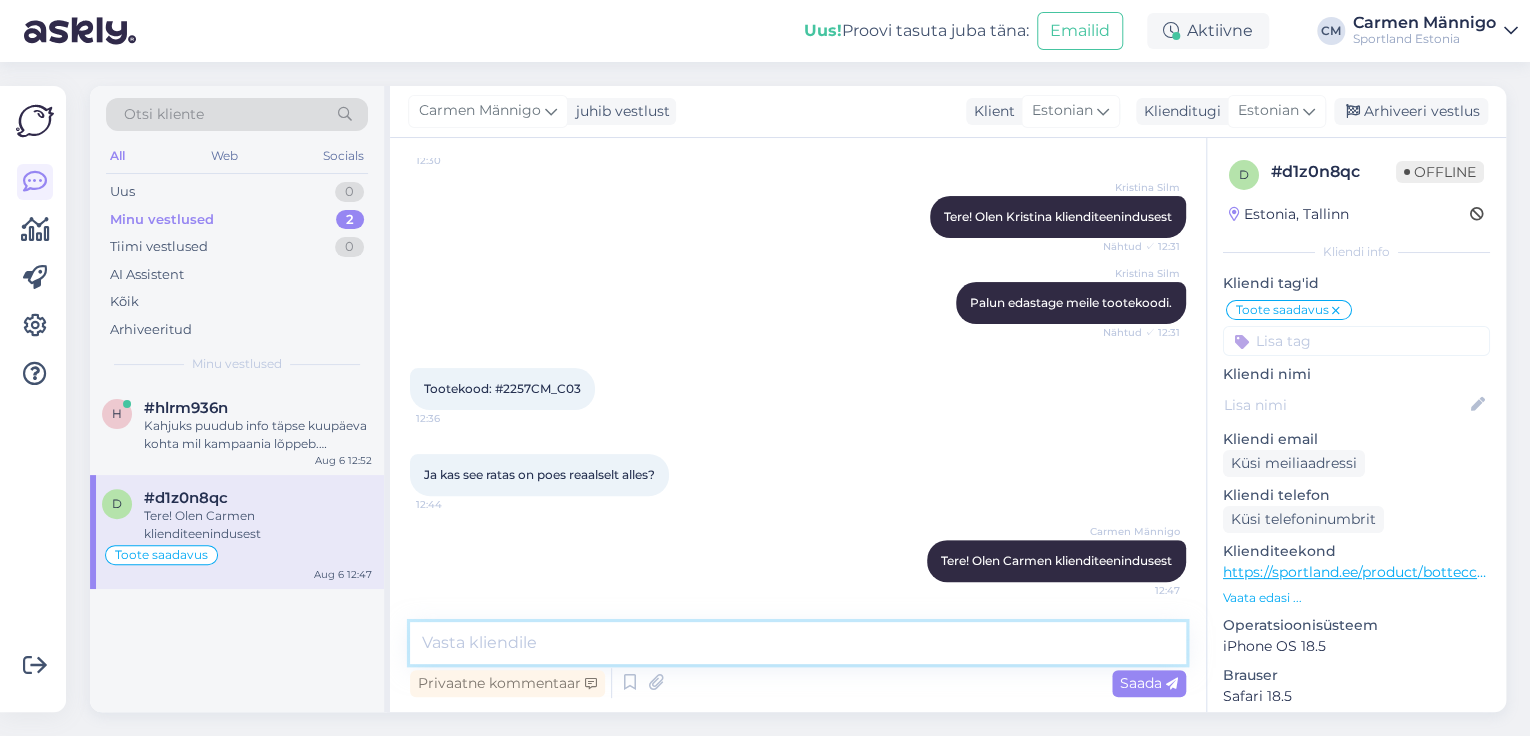 click at bounding box center (798, 643) 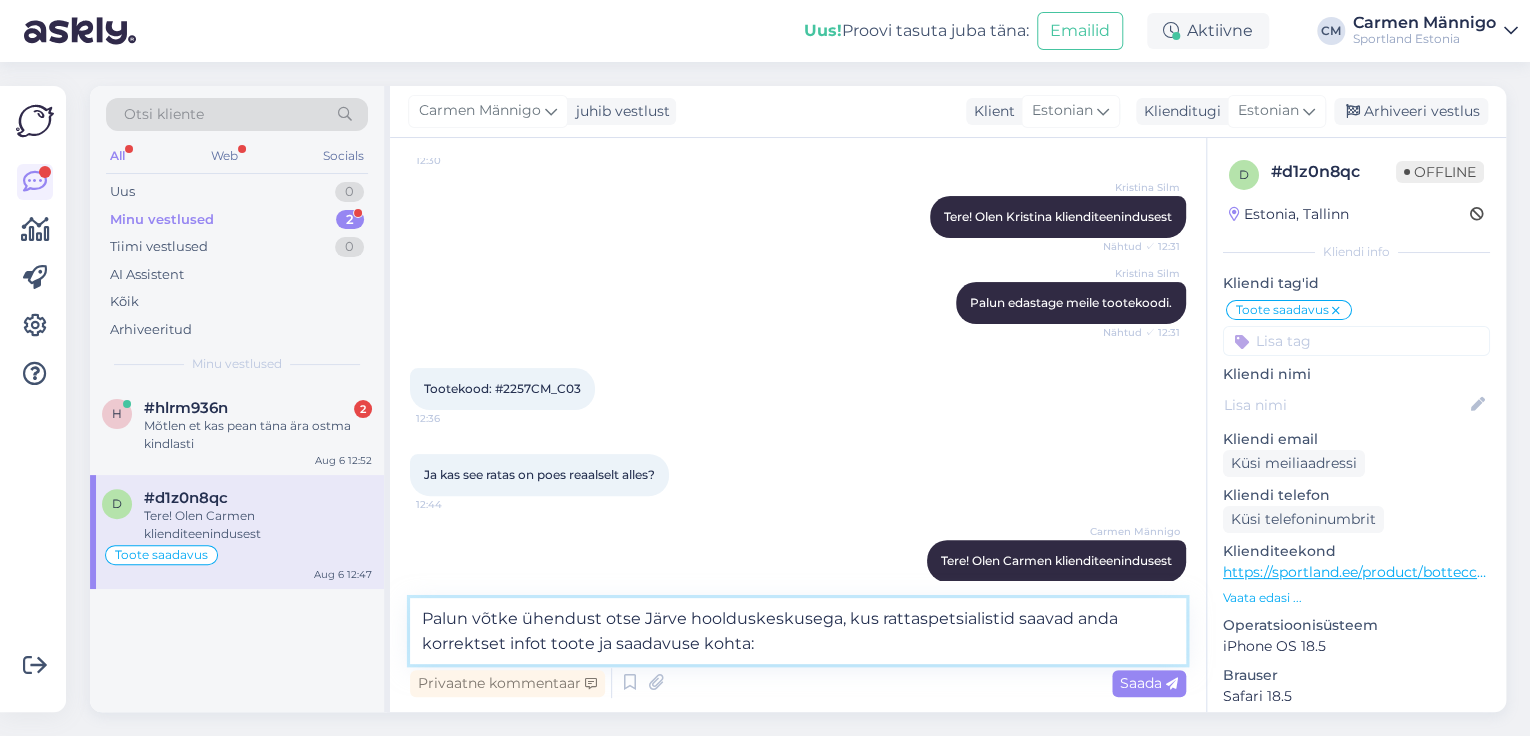paste on "https://sportland.ee/hooldus" 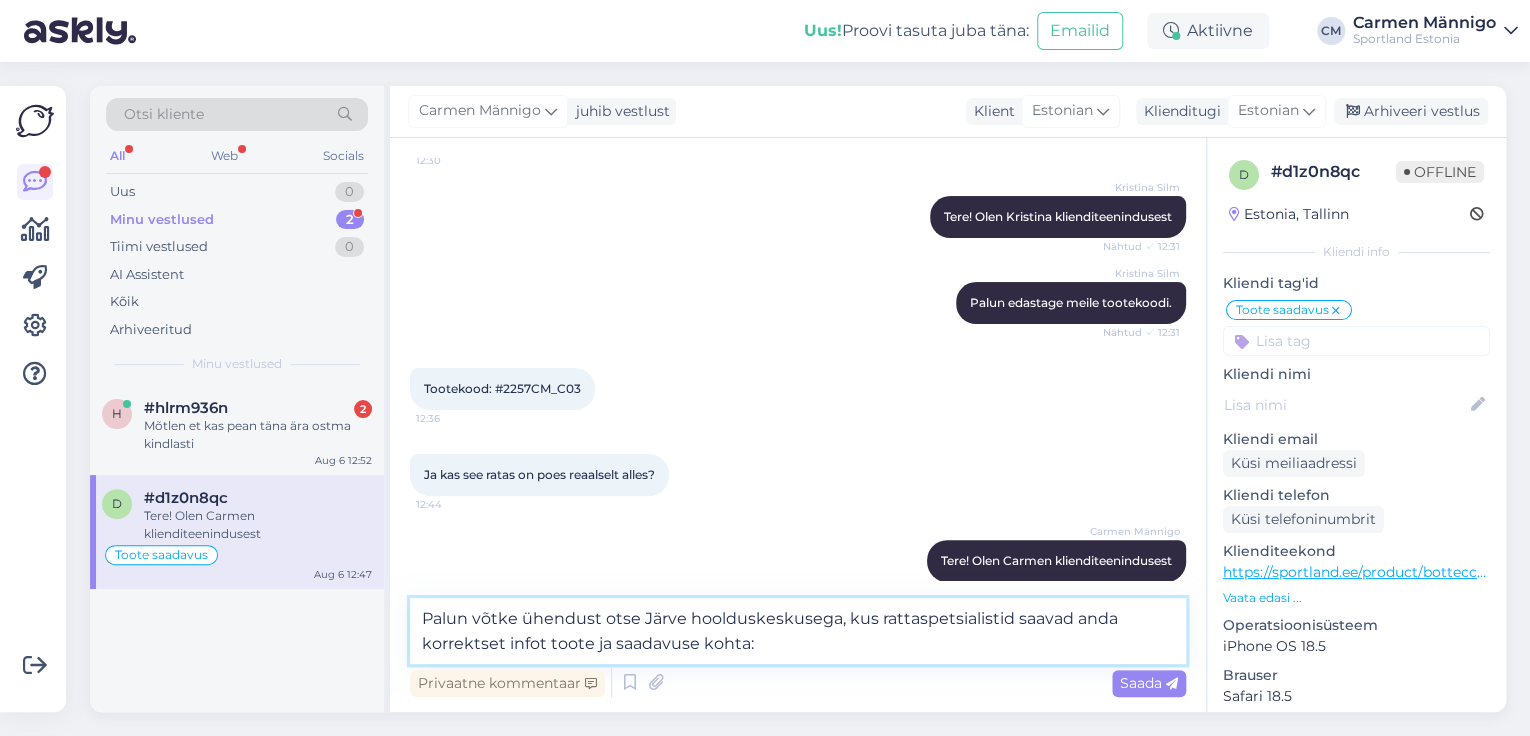type on "Palun võtke ühendust otse Järve hoolduskeskusega, kus rattaspetsialistid saavad anda korrektset infot toote ja saadavuse kohta: https://sportland.ee/hooldus" 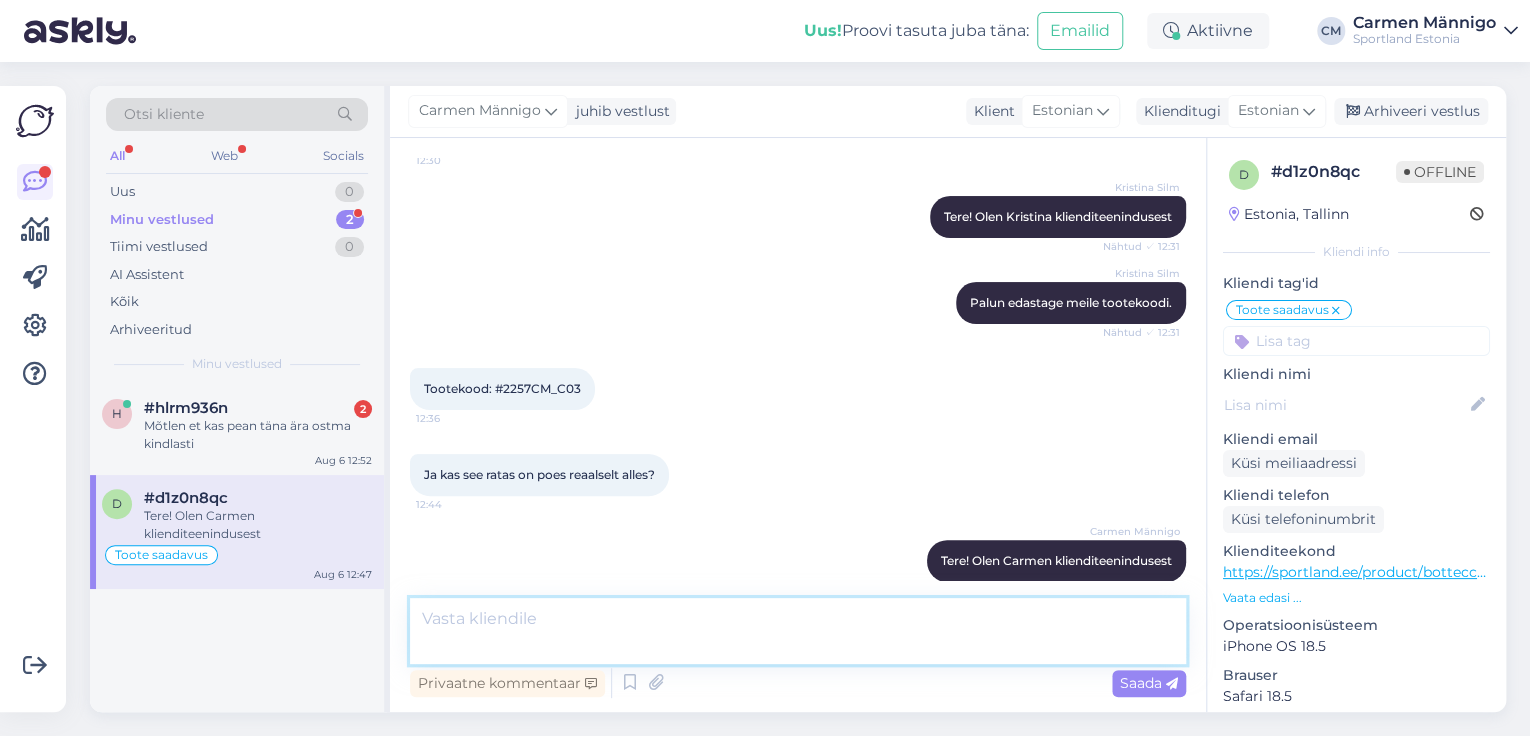 scroll, scrollTop: 293, scrollLeft: 0, axis: vertical 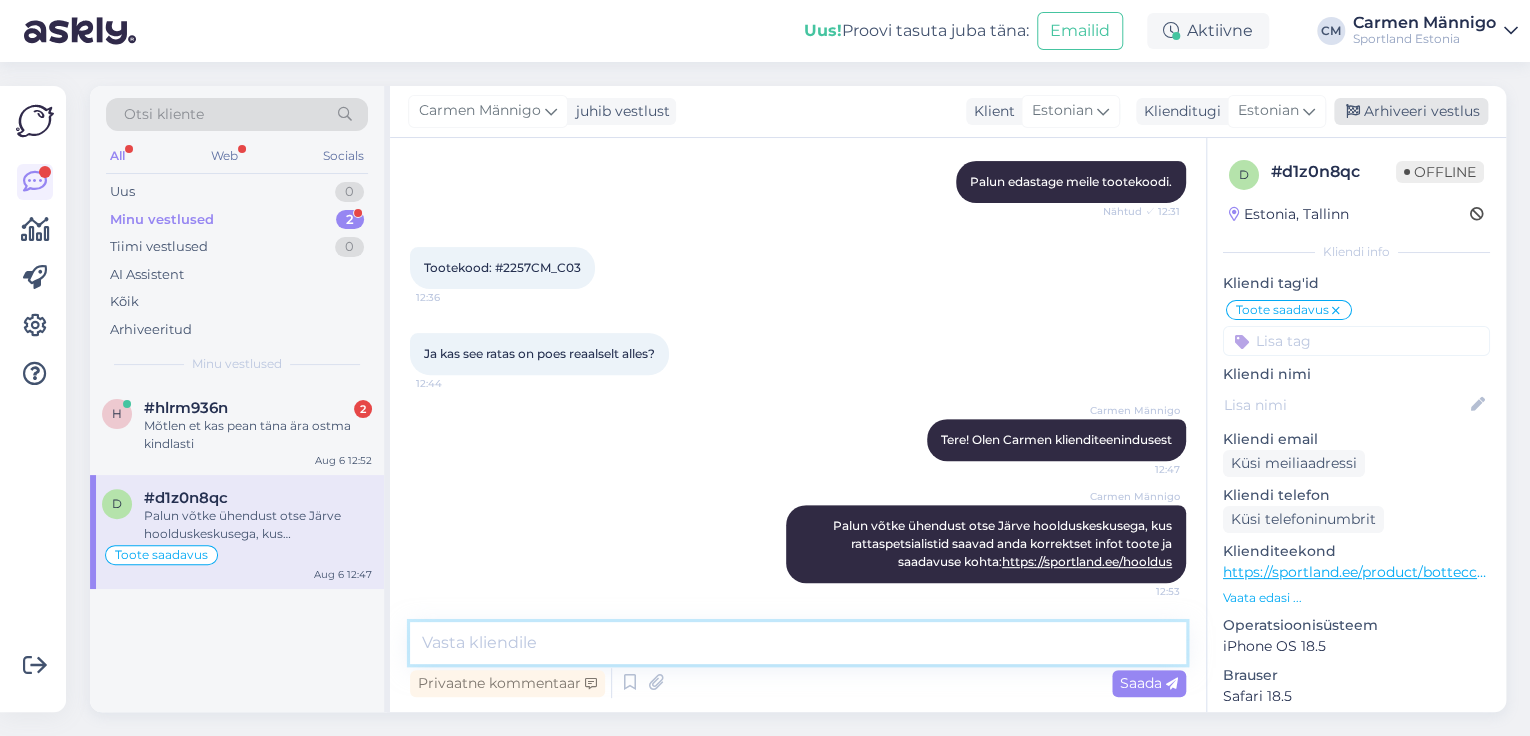 type 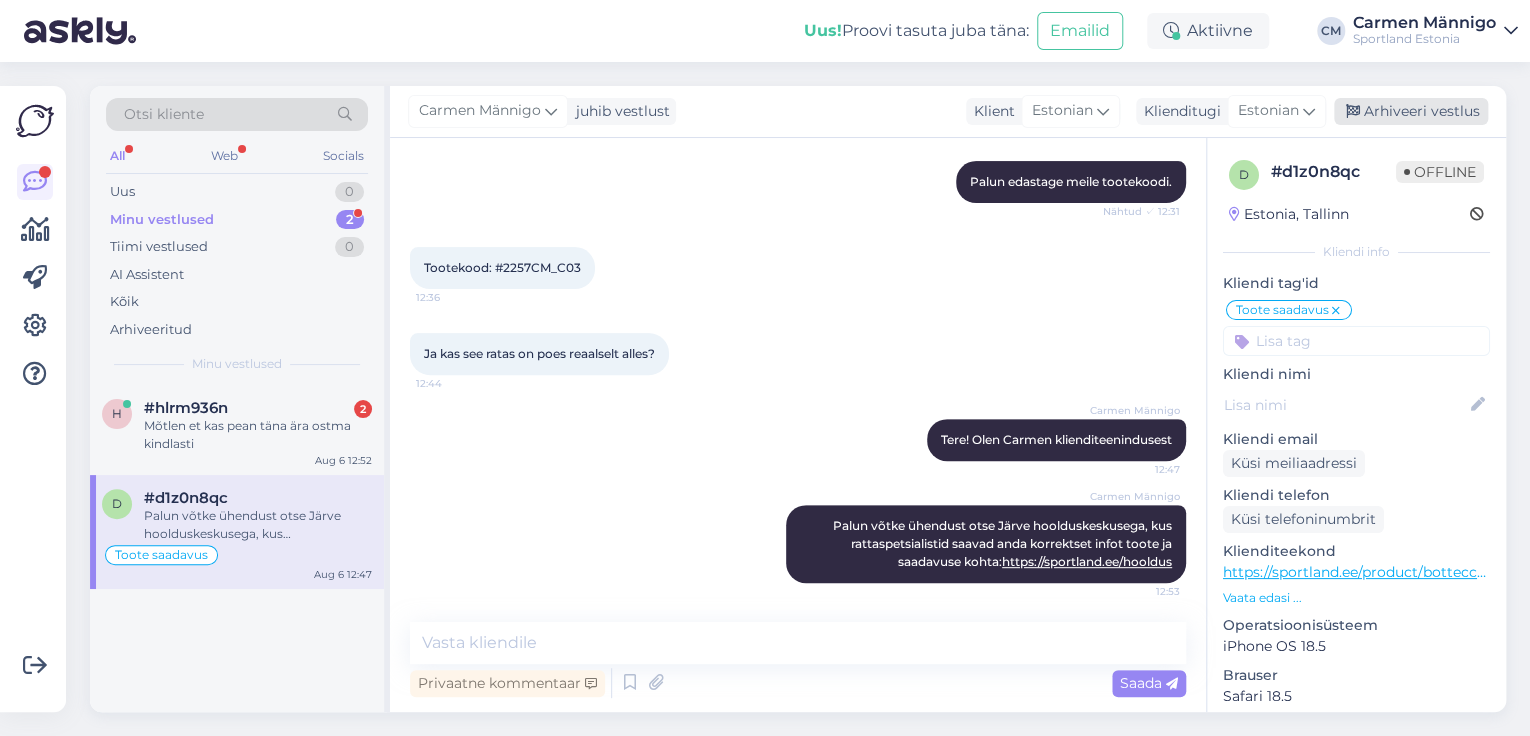 click on "Arhiveeri vestlus" at bounding box center (1411, 111) 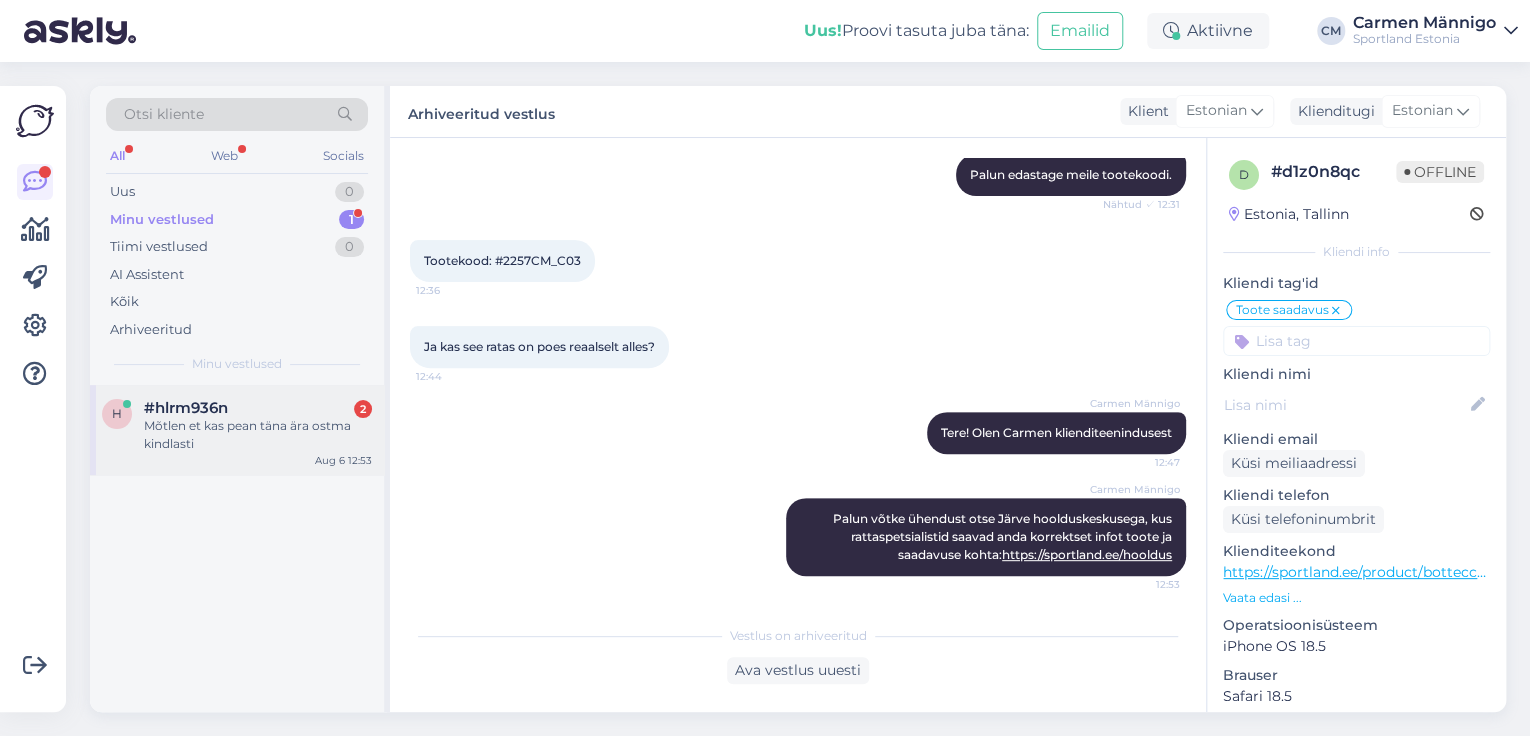 click on "Mõtlen et kas pean täna ära ostma kindlasti" at bounding box center (258, 435) 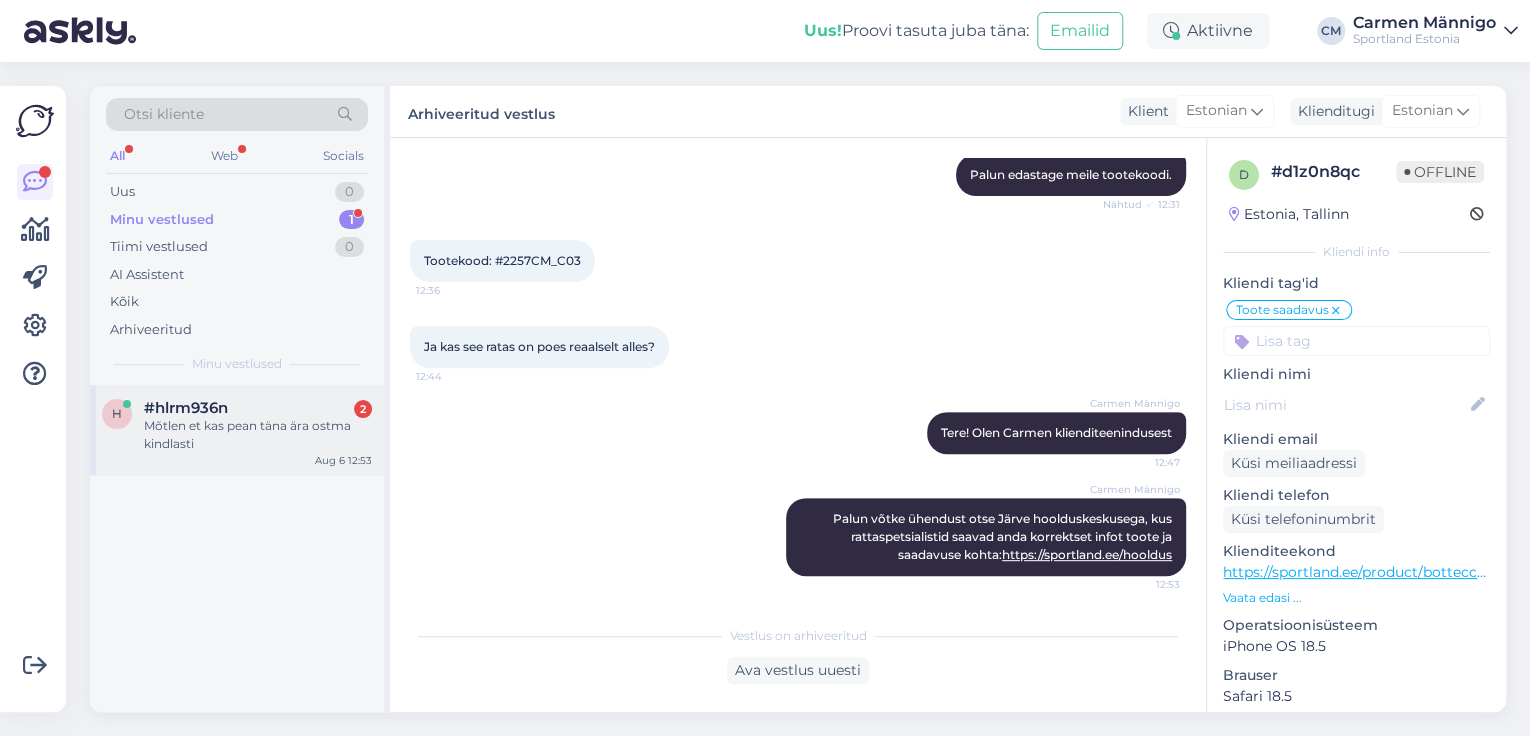 scroll, scrollTop: 85, scrollLeft: 0, axis: vertical 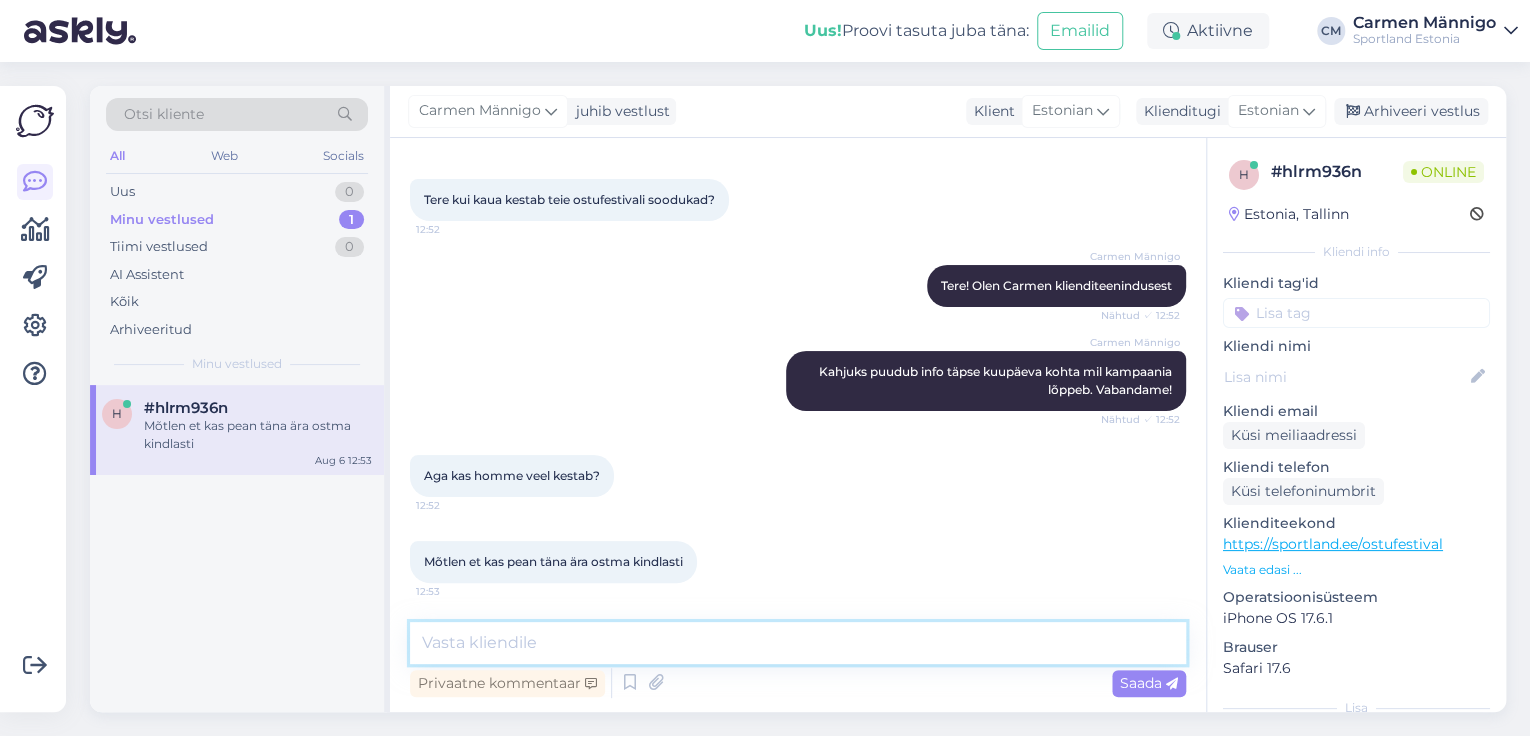 click at bounding box center (798, 643) 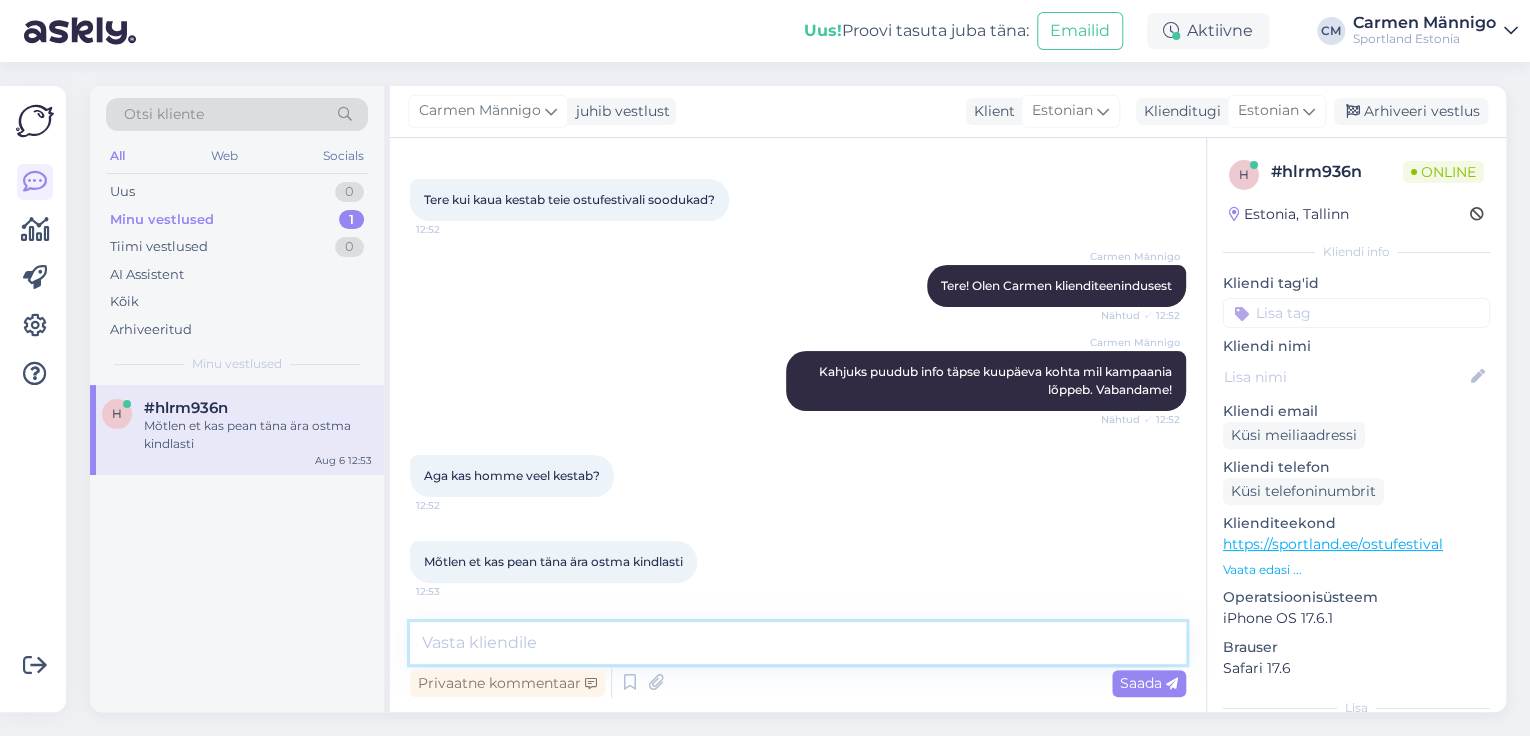 click at bounding box center [798, 643] 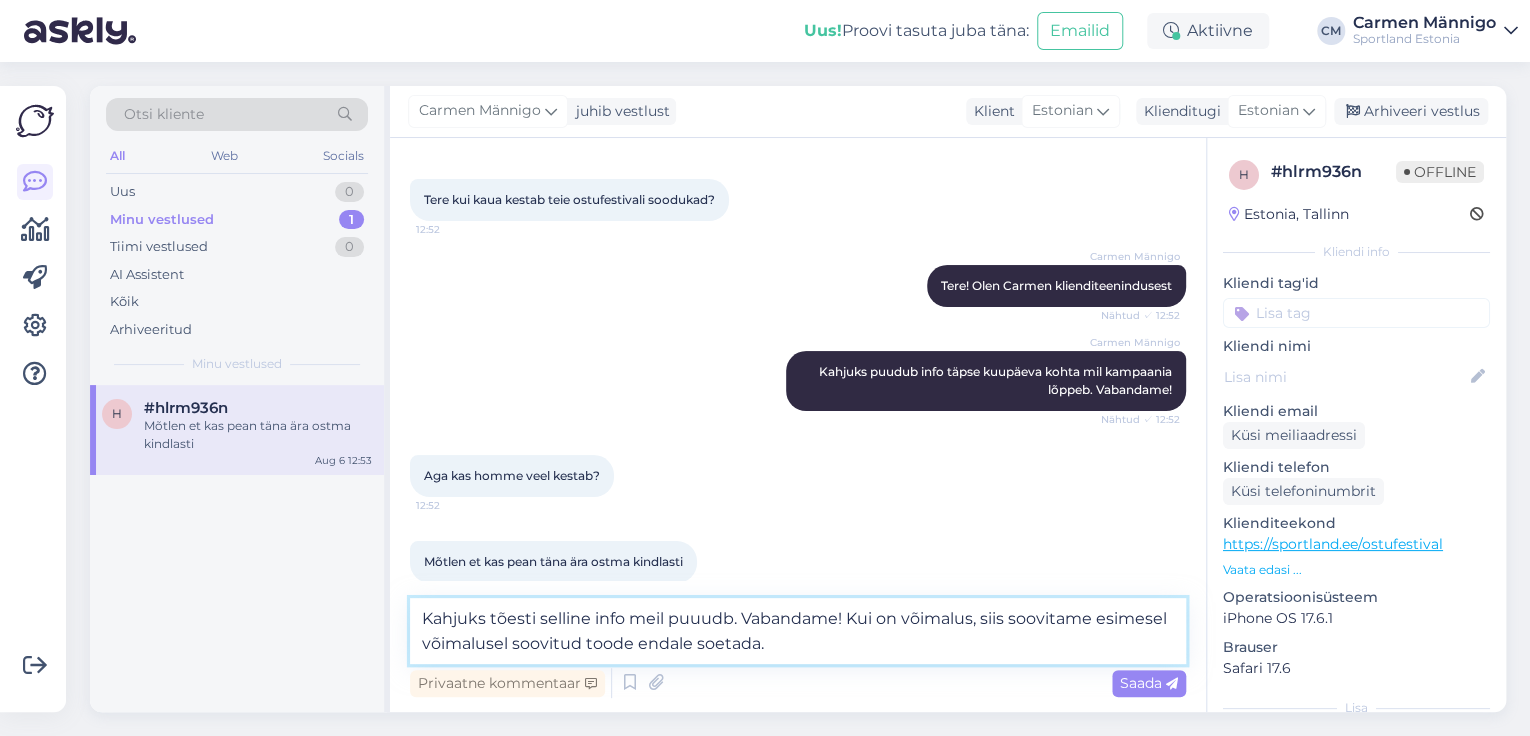 click on "Kahjuks tõesti selline info meil puuudb. Vabandame! Kui on võimalus, siis soovitame esimesel võimalusel soovitud toode endale soetada." at bounding box center (798, 631) 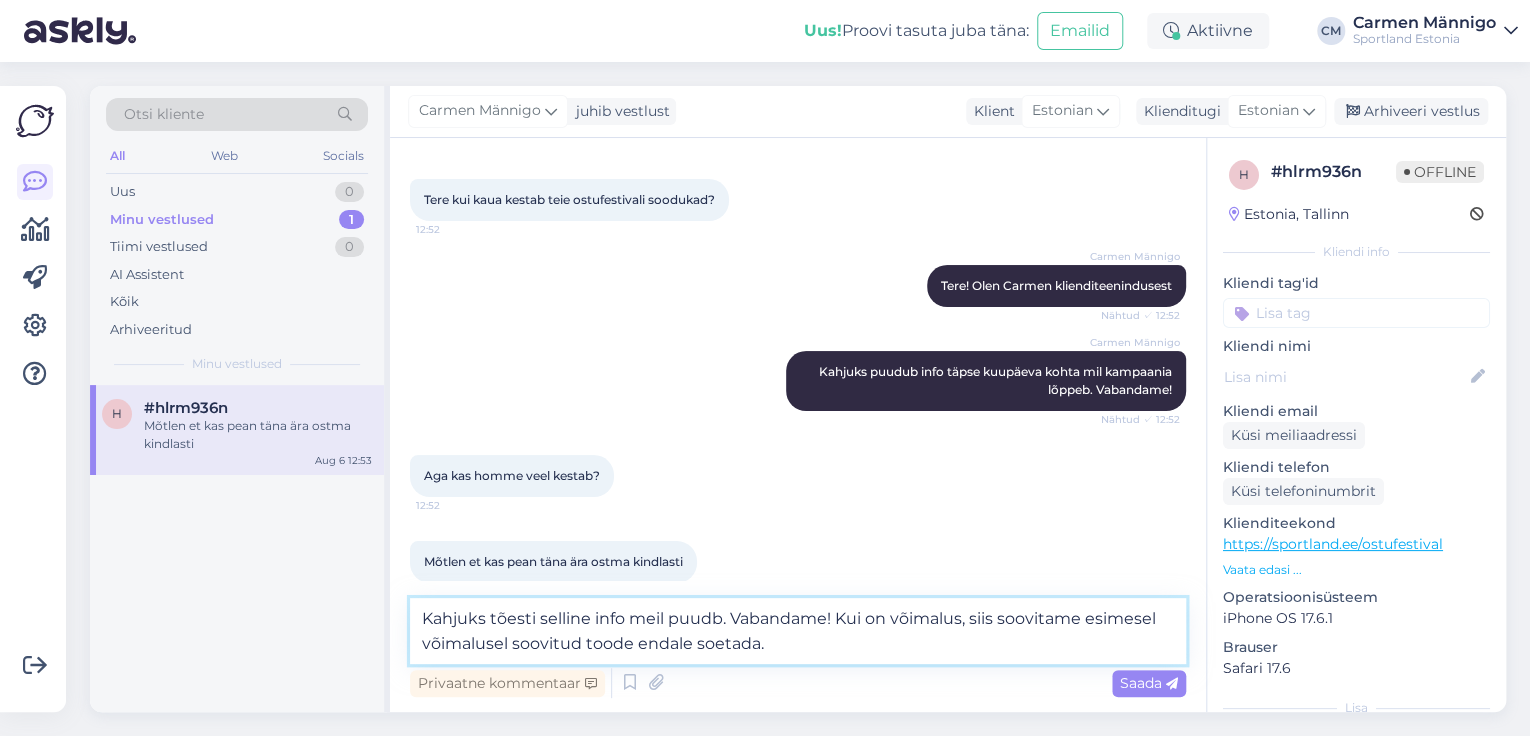 click on "Kahjuks tõesti selline info meil puudb. Vabandame! Kui on võimalus, siis soovitame esimesel võimalusel soovitud toode endale soetada." at bounding box center (798, 631) 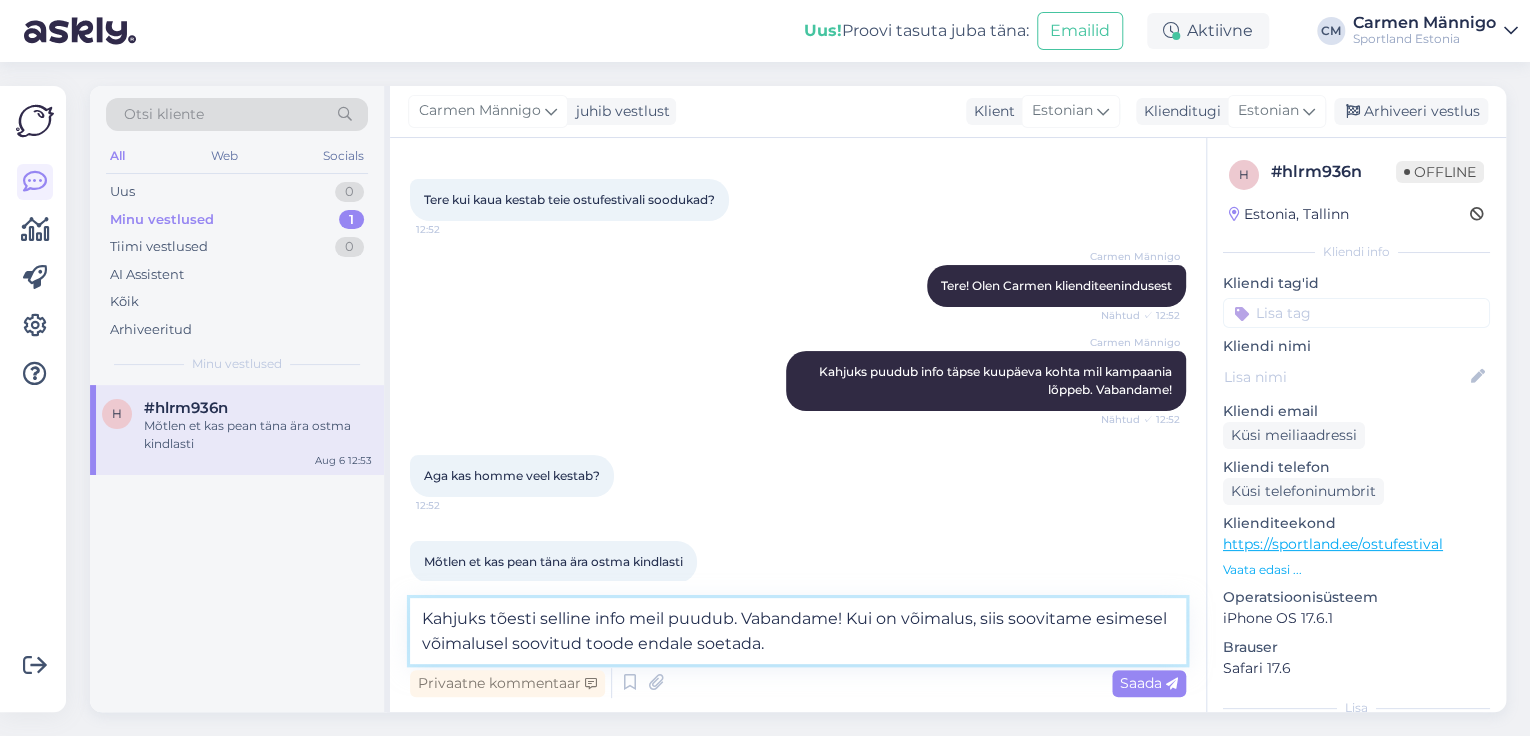 click on "Kahjuks tõesti selline info meil puudub. Vabandame! Kui on võimalus, siis soovitame esimesel võimalusel soovitud toode endale soetada." at bounding box center [798, 631] 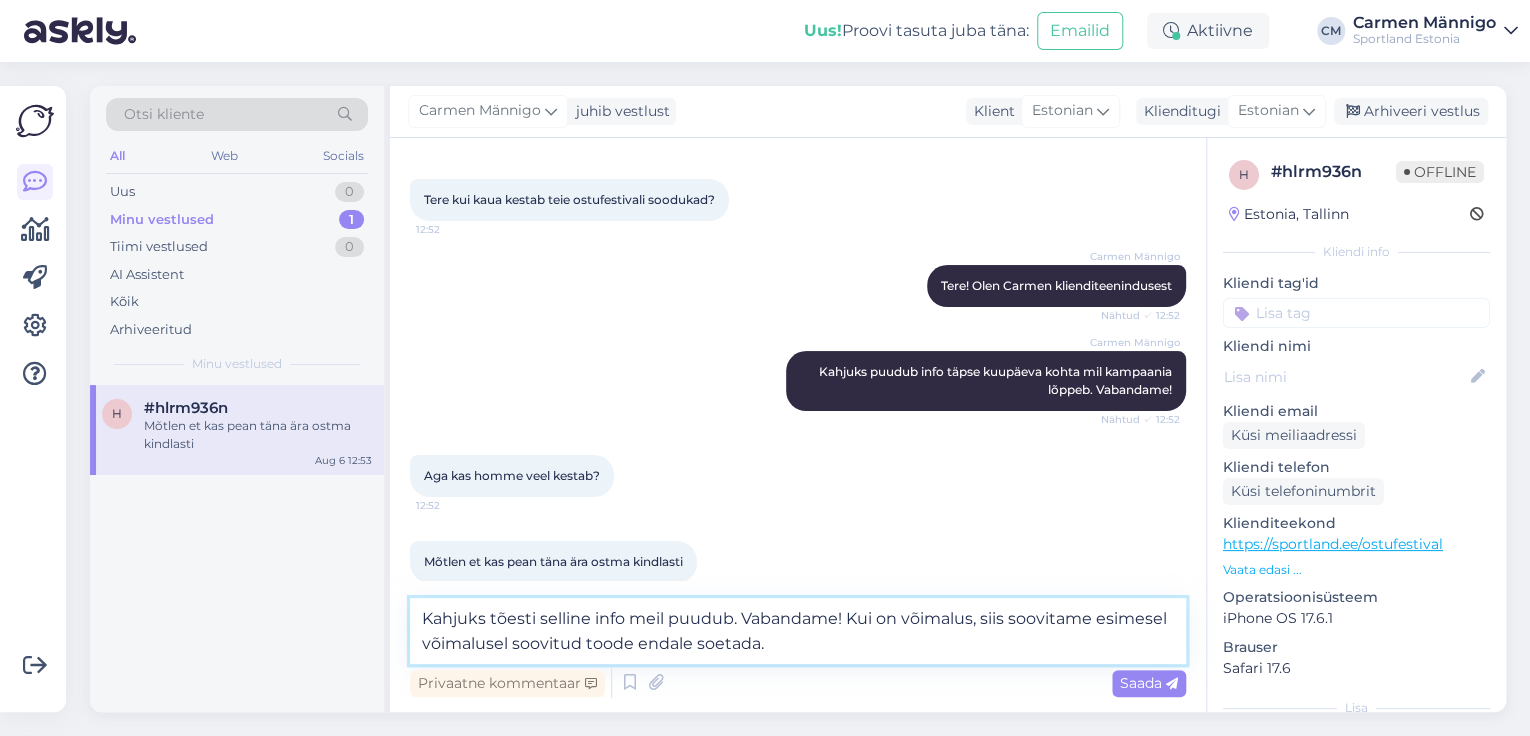 type 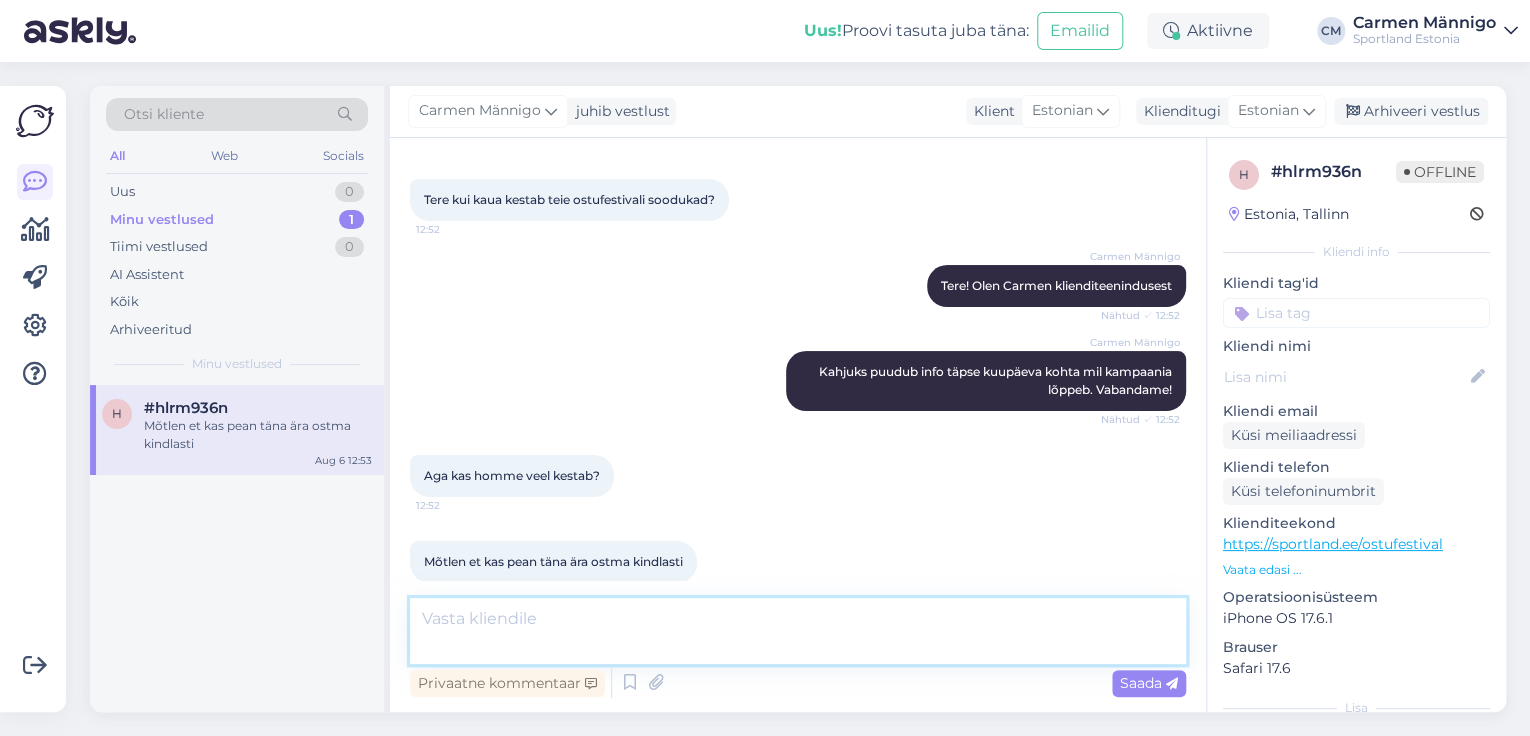 scroll, scrollTop: 208, scrollLeft: 0, axis: vertical 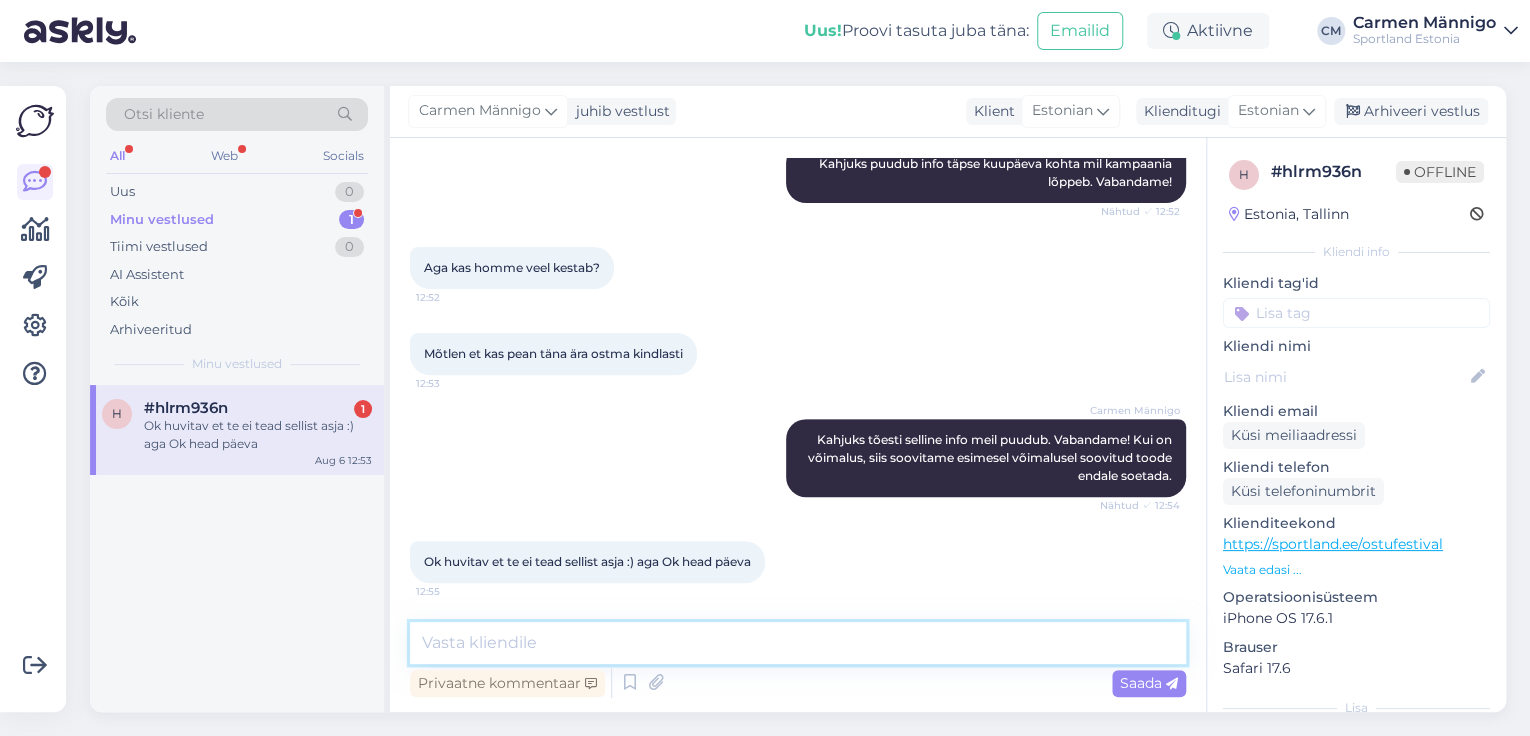 click at bounding box center [798, 643] 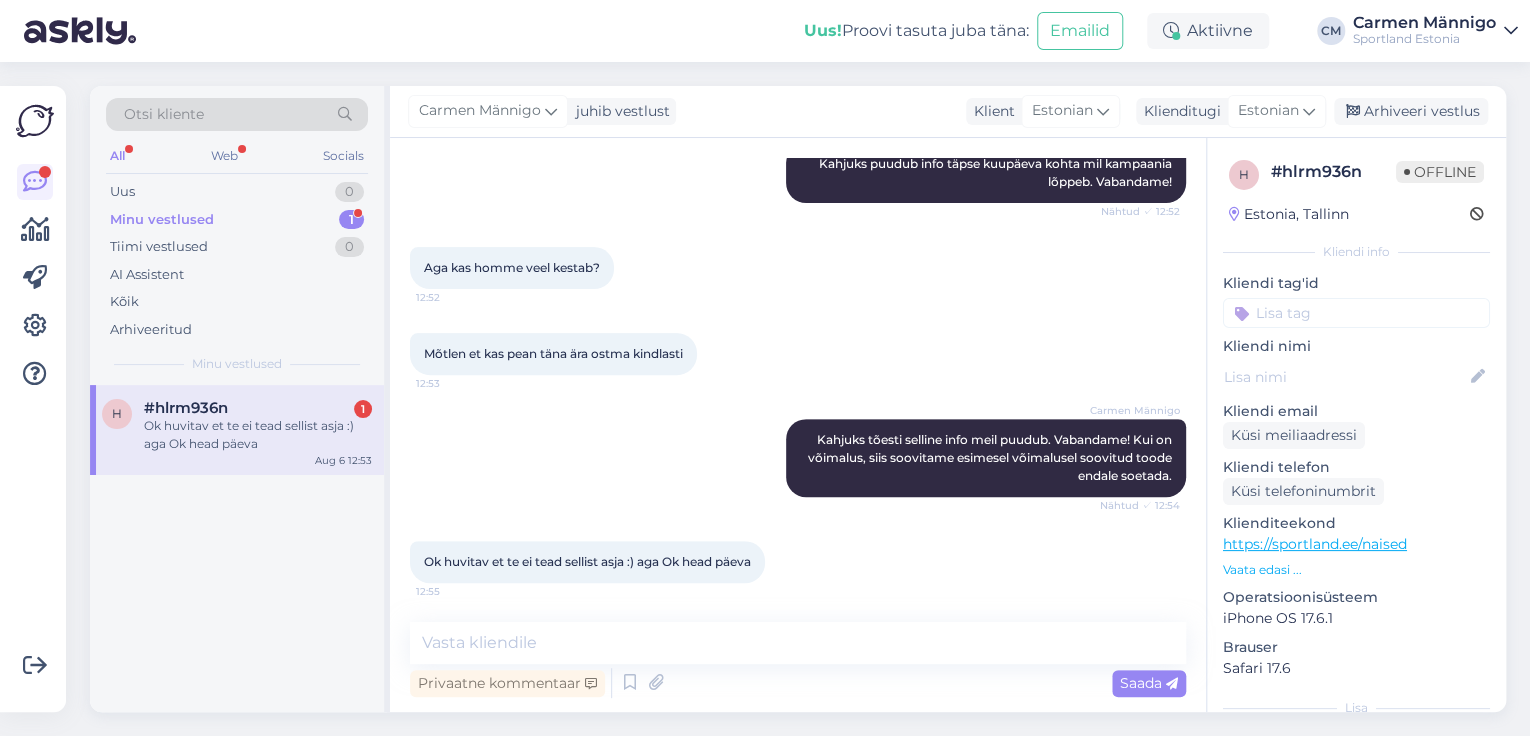 click on "Aug 6 12:53" at bounding box center [343, 460] 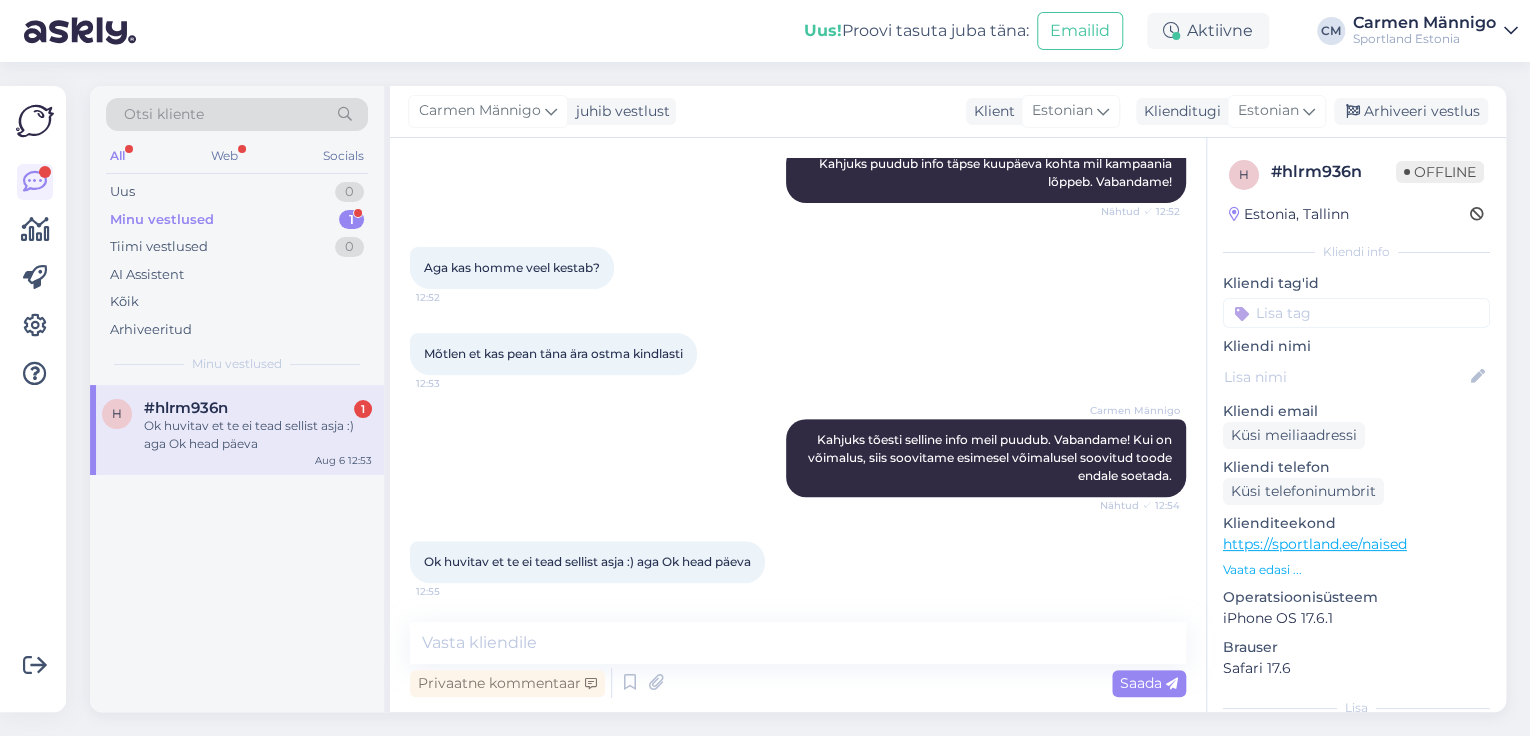 scroll, scrollTop: 0, scrollLeft: 0, axis: both 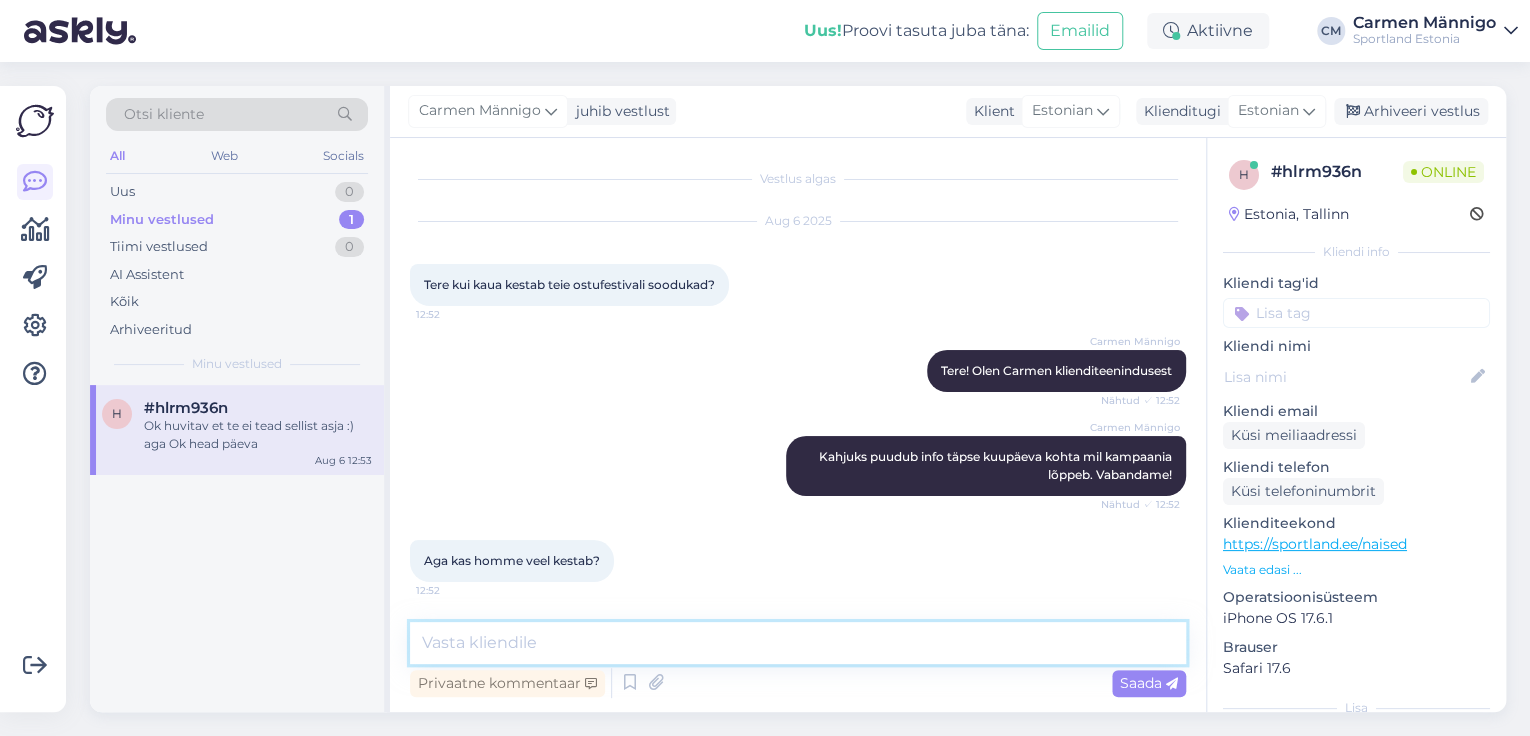 click at bounding box center (798, 643) 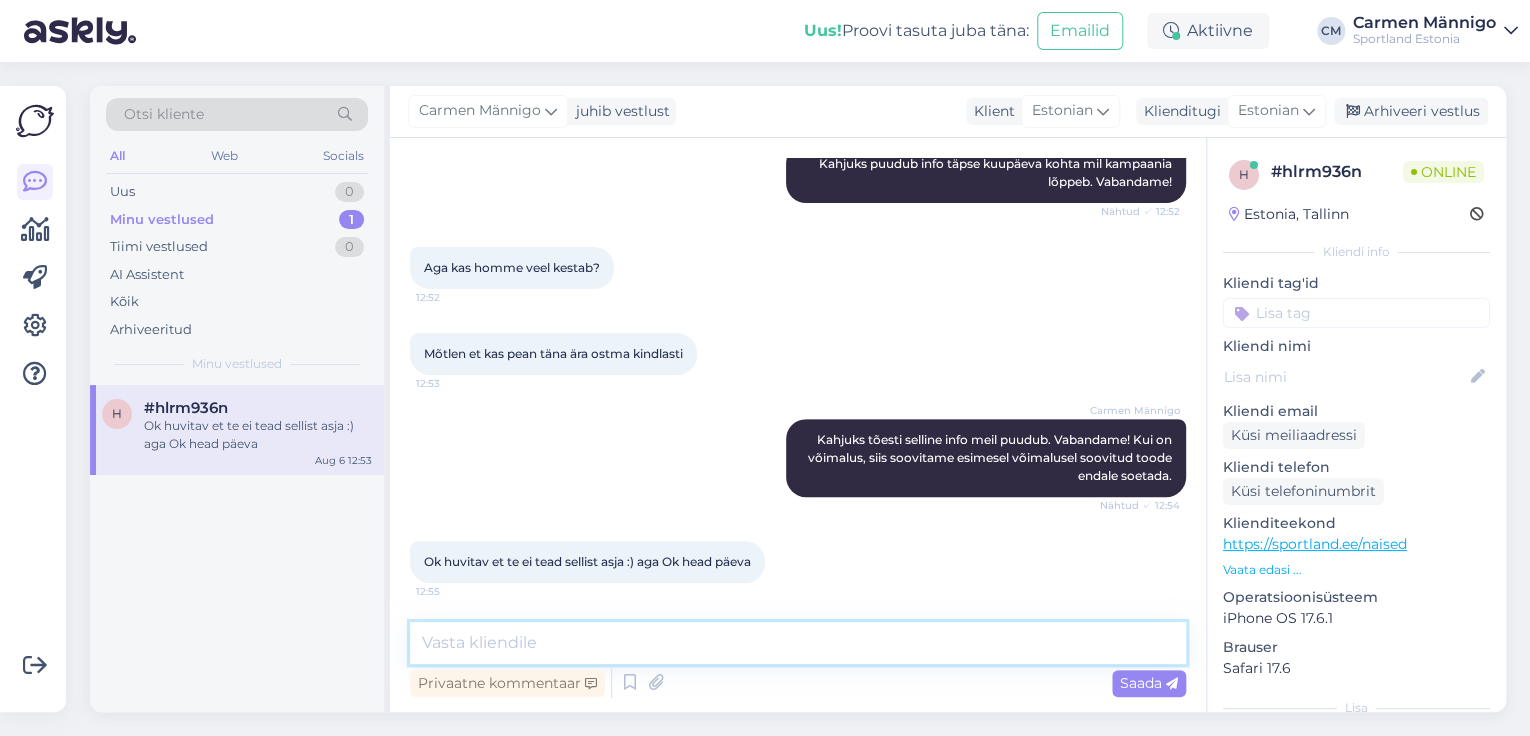 scroll, scrollTop: 293, scrollLeft: 0, axis: vertical 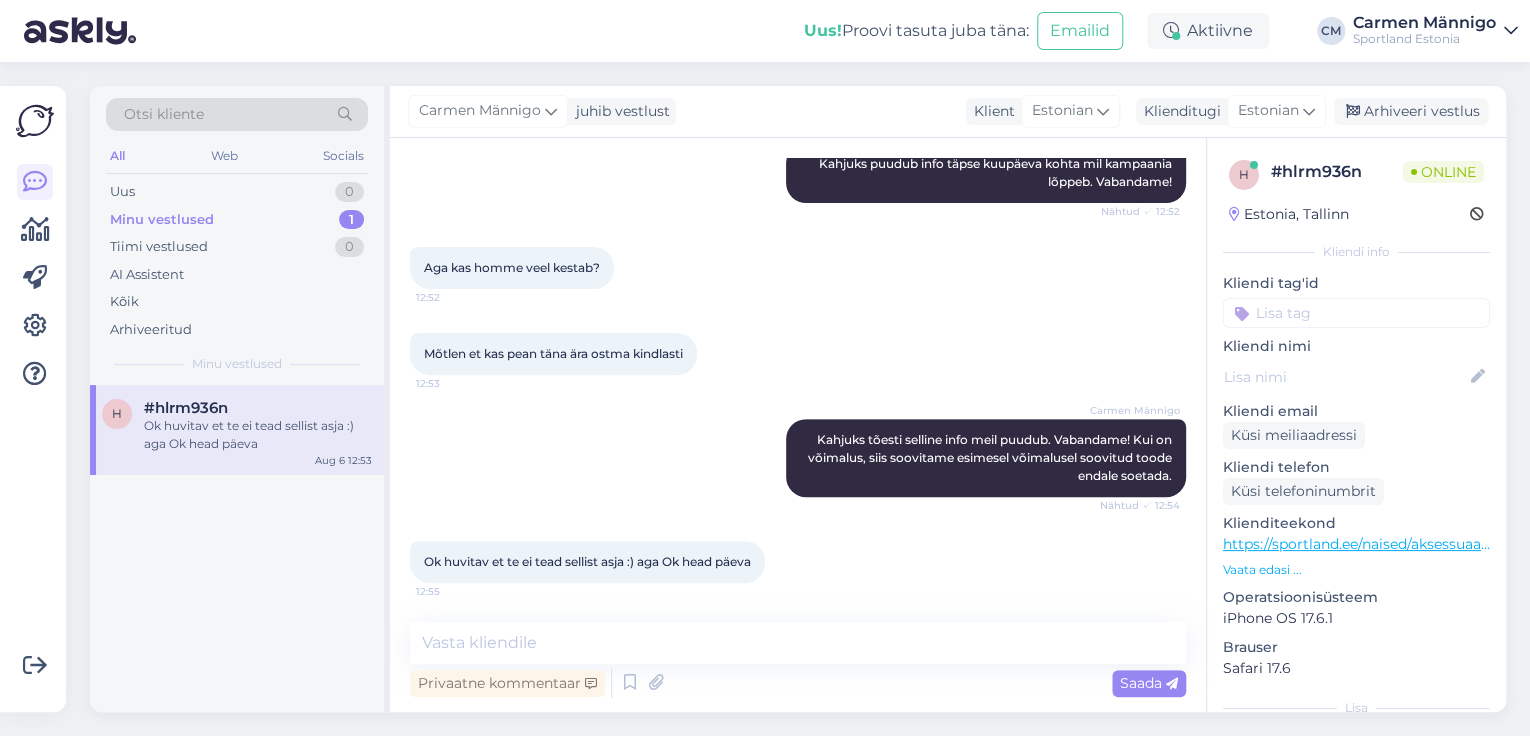 click on "Carmen Männigo Kahjuks tõesti selline info meil puudub. Vabandame! Kui on võimalus, siis soovitame esimesel võimalusel soovitud toode endale soetada.  Nähtud ✓ 12:54" at bounding box center [798, 458] 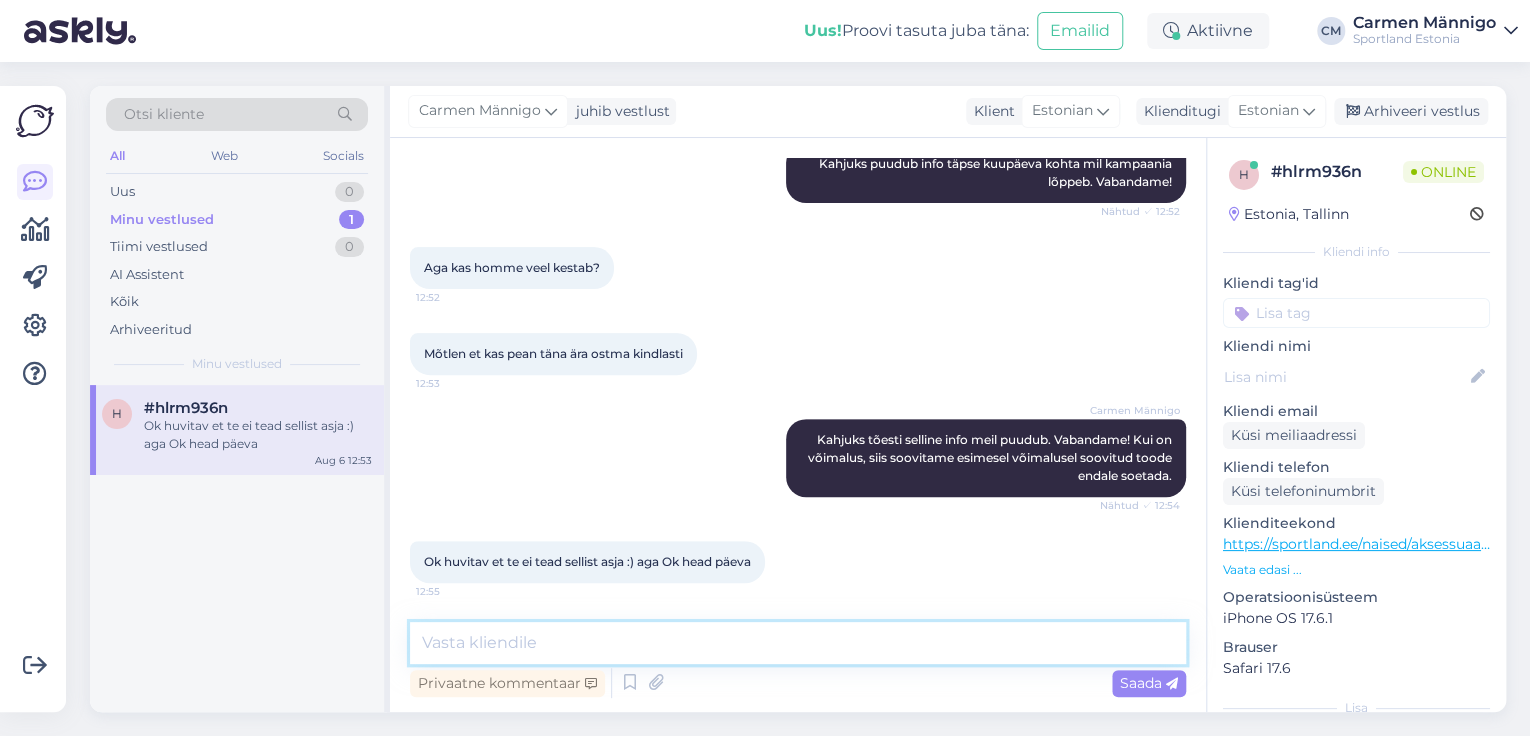 click at bounding box center (798, 643) 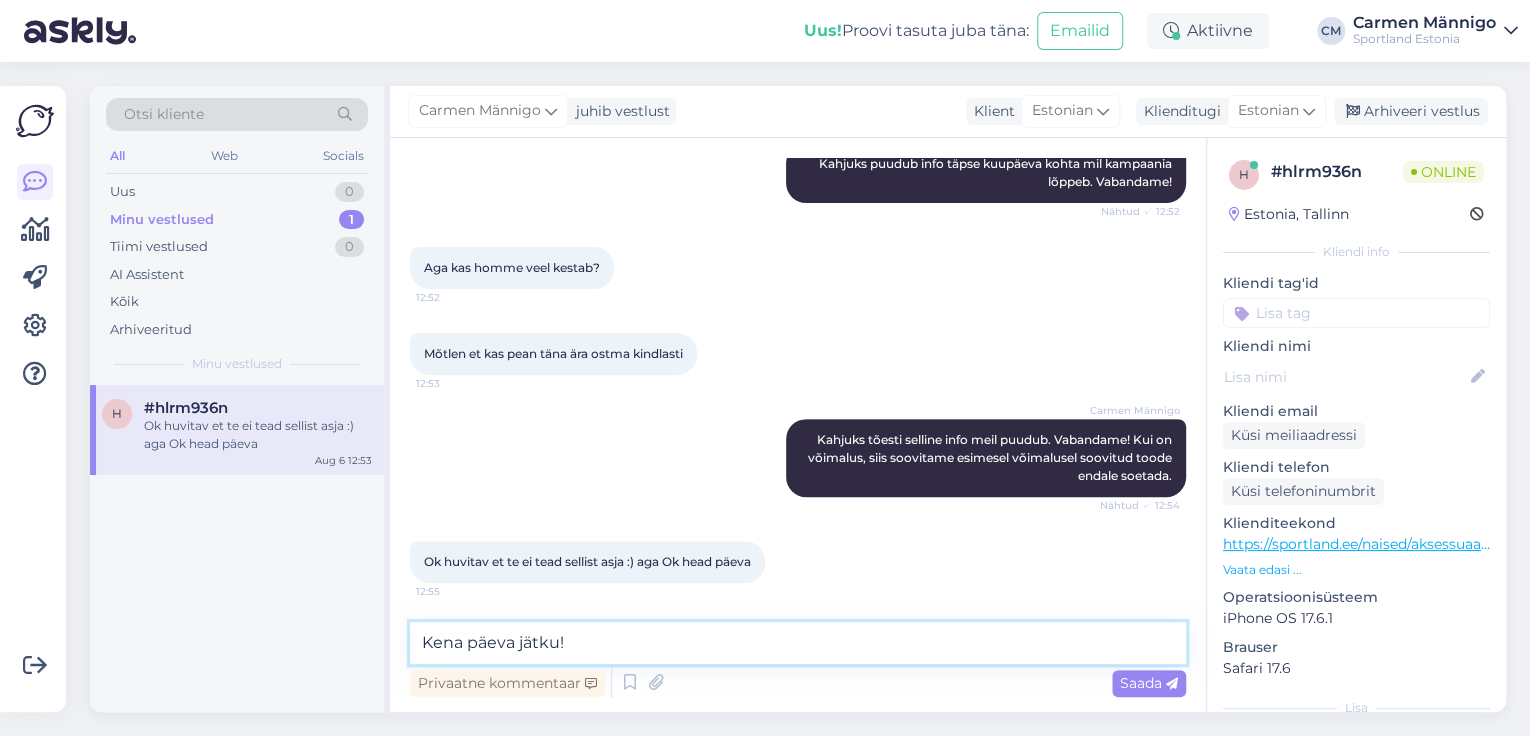 type on "Kena päeva jätku!" 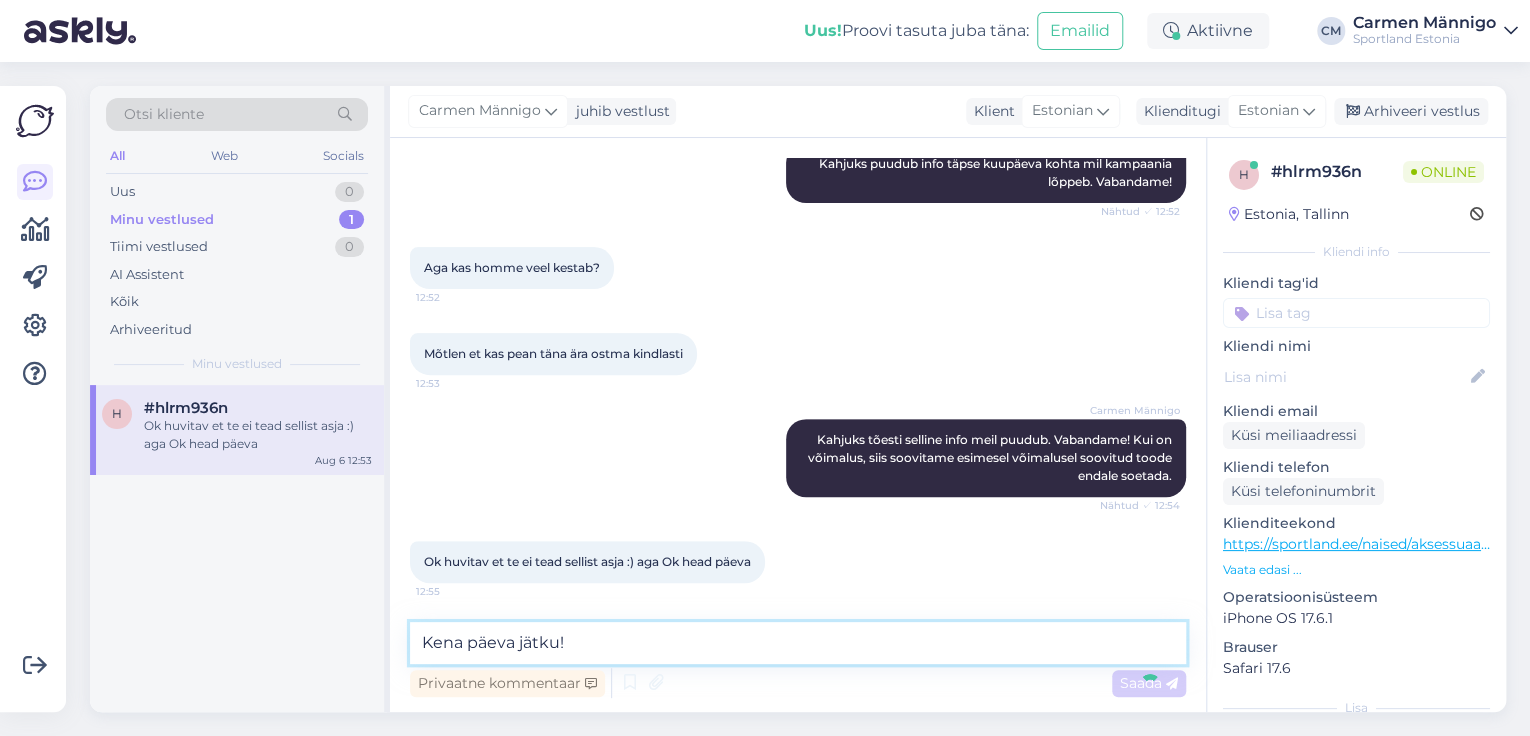 type 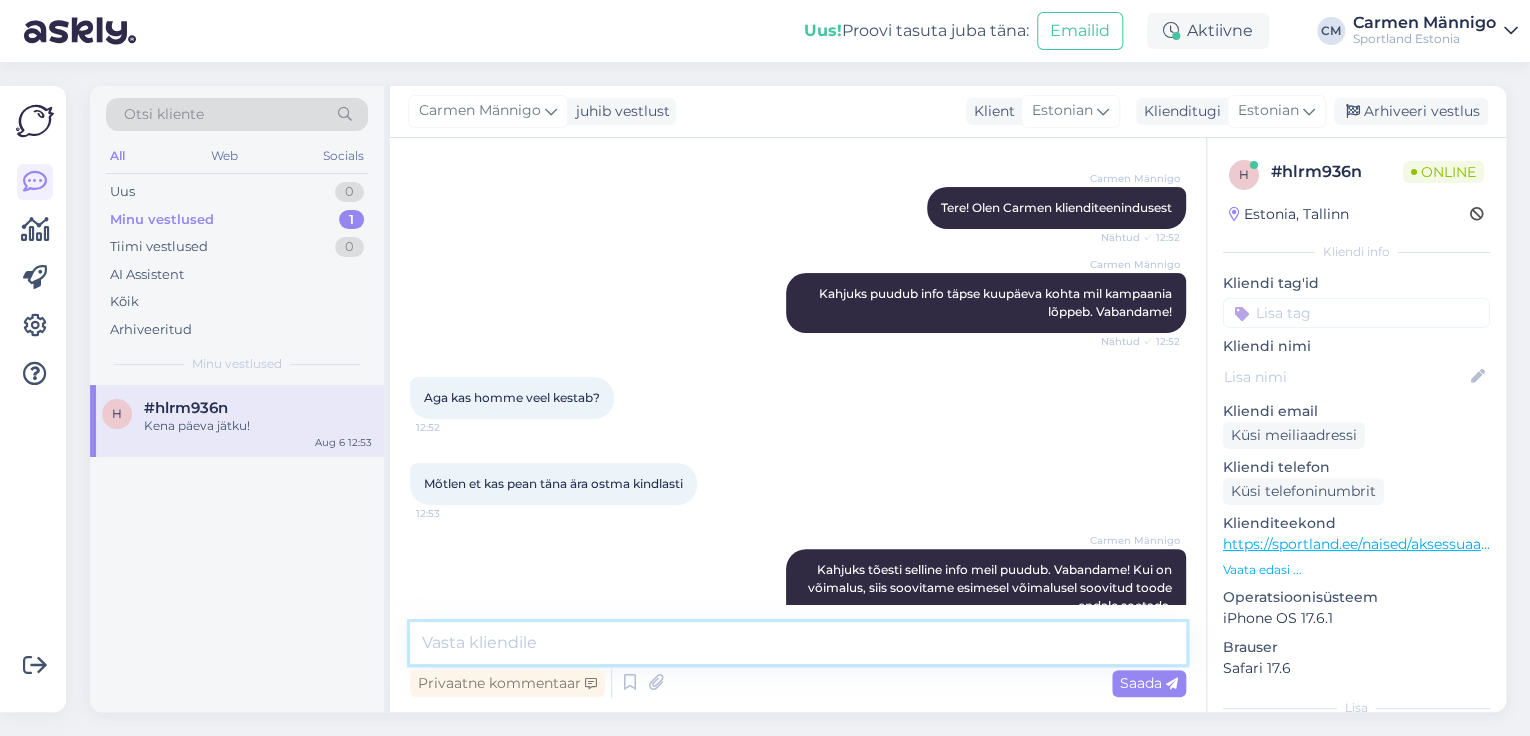 scroll, scrollTop: 140, scrollLeft: 0, axis: vertical 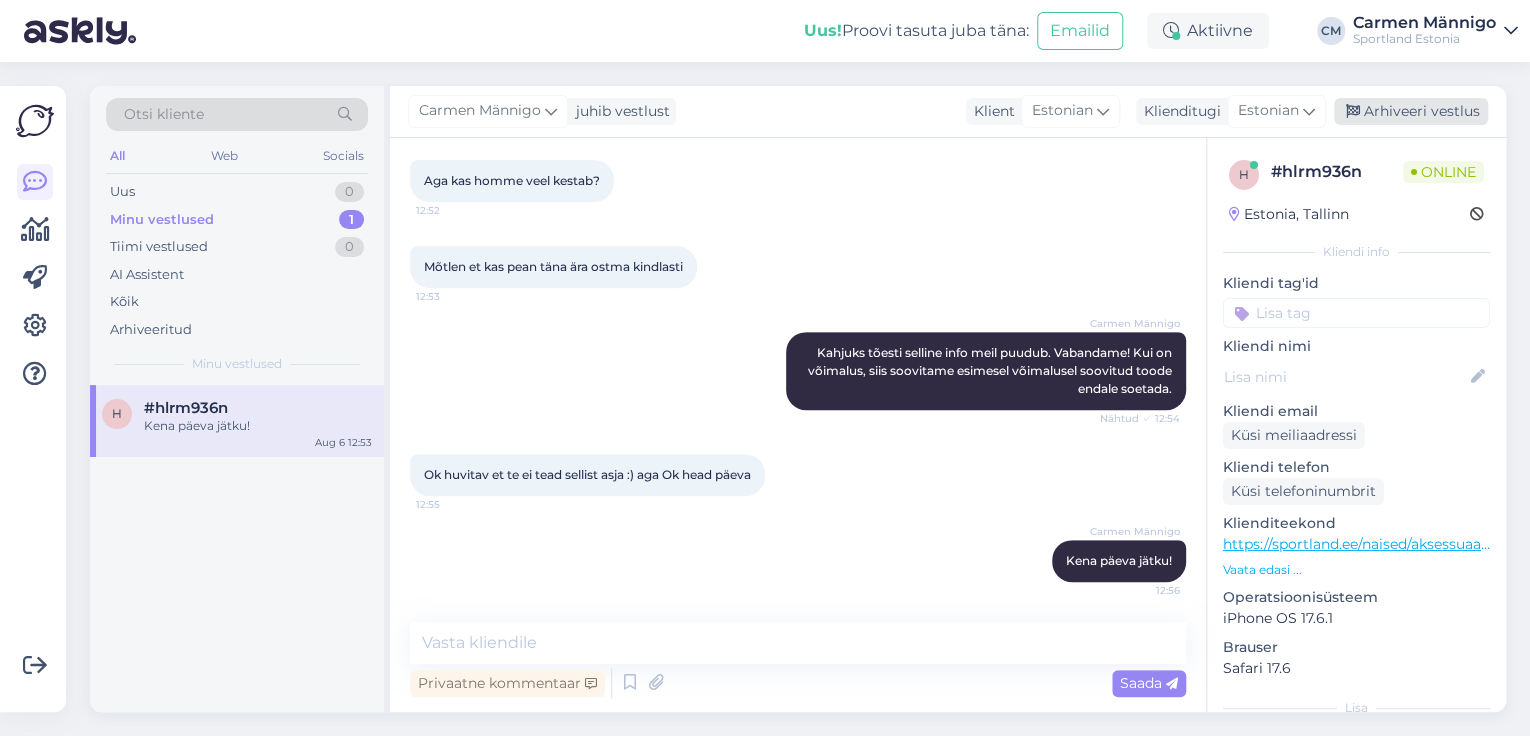 click on "Arhiveeri vestlus" at bounding box center (1411, 111) 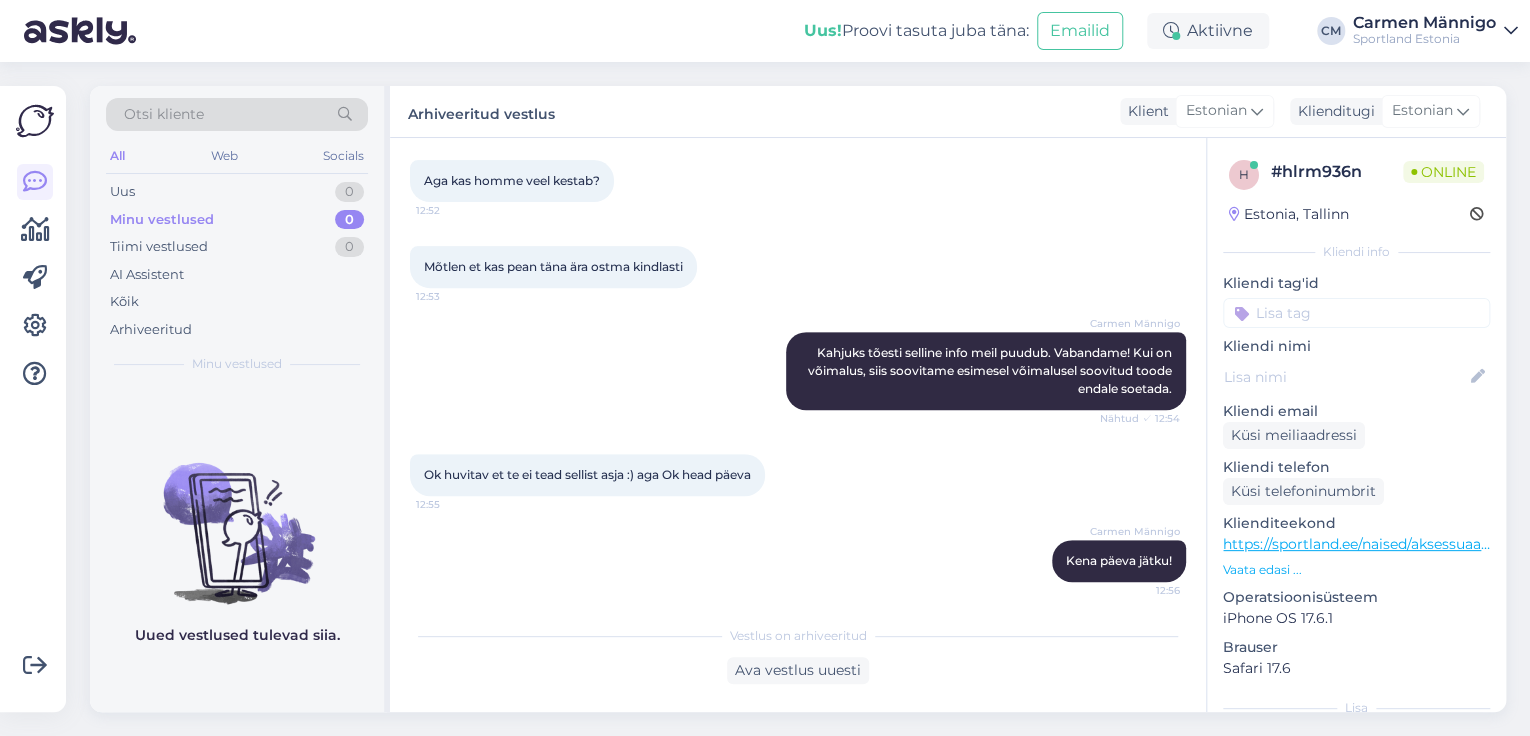 scroll, scrollTop: 160, scrollLeft: 0, axis: vertical 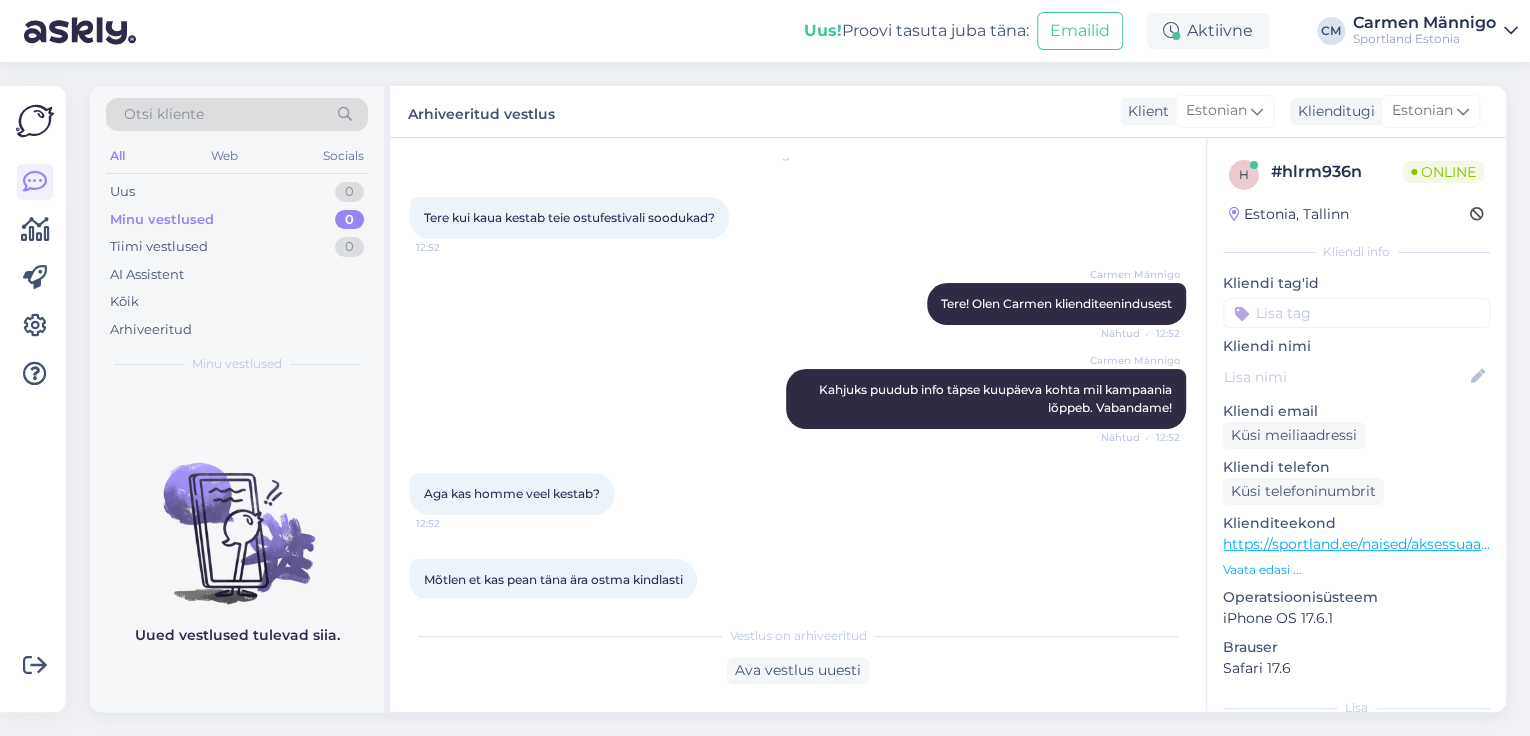 click at bounding box center (1356, 313) 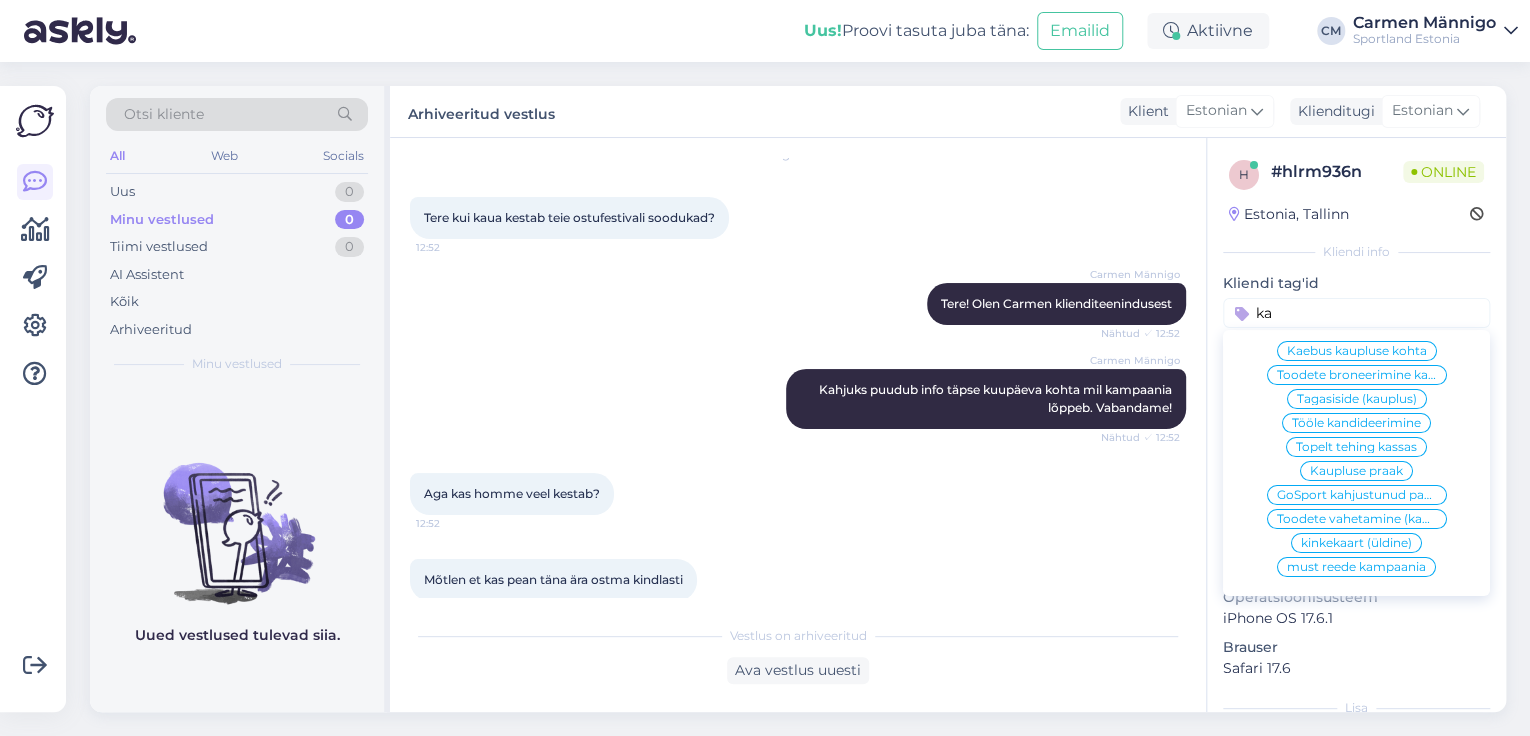 scroll, scrollTop: 0, scrollLeft: 0, axis: both 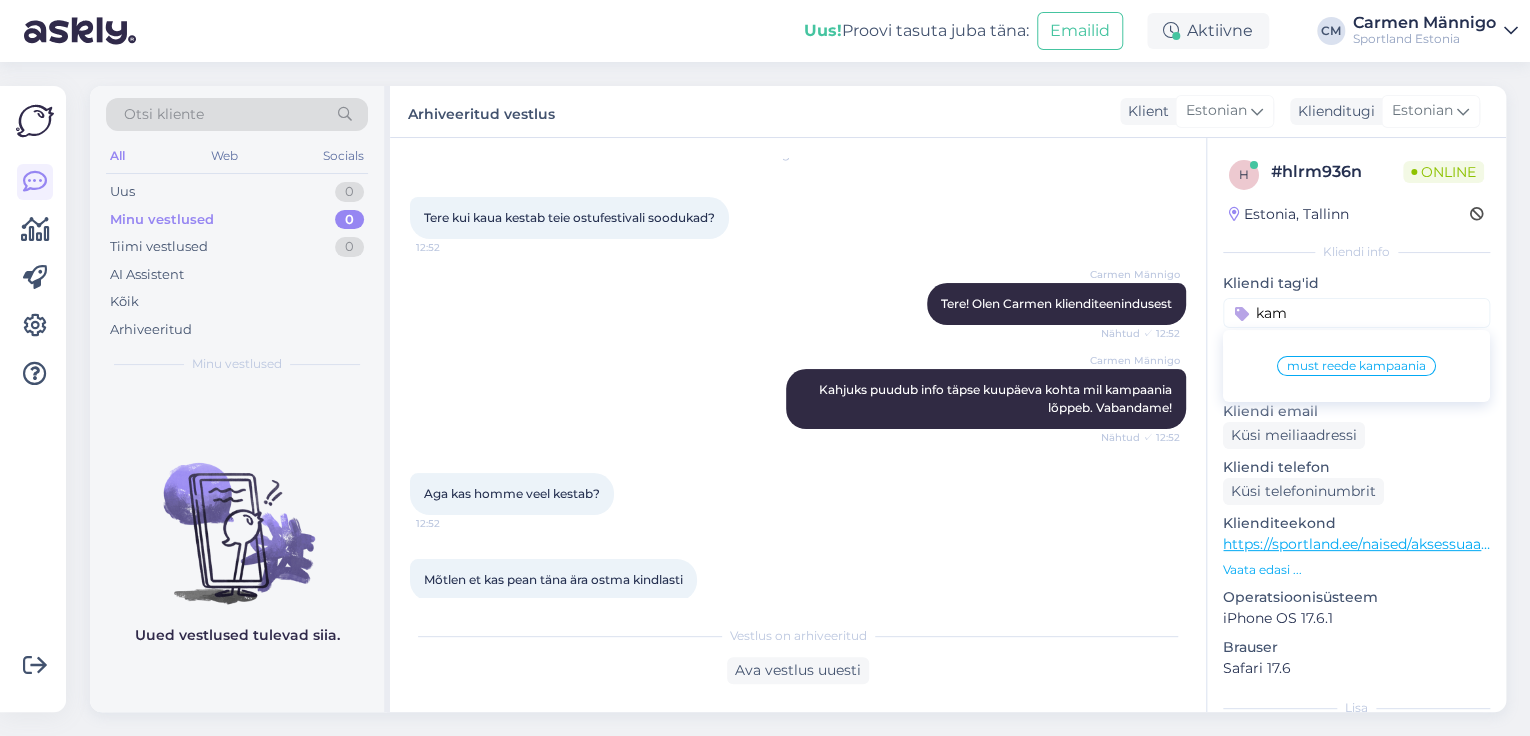type on "kam" 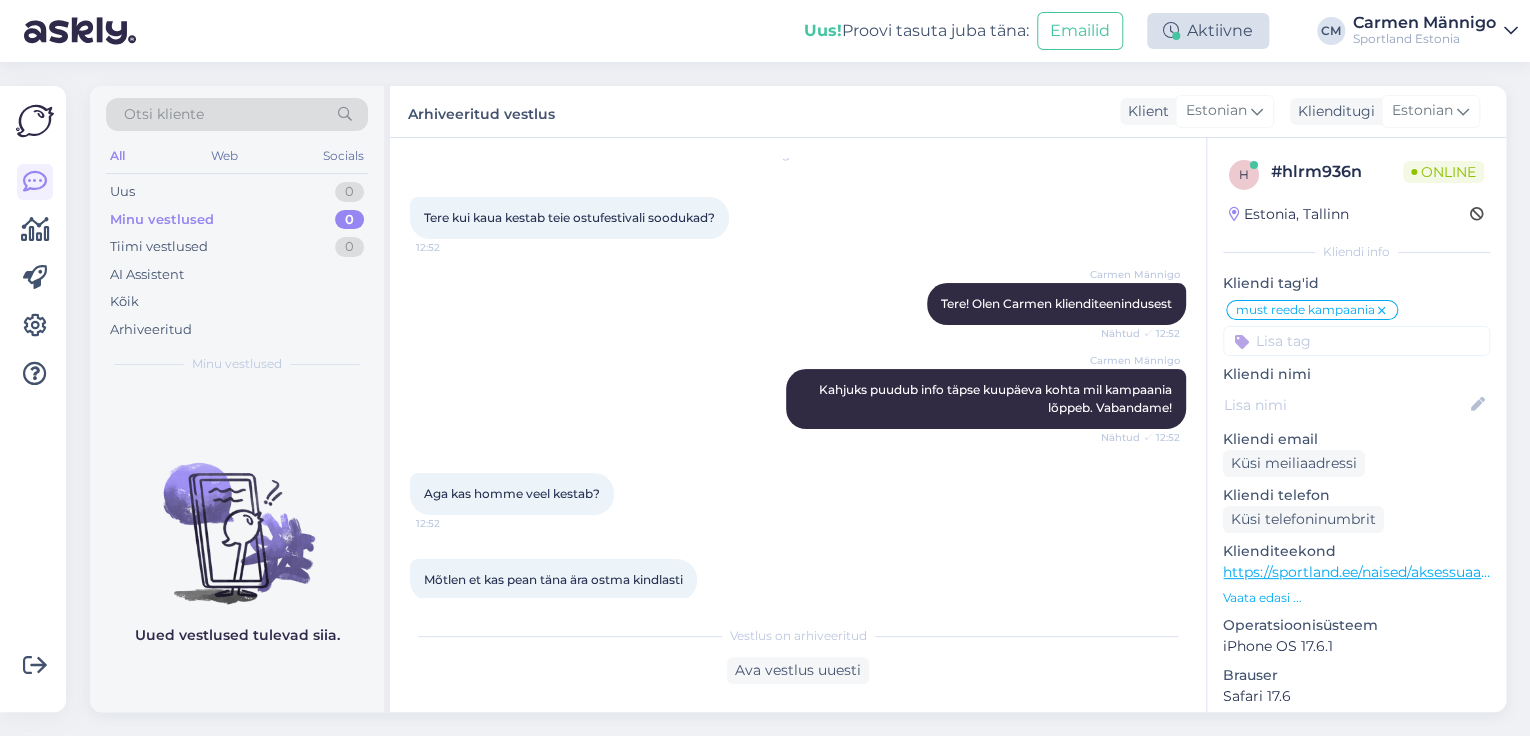 click on "Aktiivne" at bounding box center [1208, 31] 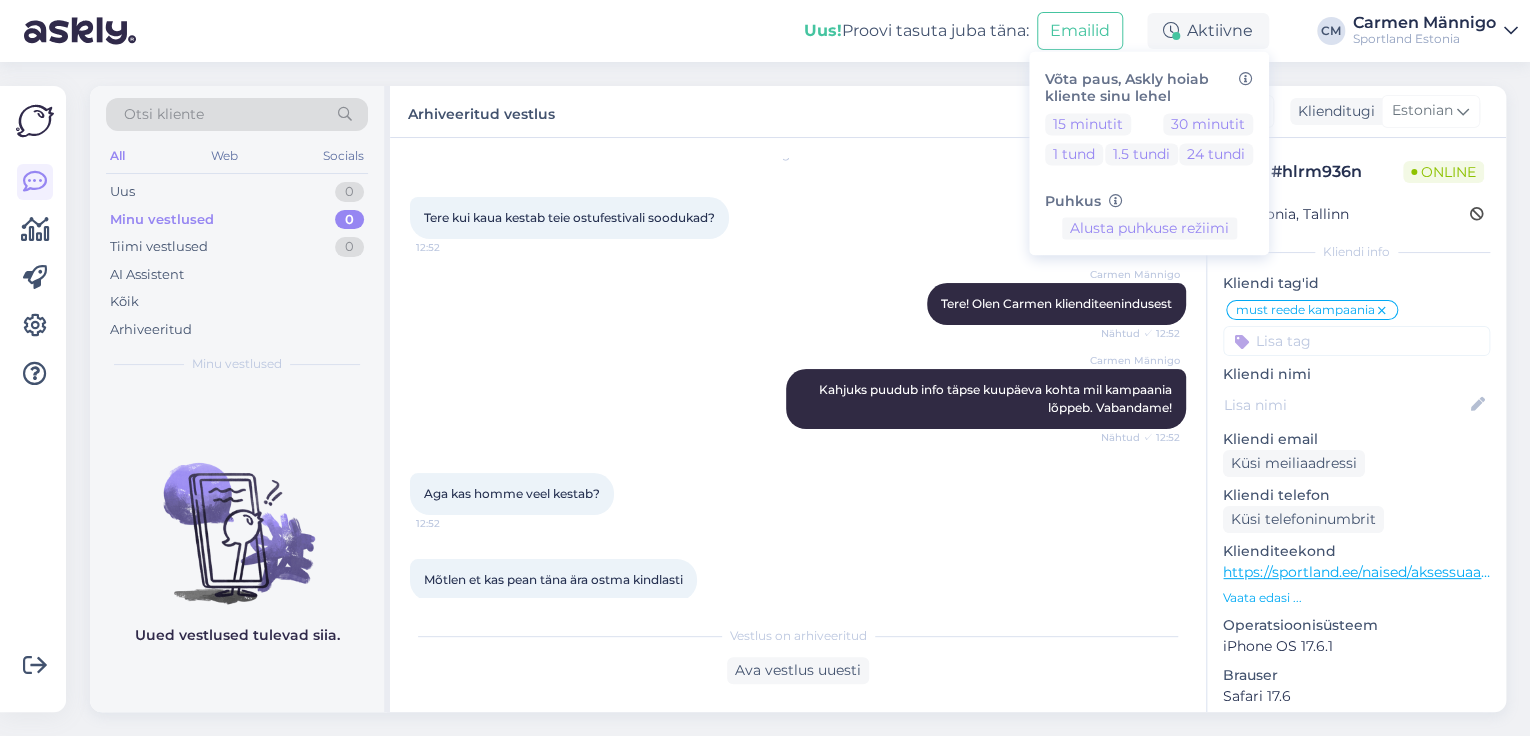 click on "Võta paus, Askly hoiab kliente sinu lehel 15 minutit 30 minutit 1 tund 1.5 tundi 24 tundi Puhkus Alusta puhkuse režiimi" at bounding box center [1149, 153] 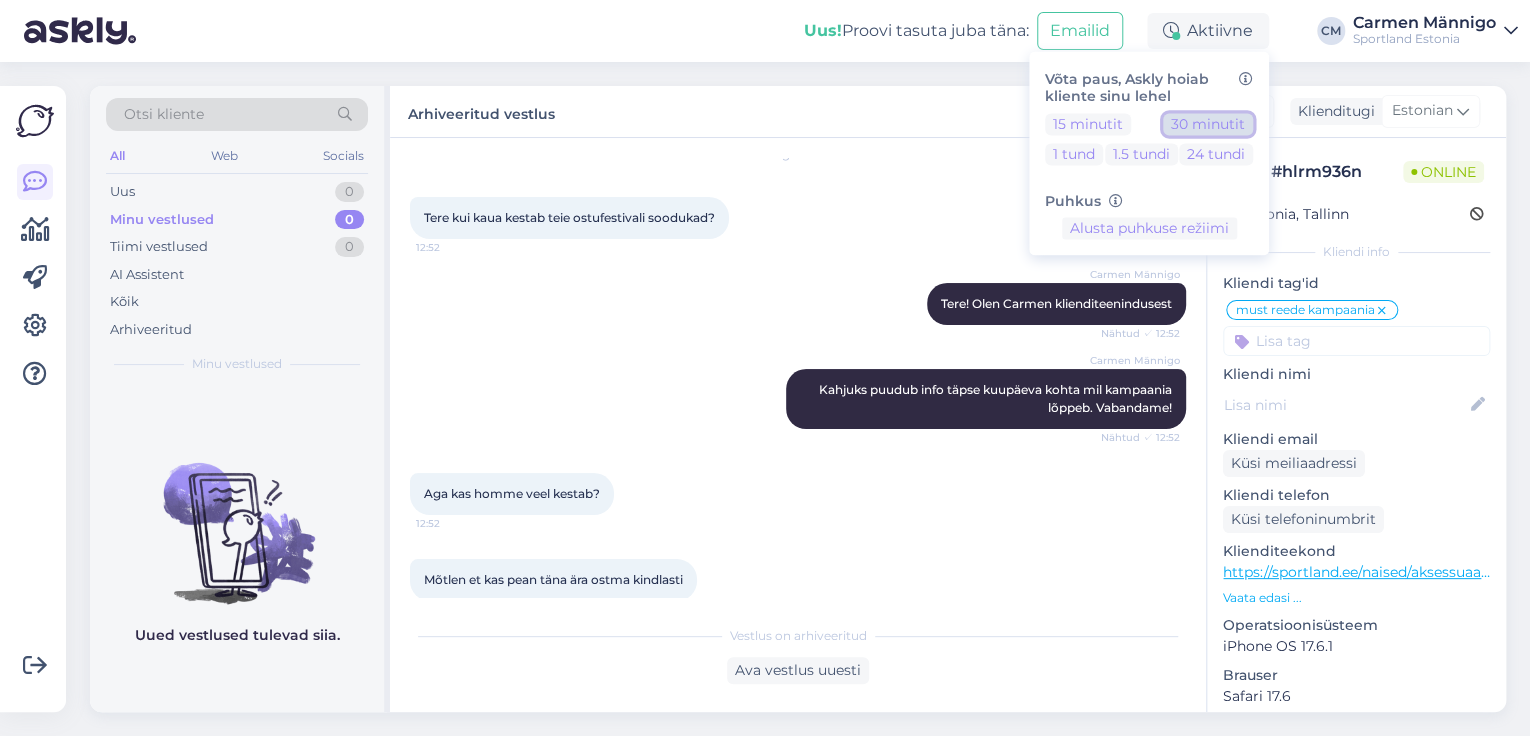 click on "30 minutit" at bounding box center [1208, 124] 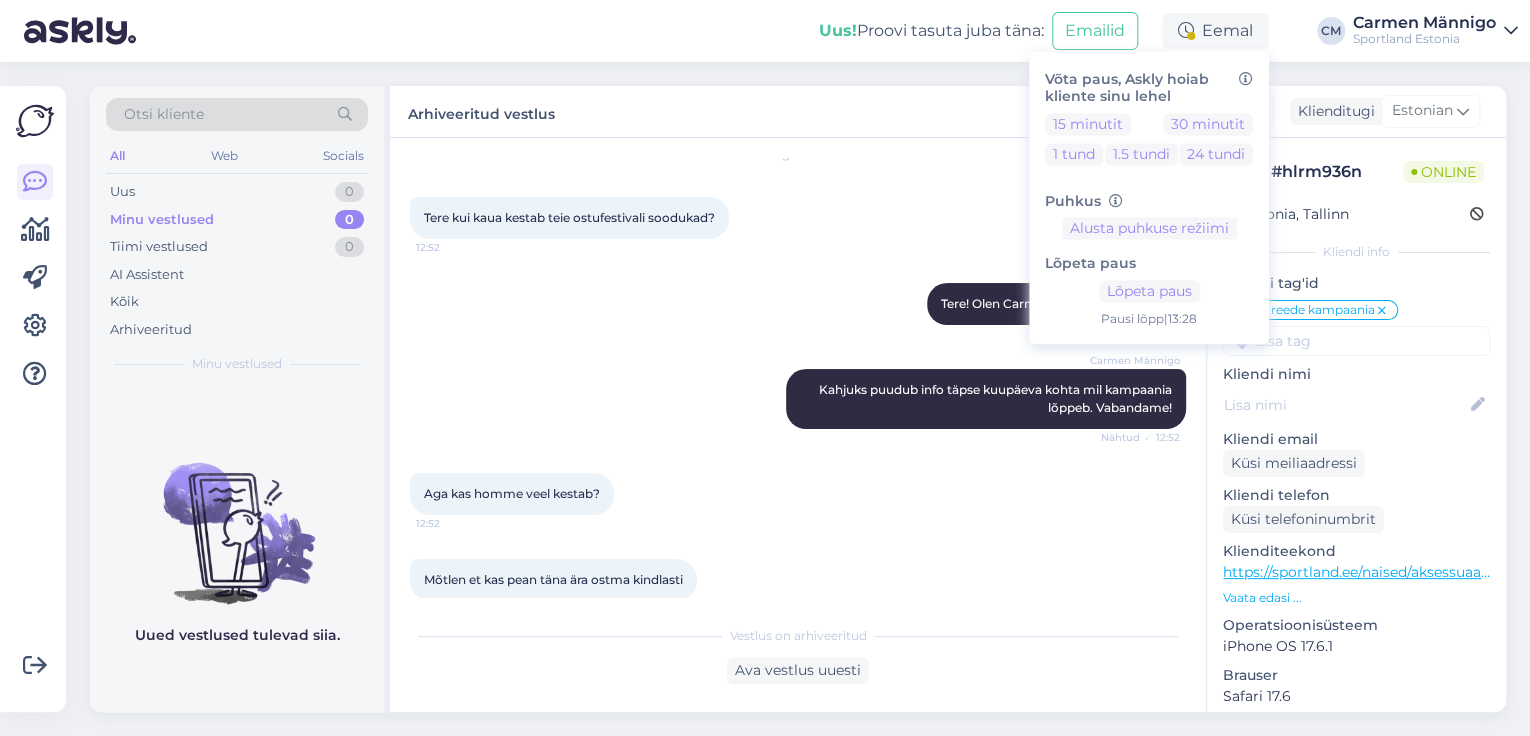 click on "Carmen Männigo" at bounding box center [1424, 23] 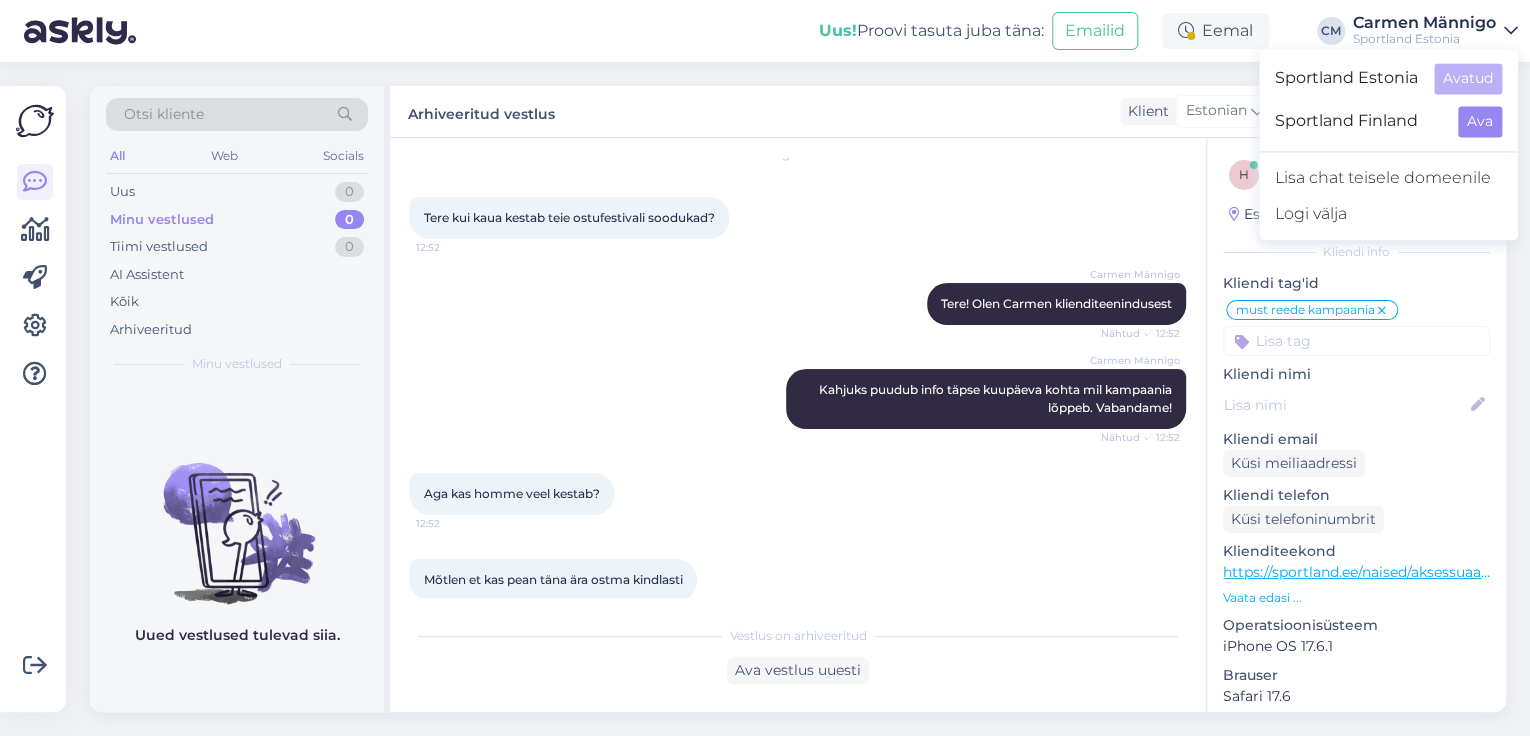 click on "Sportland Finland Ava" at bounding box center (1388, 121) 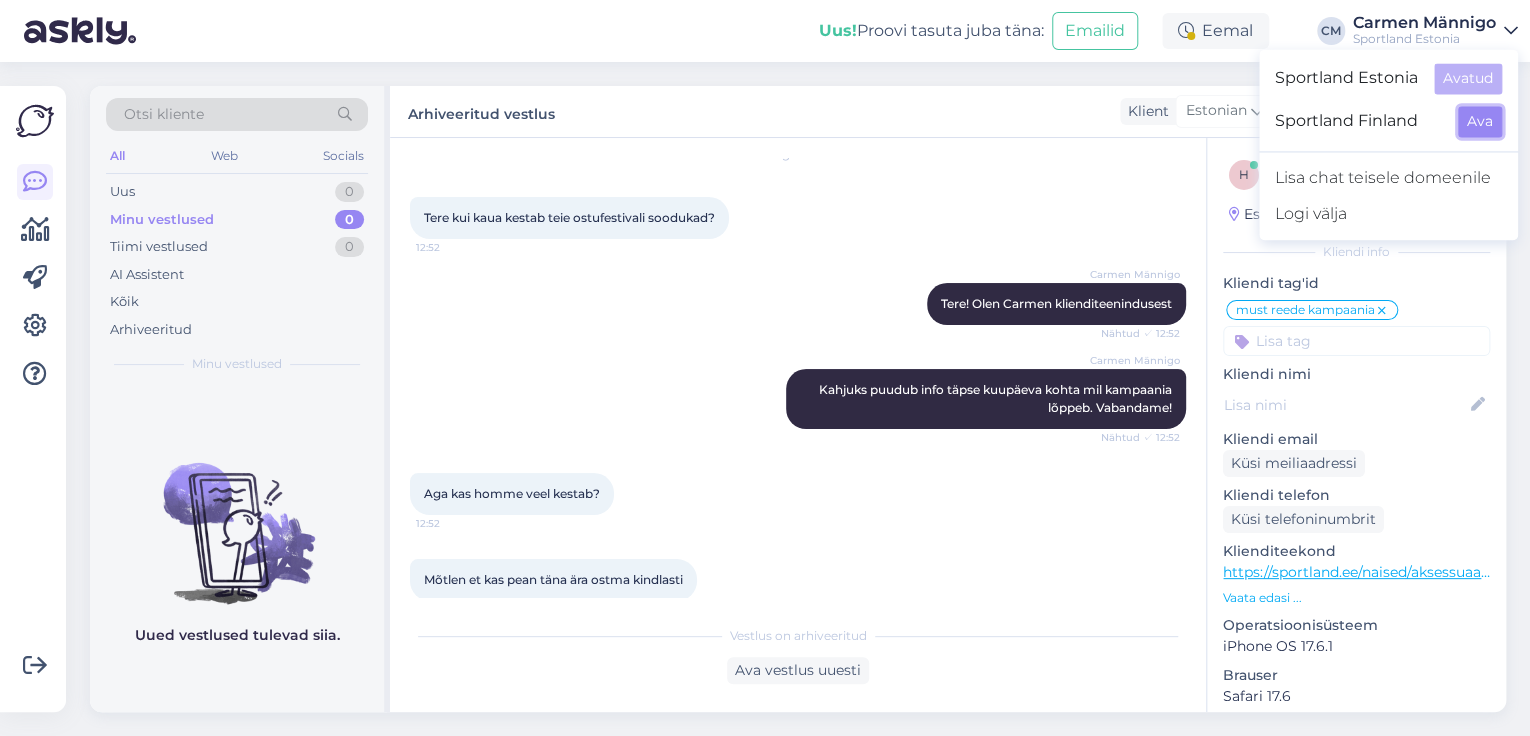 click on "Ava" at bounding box center (1480, 121) 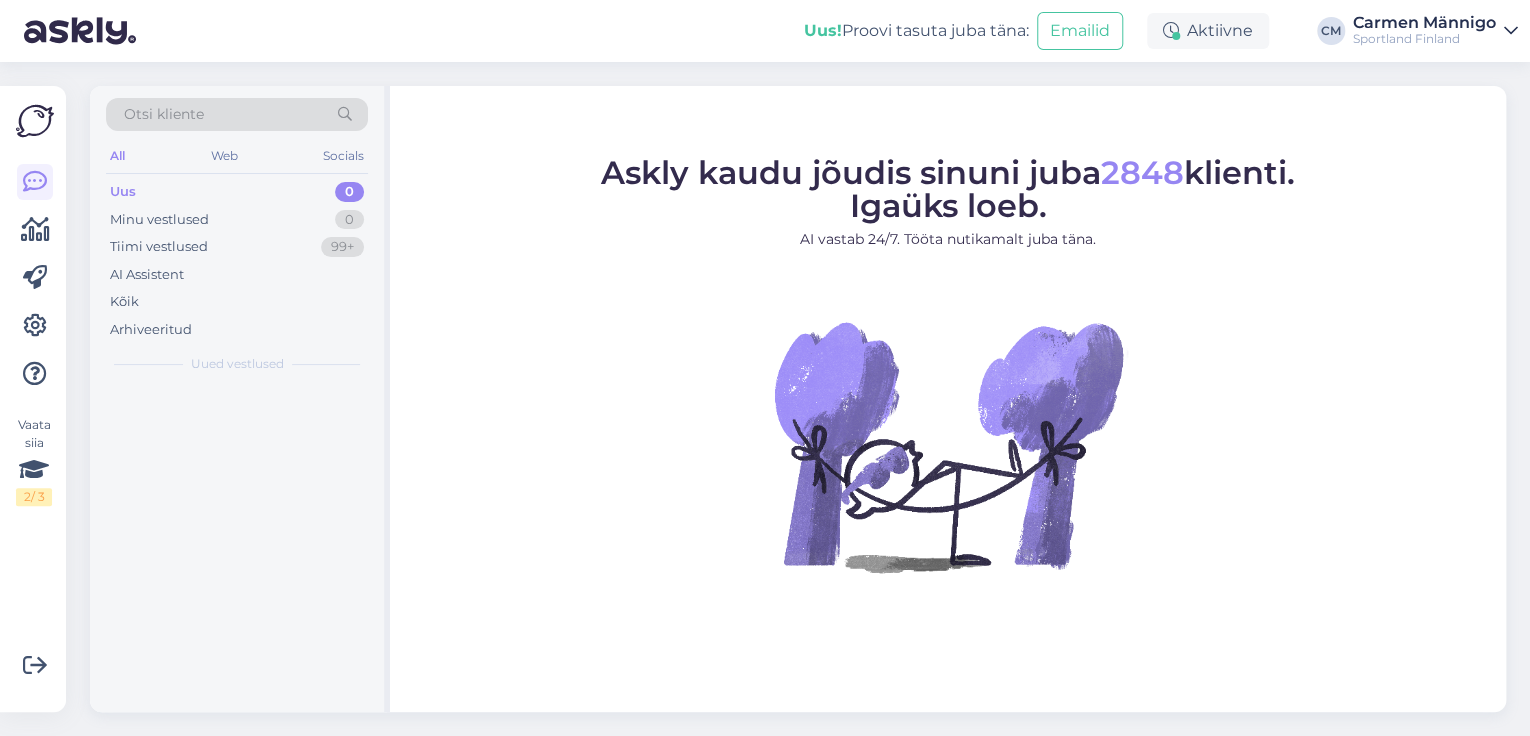 click on "Aktiivne" at bounding box center (1208, 31) 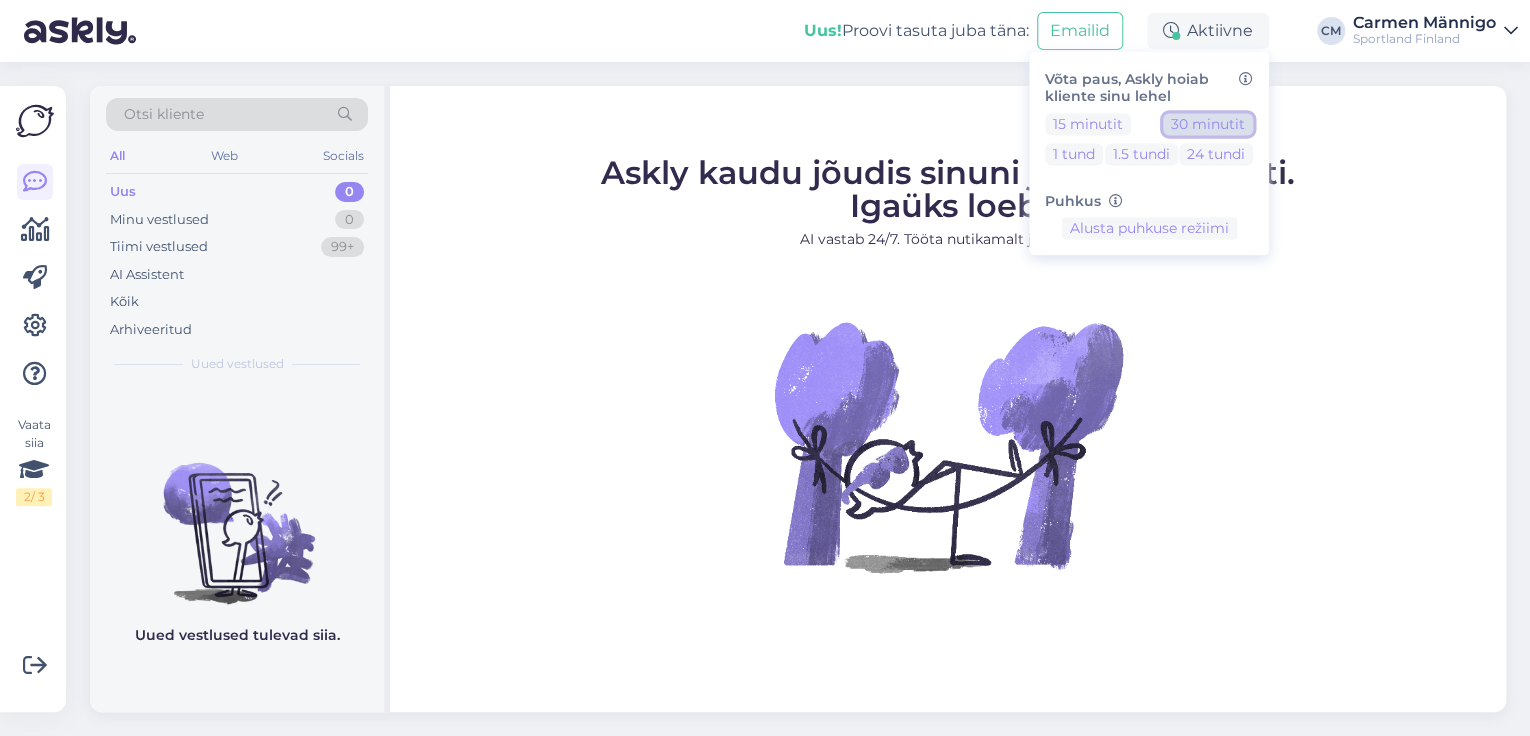 click on "30 minutit" at bounding box center (1208, 124) 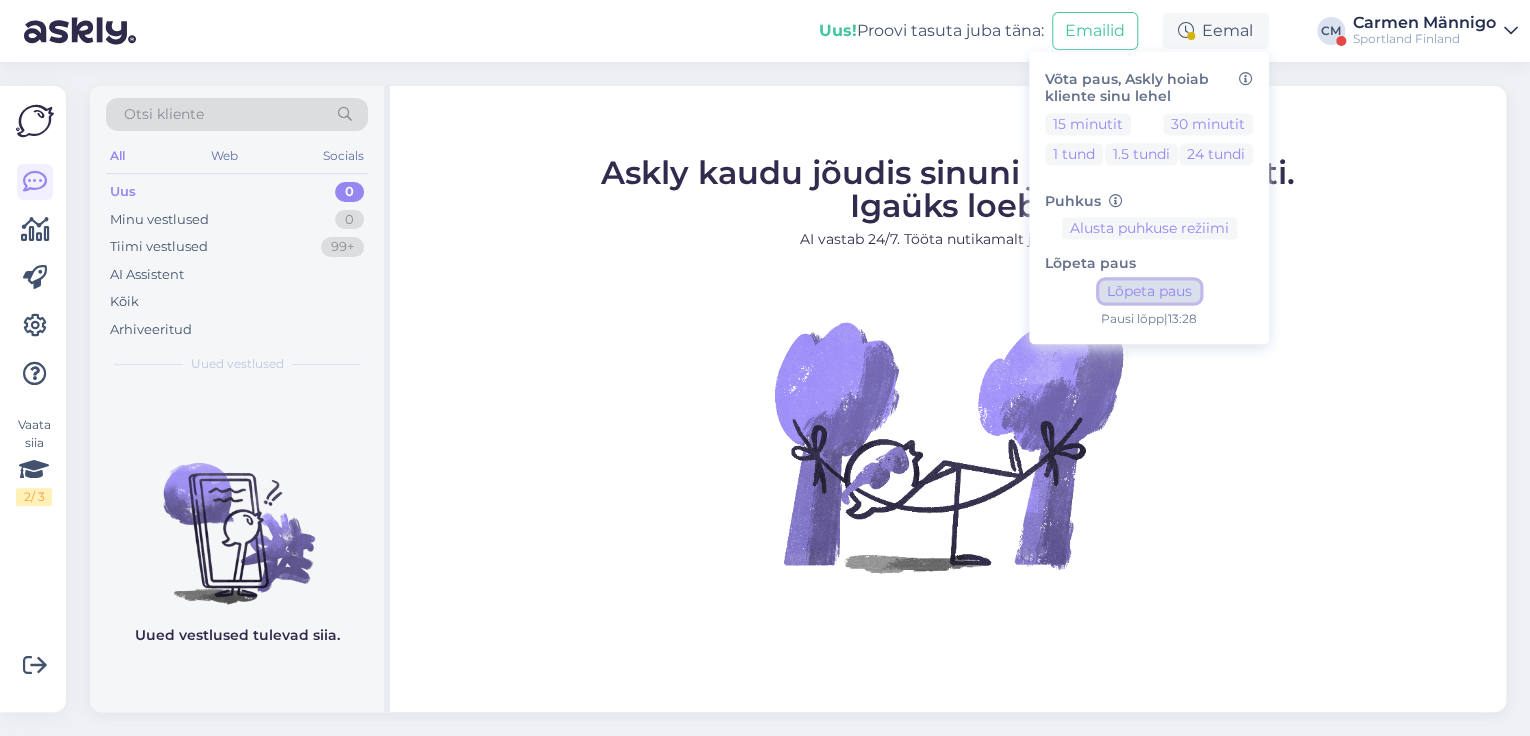 click on "Lõpeta paus" at bounding box center [1149, 292] 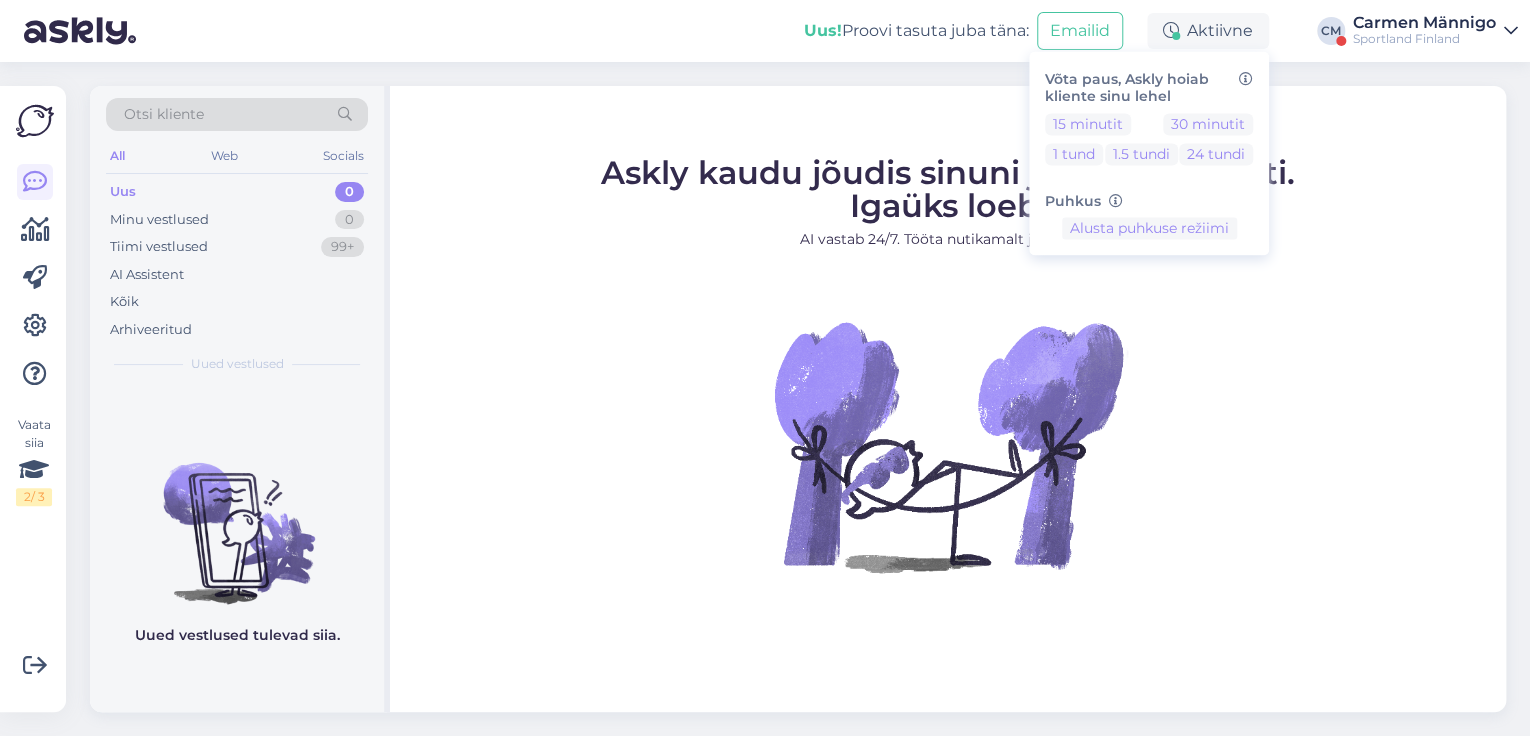 click on "Carmen Männigo" at bounding box center (1424, 23) 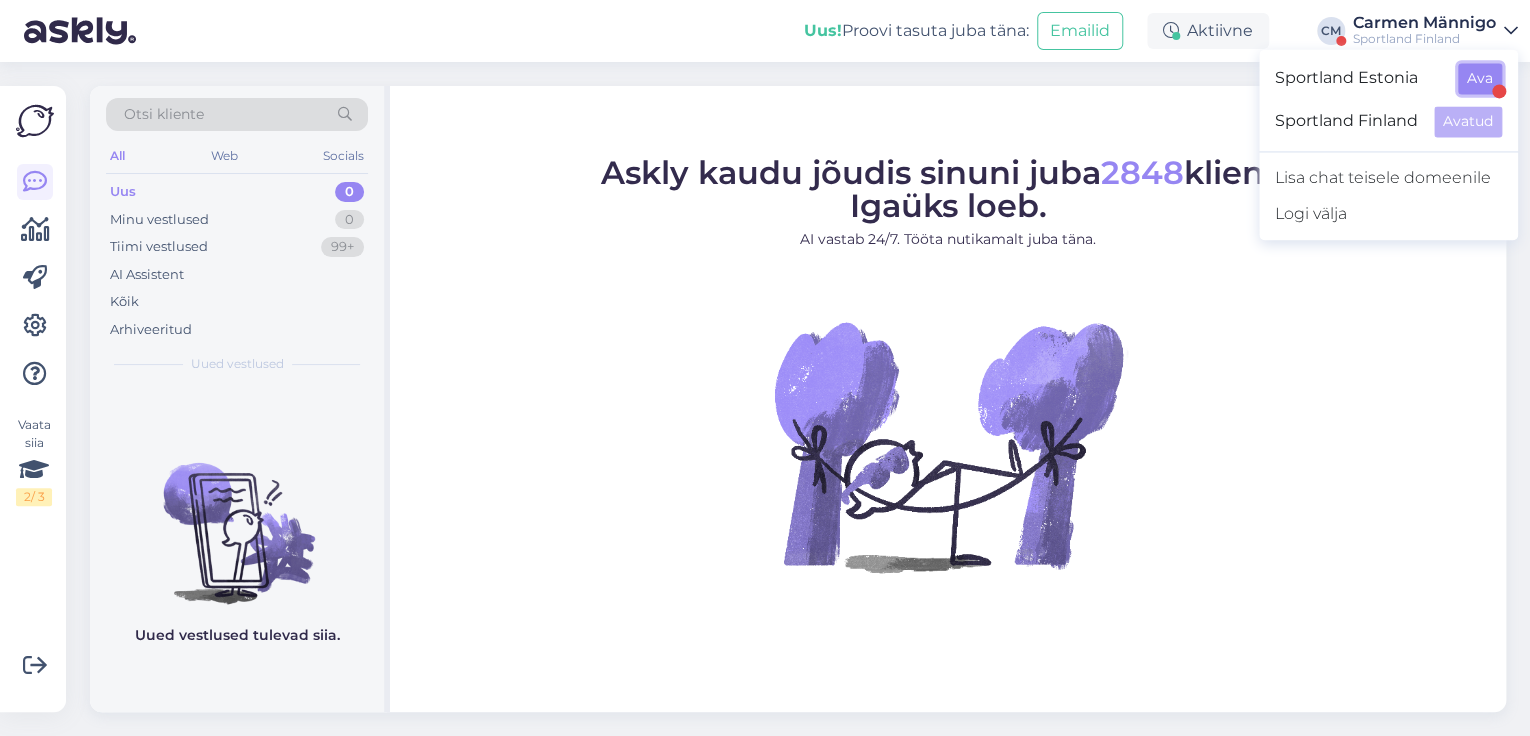 click on "Ava" at bounding box center [1480, 78] 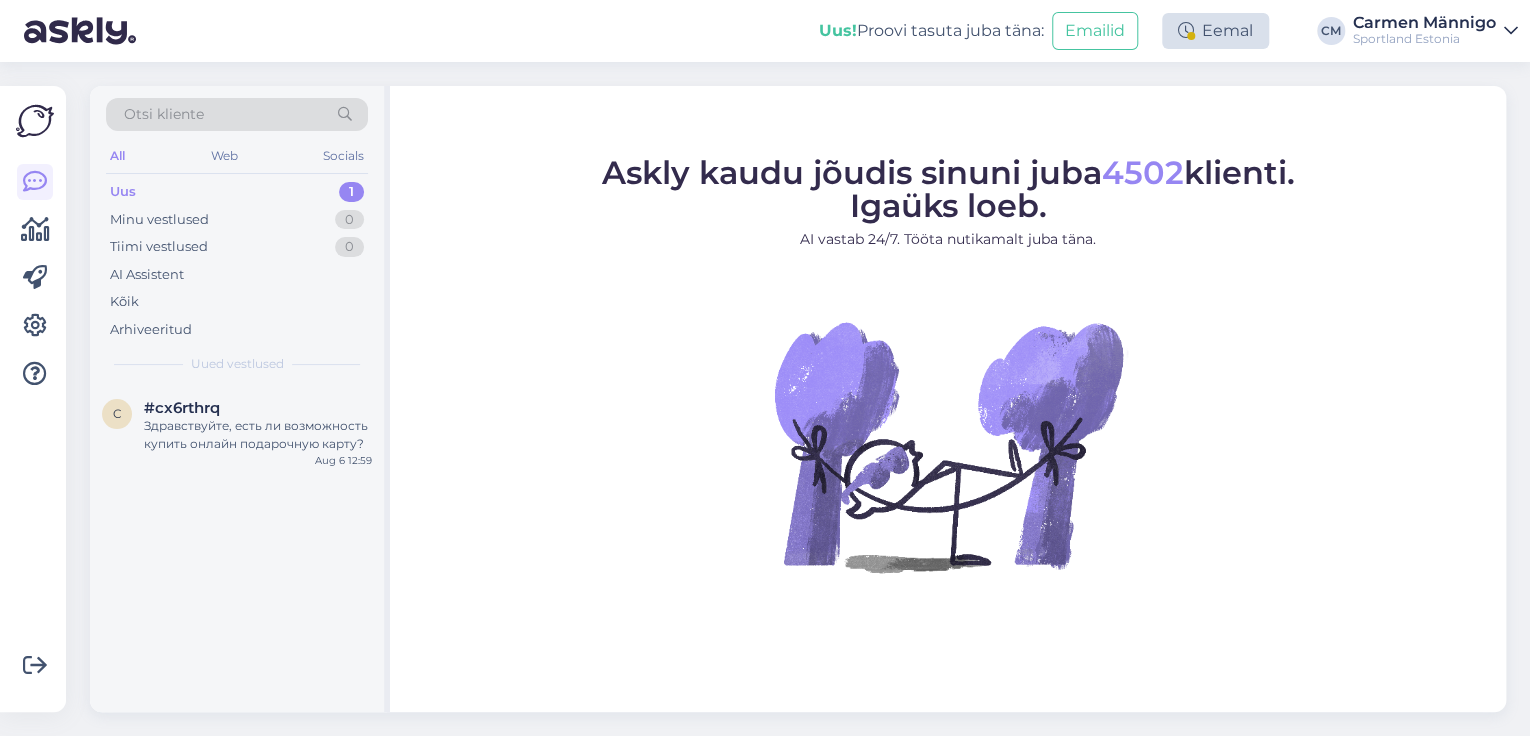 click on "Eemal" at bounding box center (1215, 31) 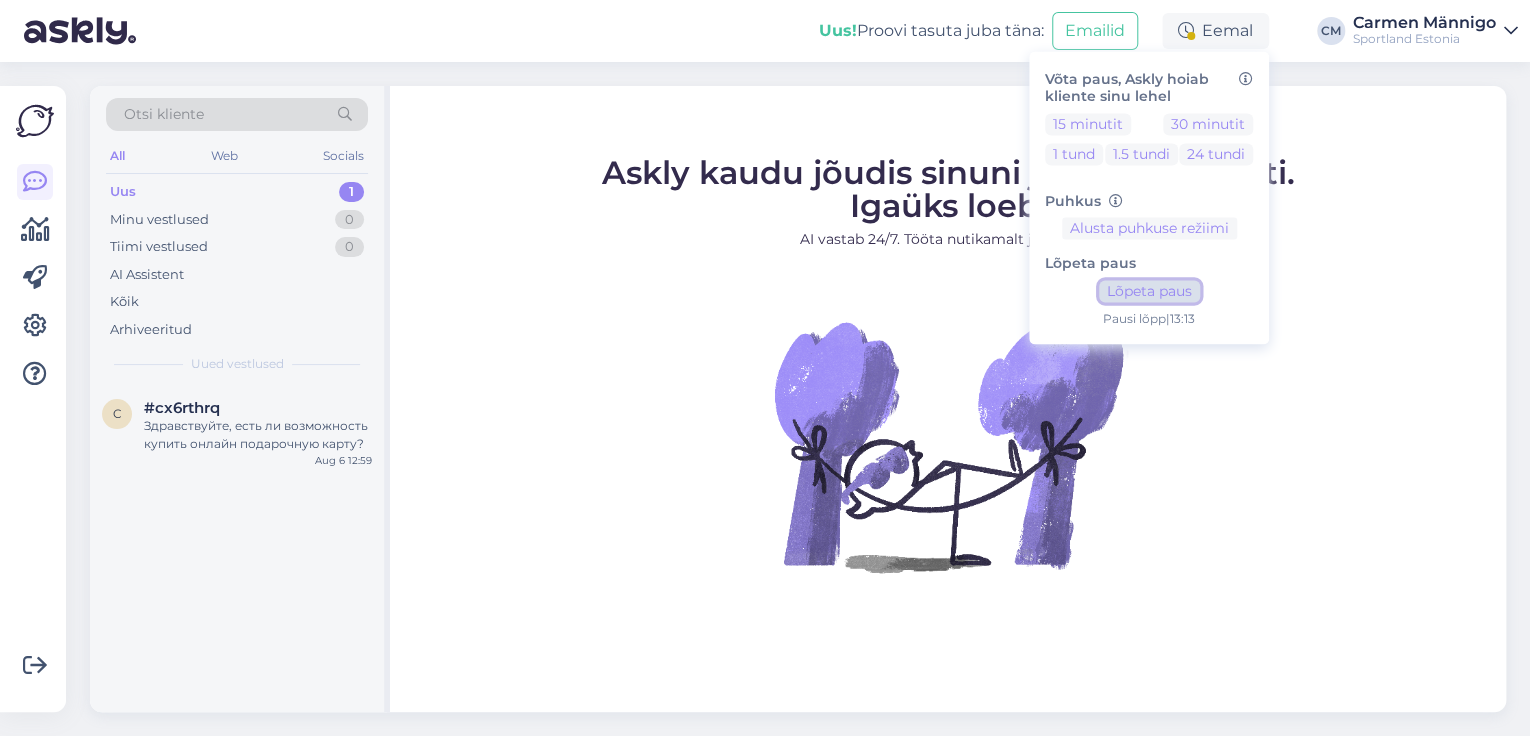 click on "Lõpeta paus" at bounding box center (1149, 292) 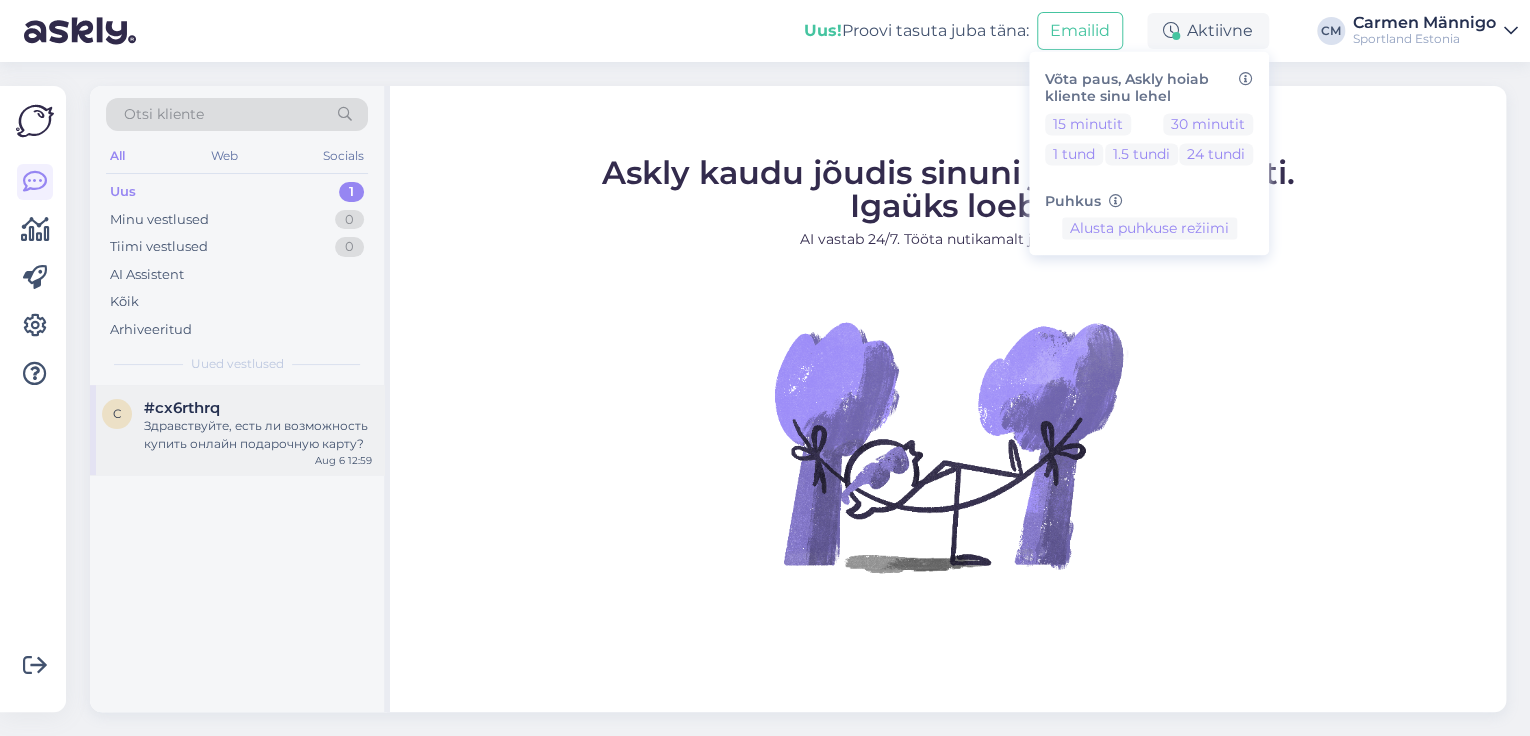 click on "Здравствуйте, есть ли возможность купить онлайн подарочную карту?" at bounding box center [258, 435] 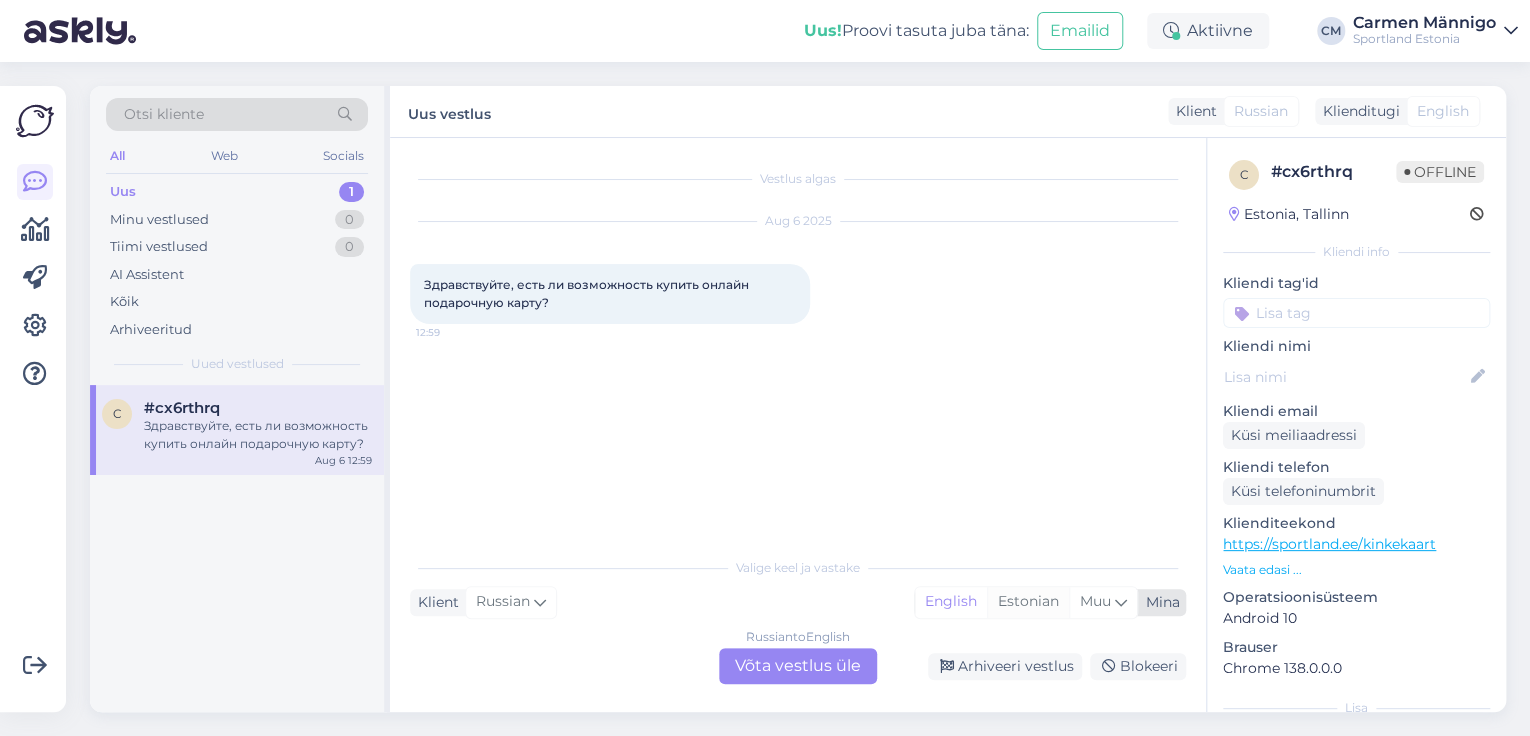 drag, startPoint x: 1054, startPoint y: 629, endPoint x: 1022, endPoint y: 612, distance: 36.23534 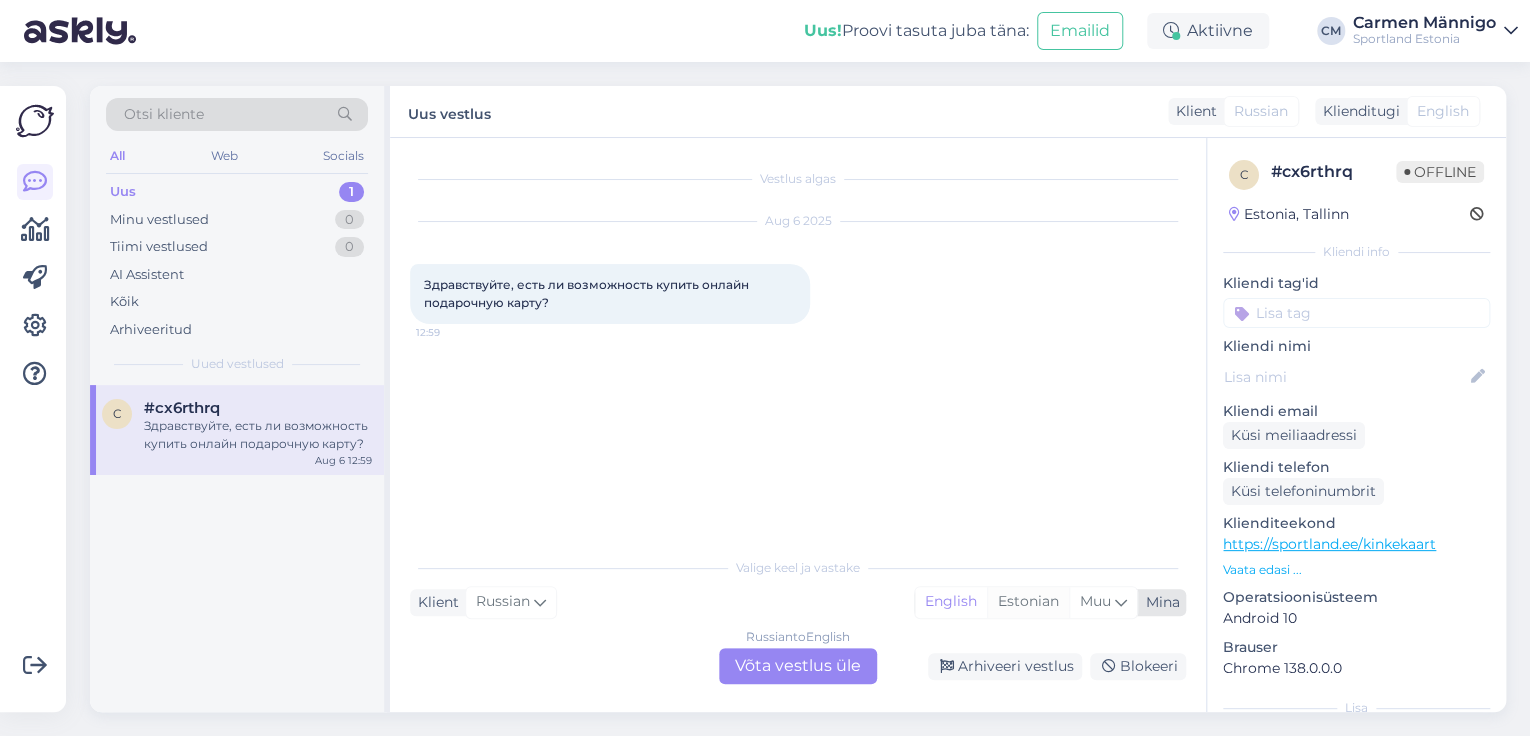 click on "Valige keel ja vastake Klient Russian Mina English Estonian Muu Russian  to  English Võta vestlus üle Arhiveeri vestlus Blokeeri" at bounding box center [798, 615] 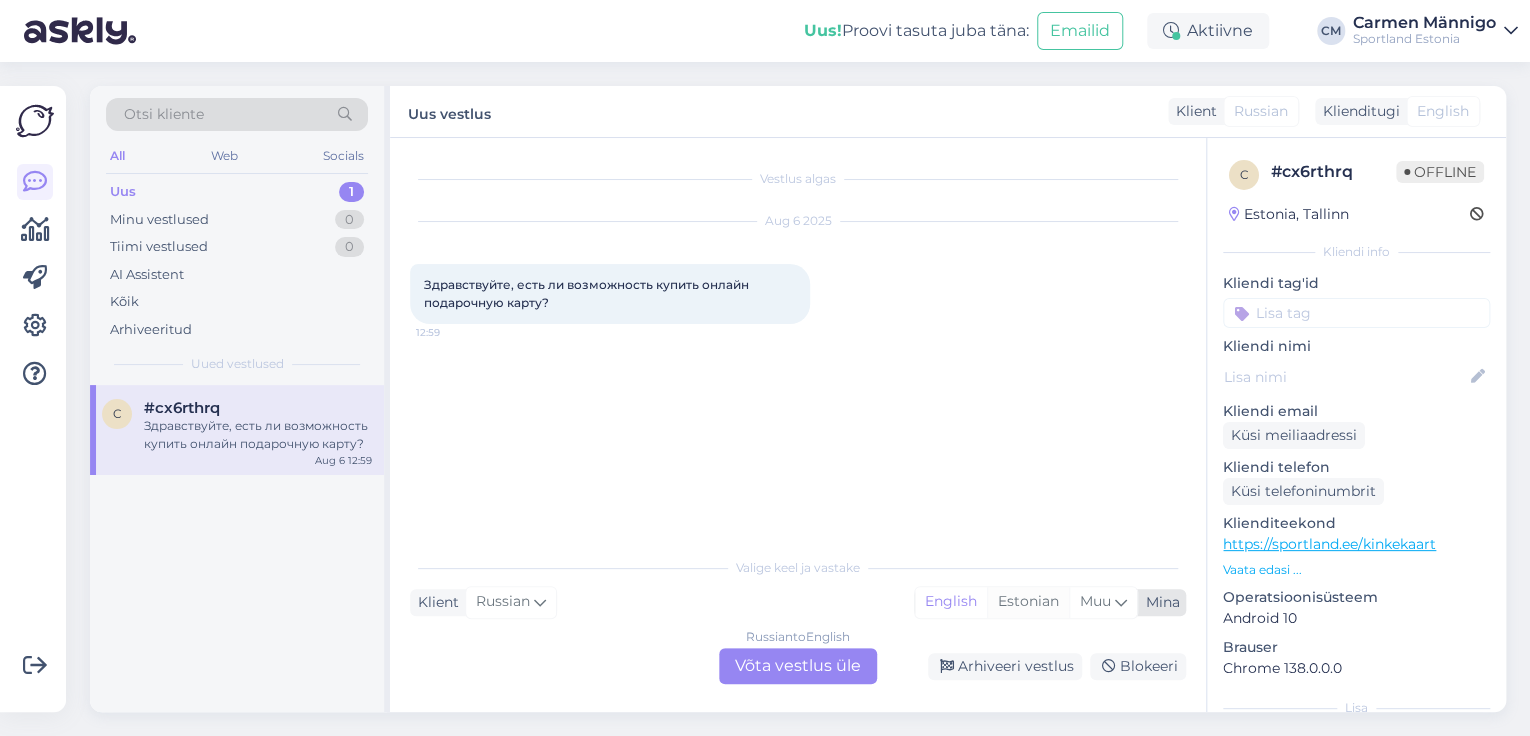 click on "Estonian" at bounding box center [1028, 602] 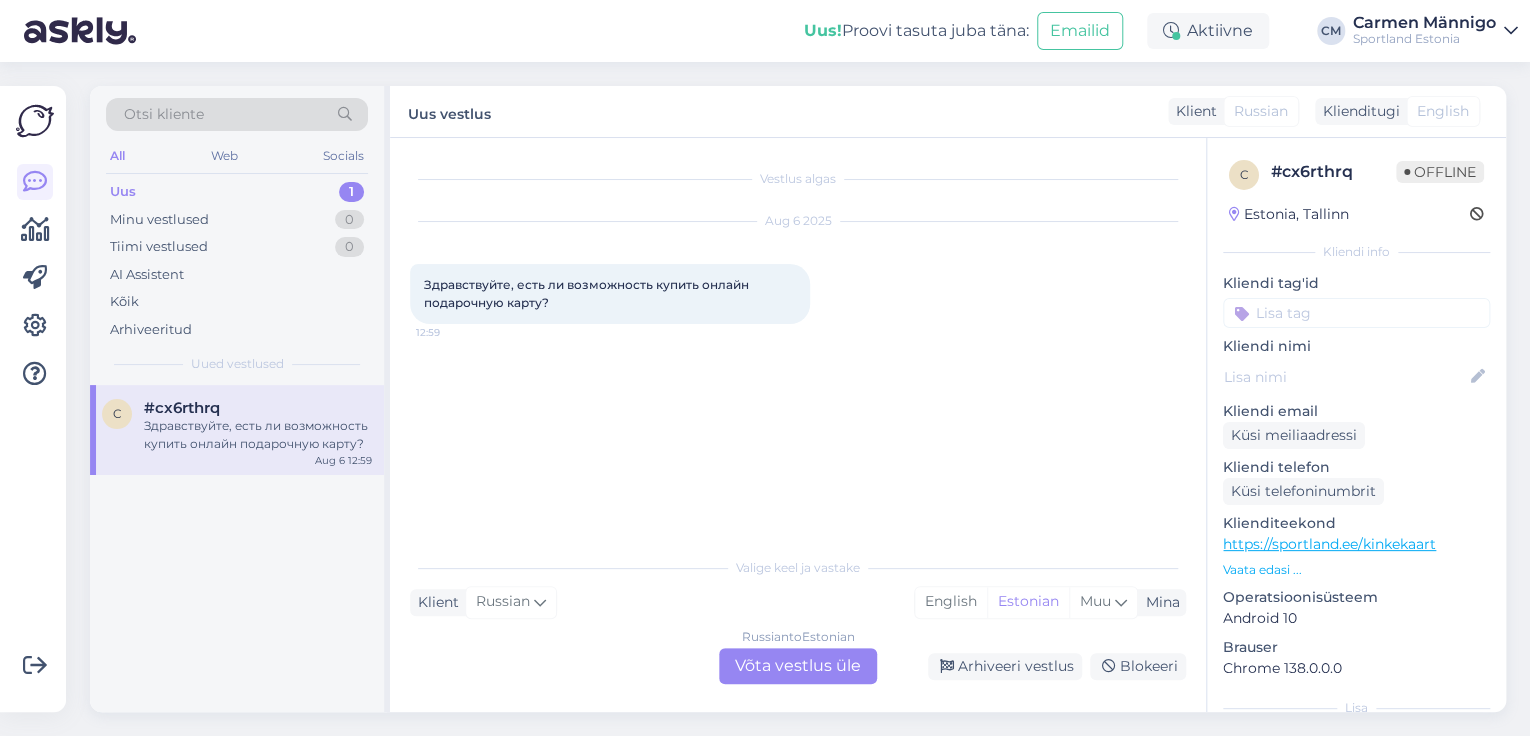 click on "Russian  to  Estonian Võta vestlus üle" at bounding box center [798, 666] 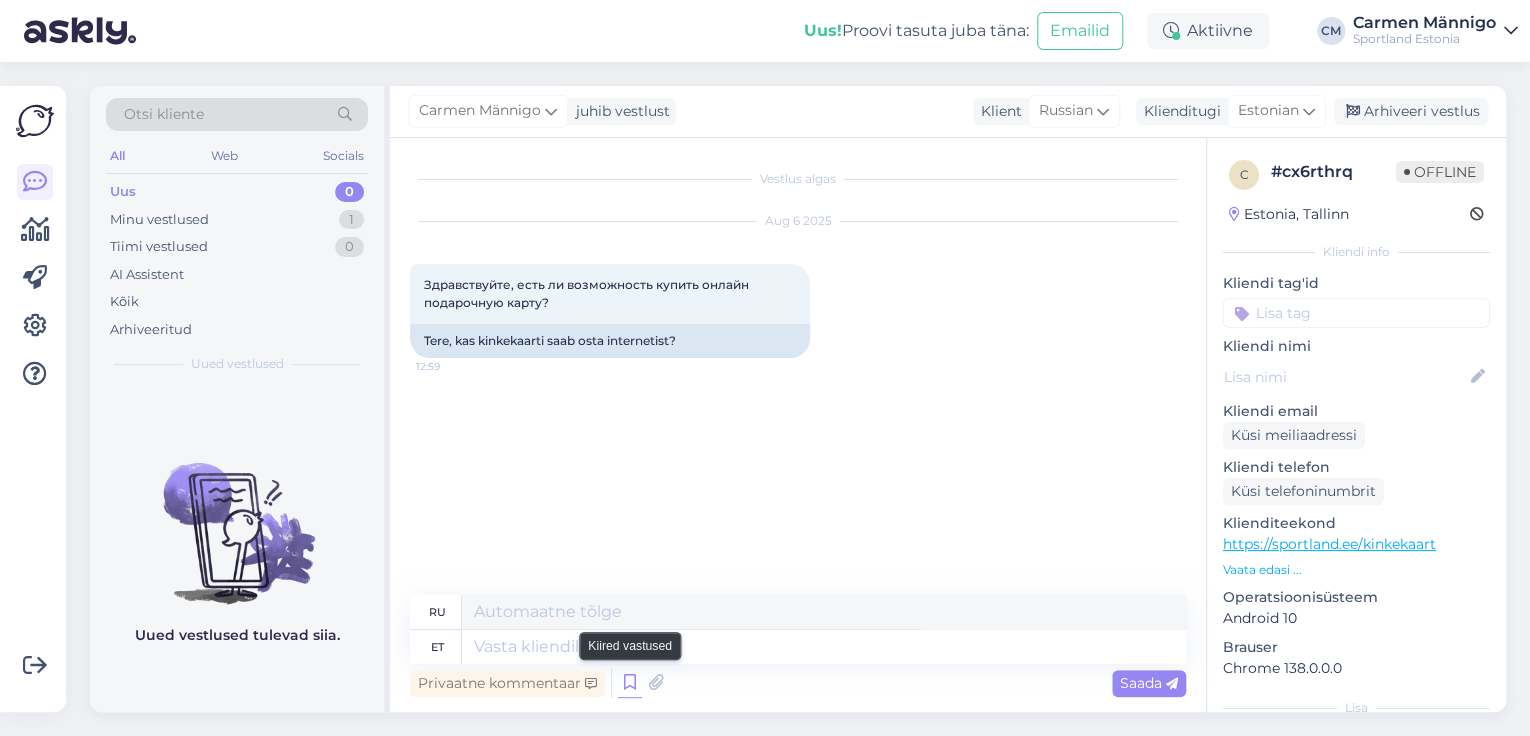 click at bounding box center [630, 683] 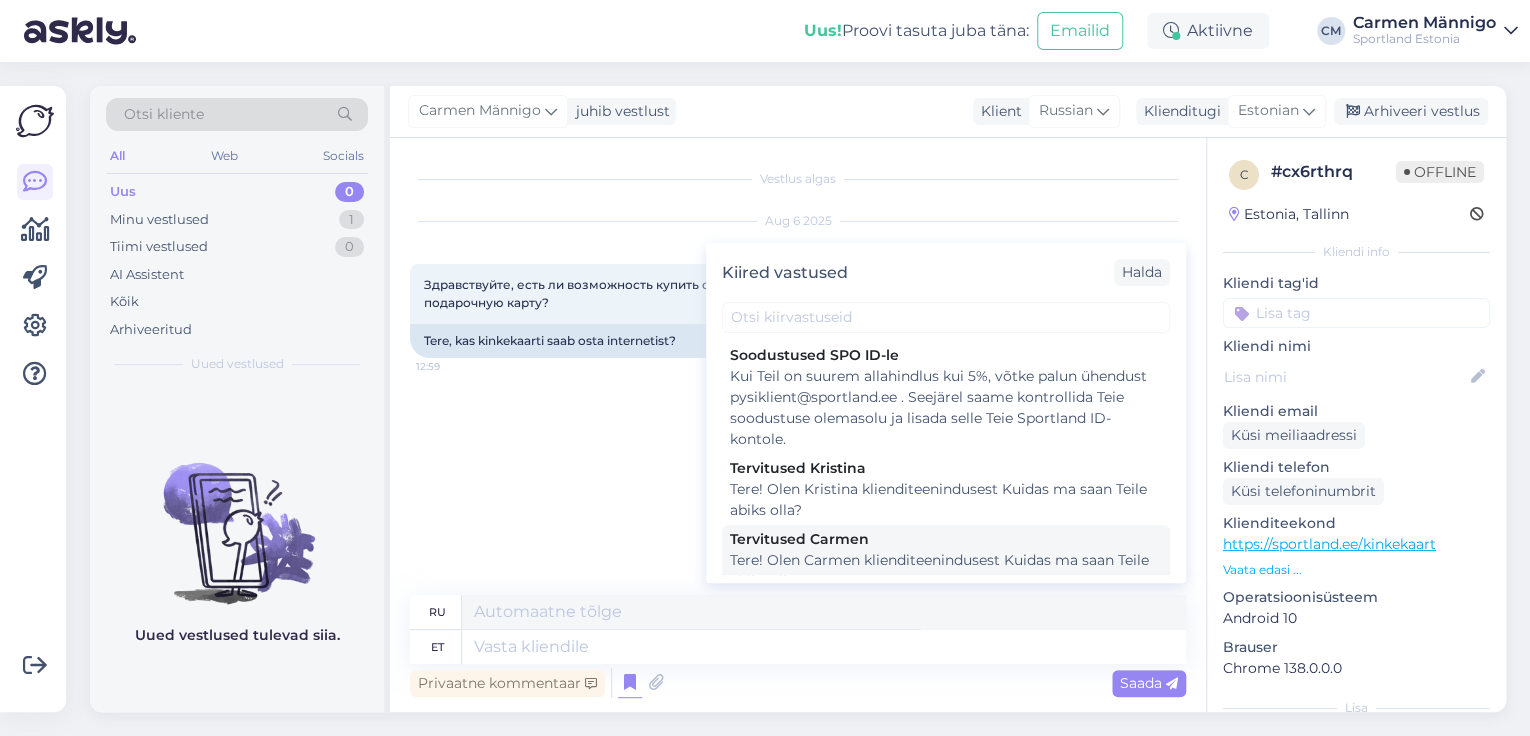 click on "Tere! Olen Carmen klienditeenindusest
Kuidas ma saan Teile abiks olla?" at bounding box center (946, 571) 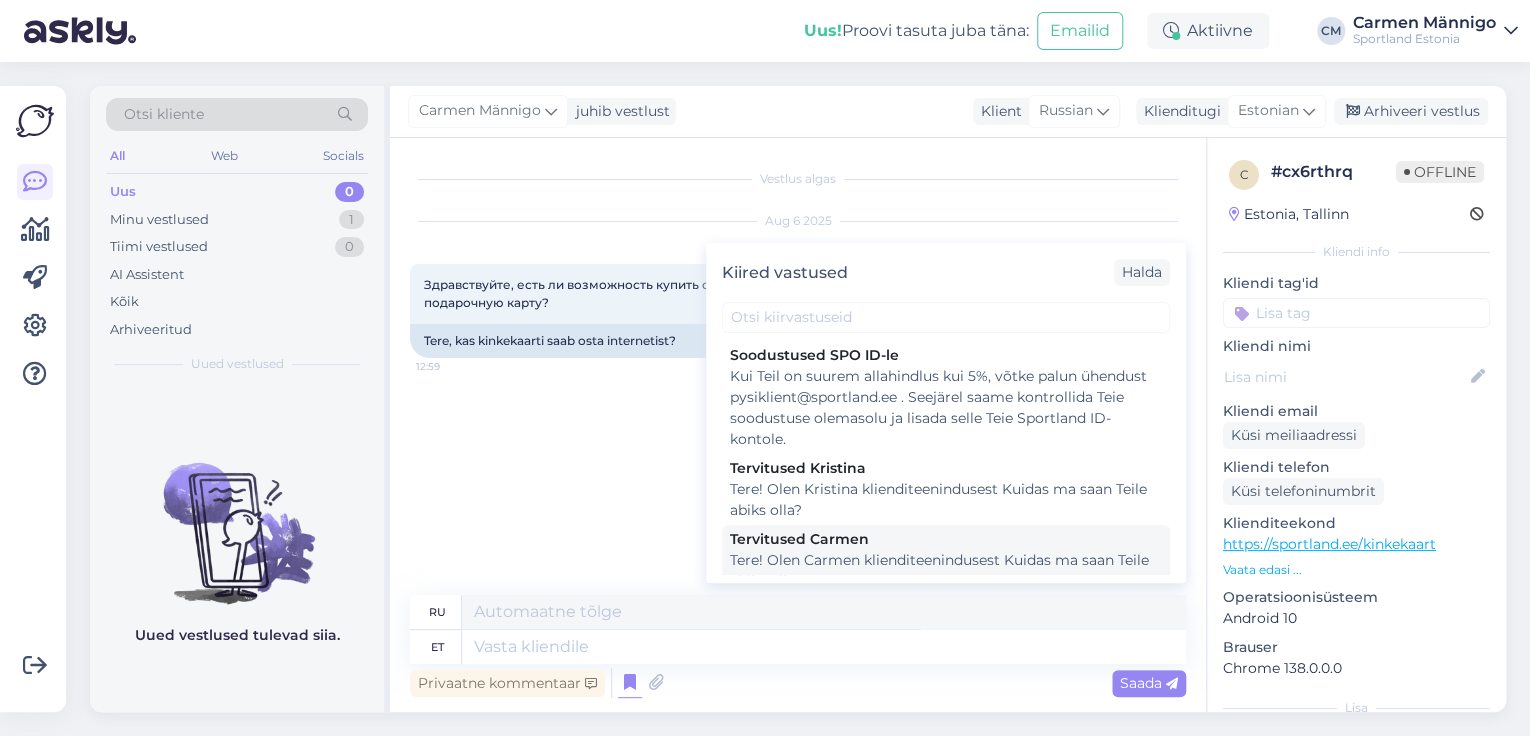 type on "Здравствуйте! Я Кармен из службы поддержки клиентов
Чем я могу вам помочь?" 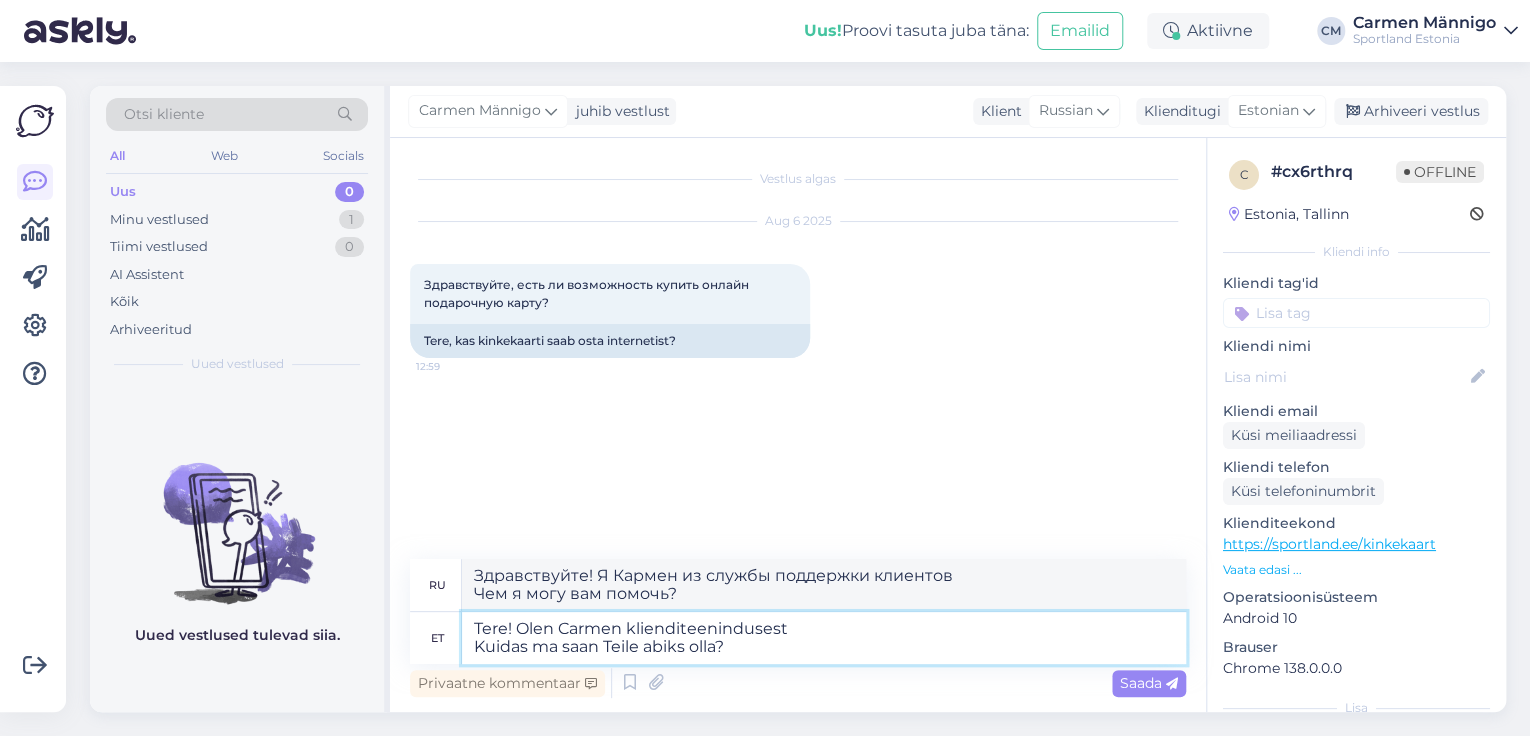 drag, startPoint x: 828, startPoint y: 625, endPoint x: 813, endPoint y: 630, distance: 15.811388 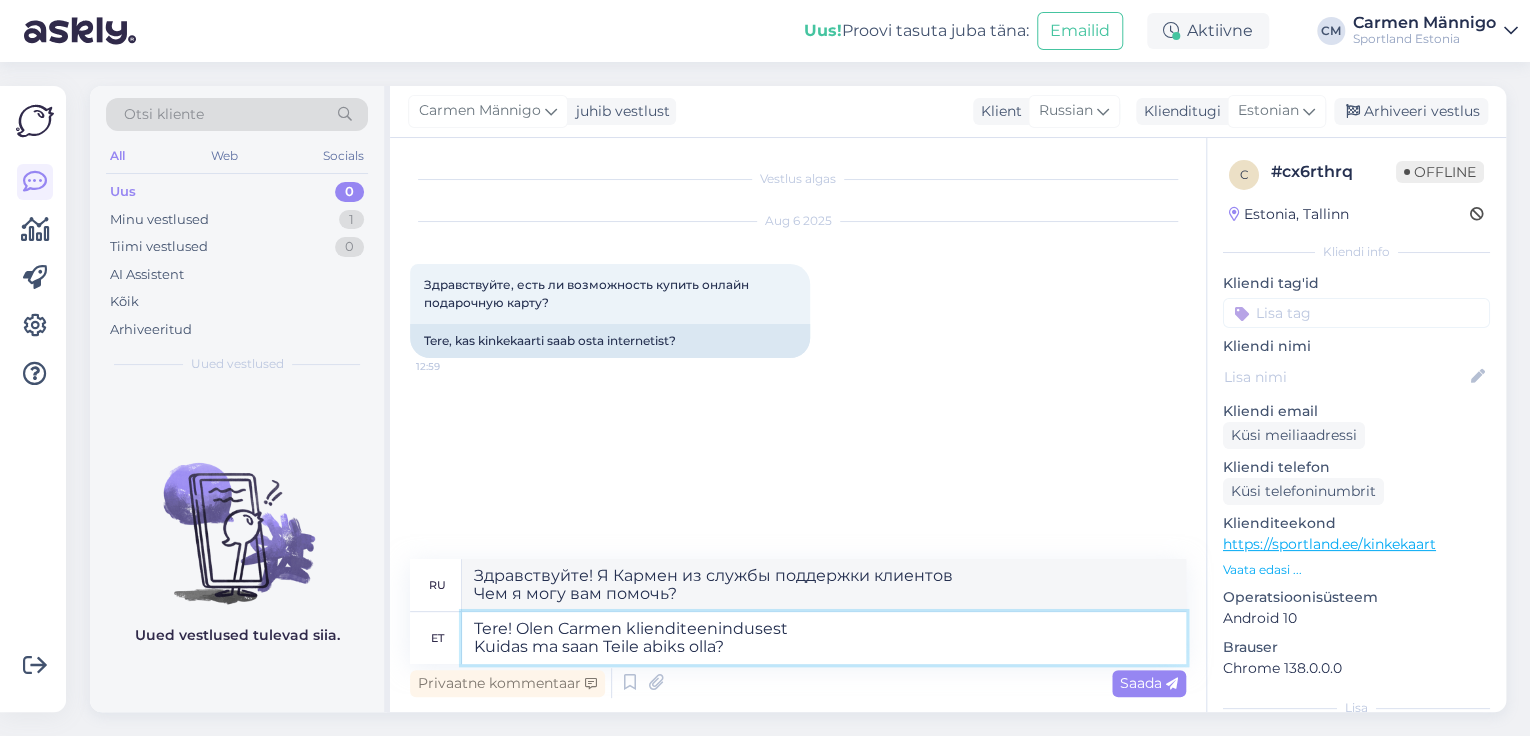 click on "Tere! Olen Carmen klienditeenindusest
Kuidas ma saan Teile abiks olla?" at bounding box center [824, 638] 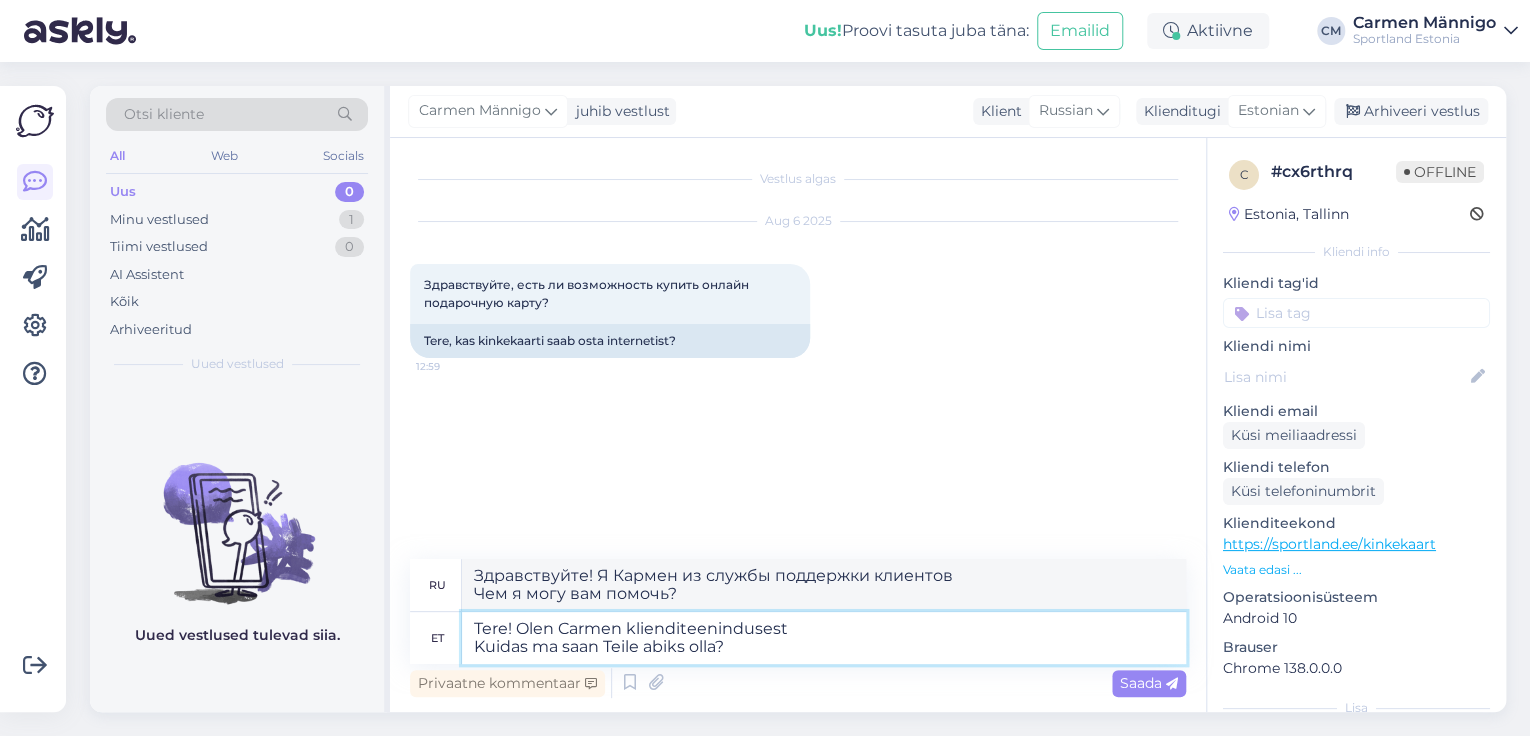 drag, startPoint x: 812, startPoint y: 648, endPoint x: 735, endPoint y: 644, distance: 77.10383 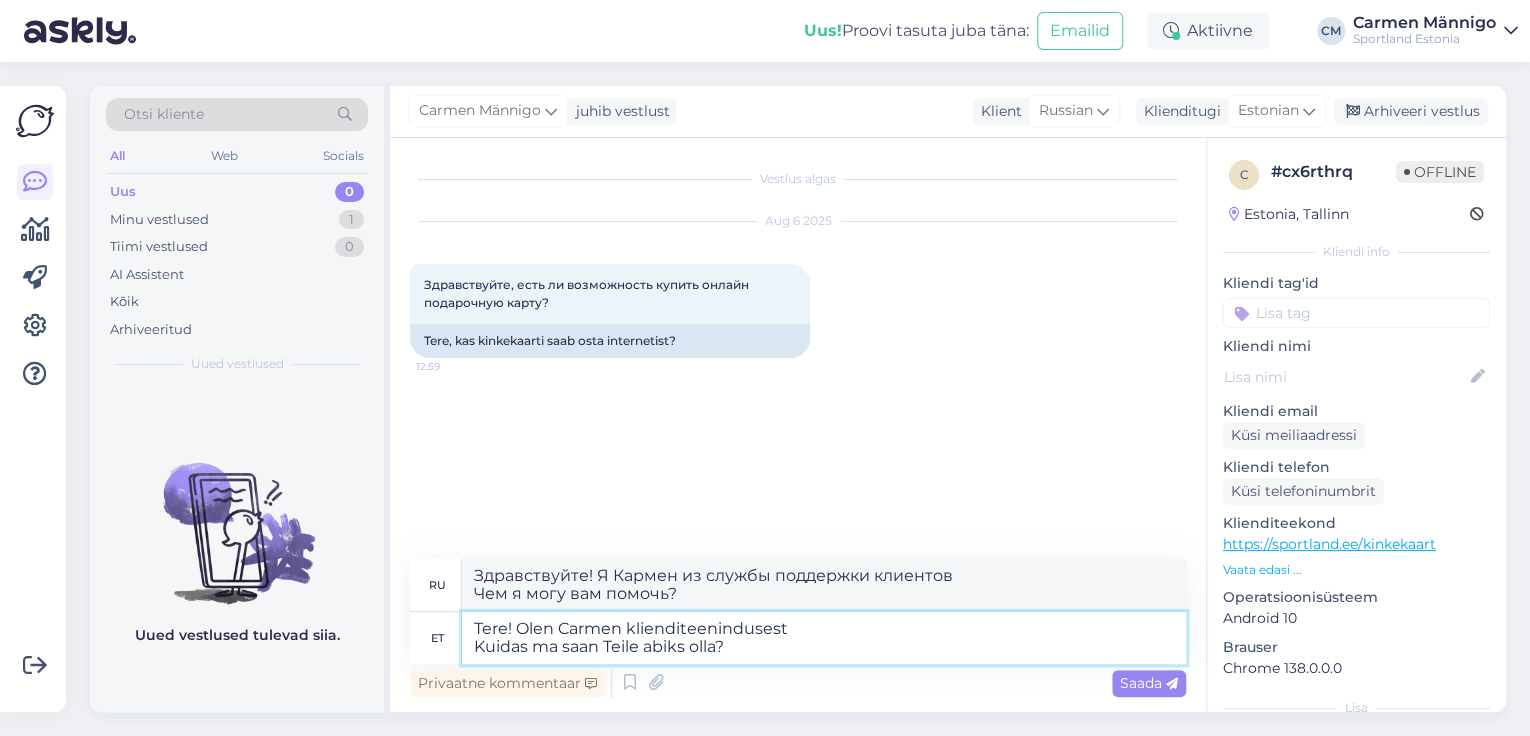 click on "Tere! Olen Carmen klienditeenindusest
Kuidas ma saan Teile abiks olla?" at bounding box center [824, 638] 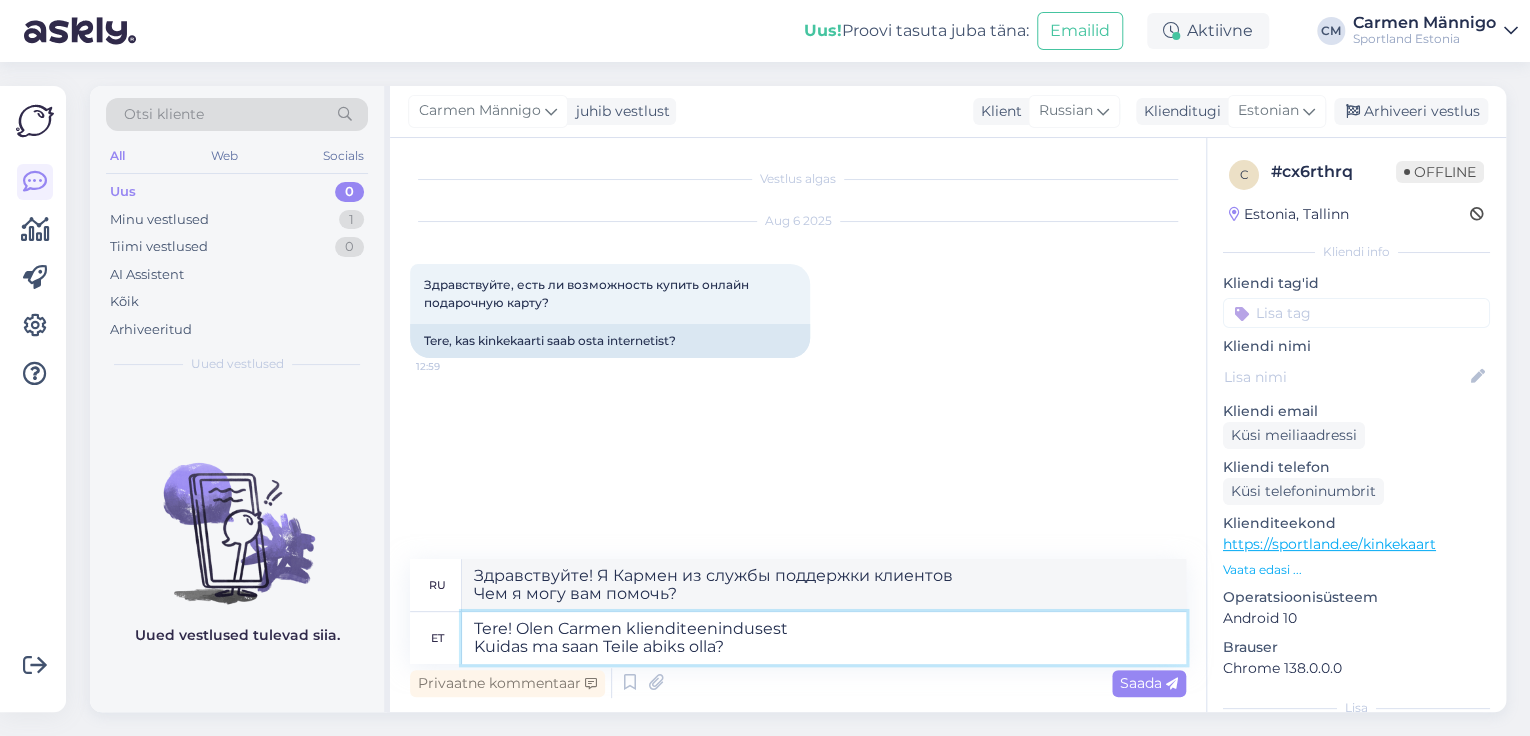 drag, startPoint x: 735, startPoint y: 644, endPoint x: 656, endPoint y: 644, distance: 79 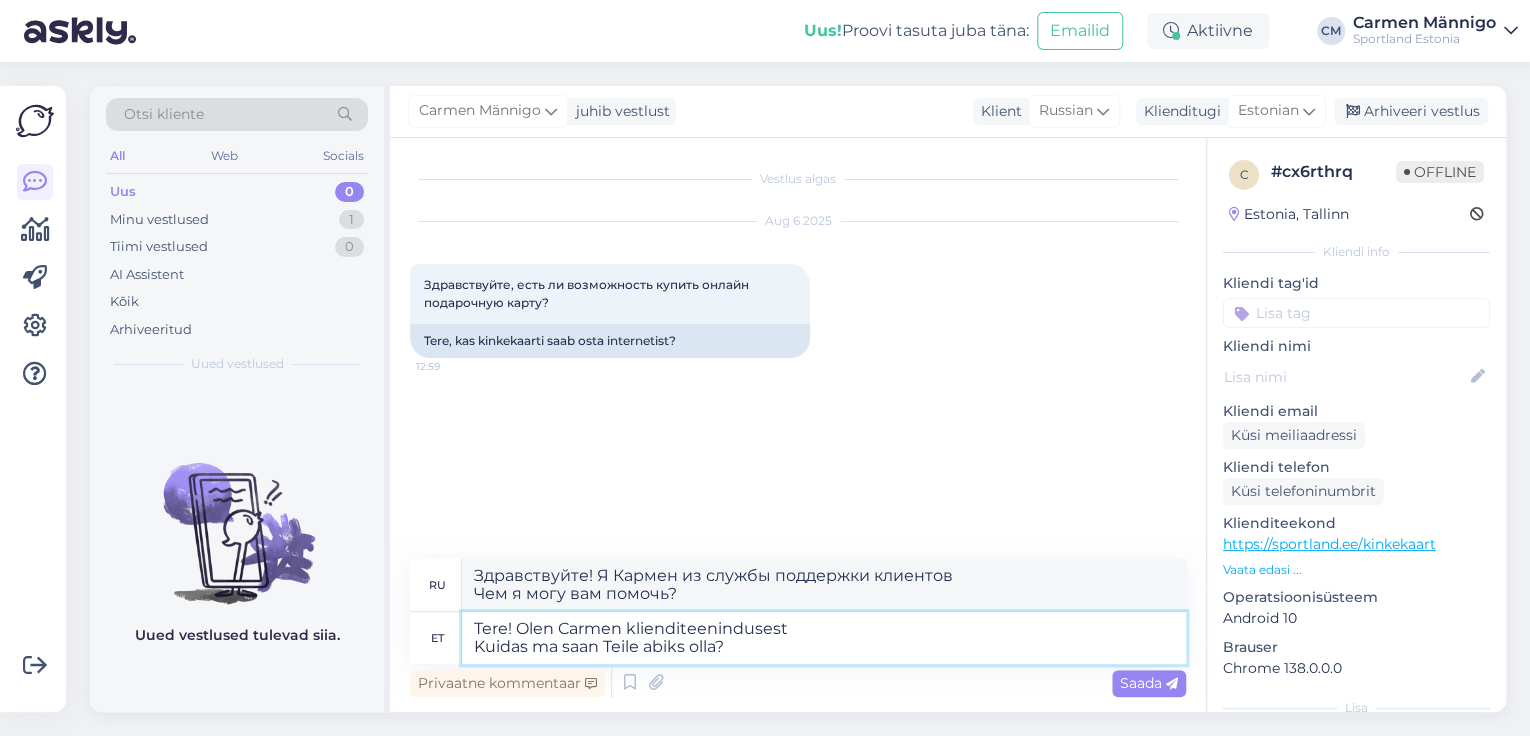 click on "Tere! Olen Carmen klienditeenindusest
Kuidas ma saan Teile abiks olla?" at bounding box center (824, 638) 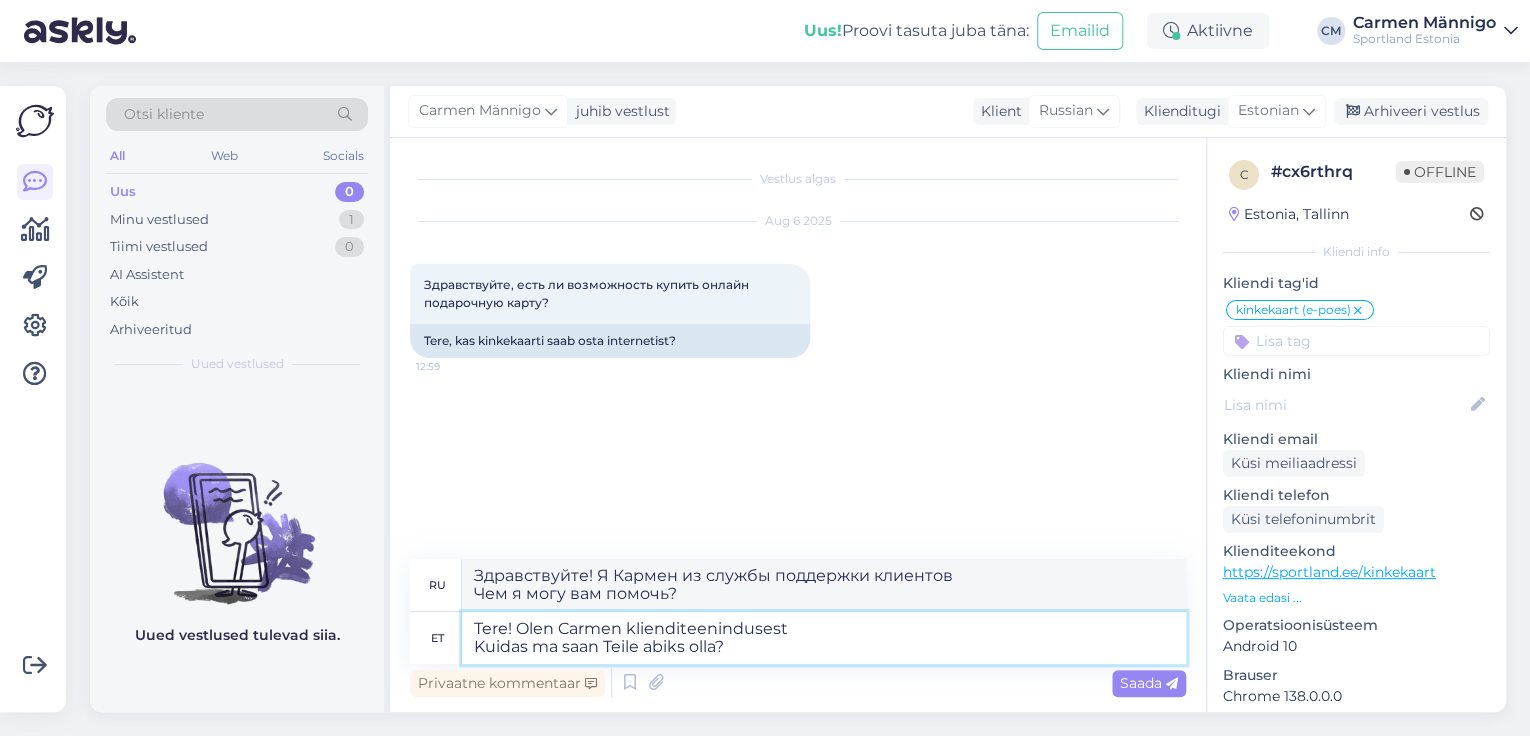 drag, startPoint x: 753, startPoint y: 651, endPoint x: 444, endPoint y: 651, distance: 309 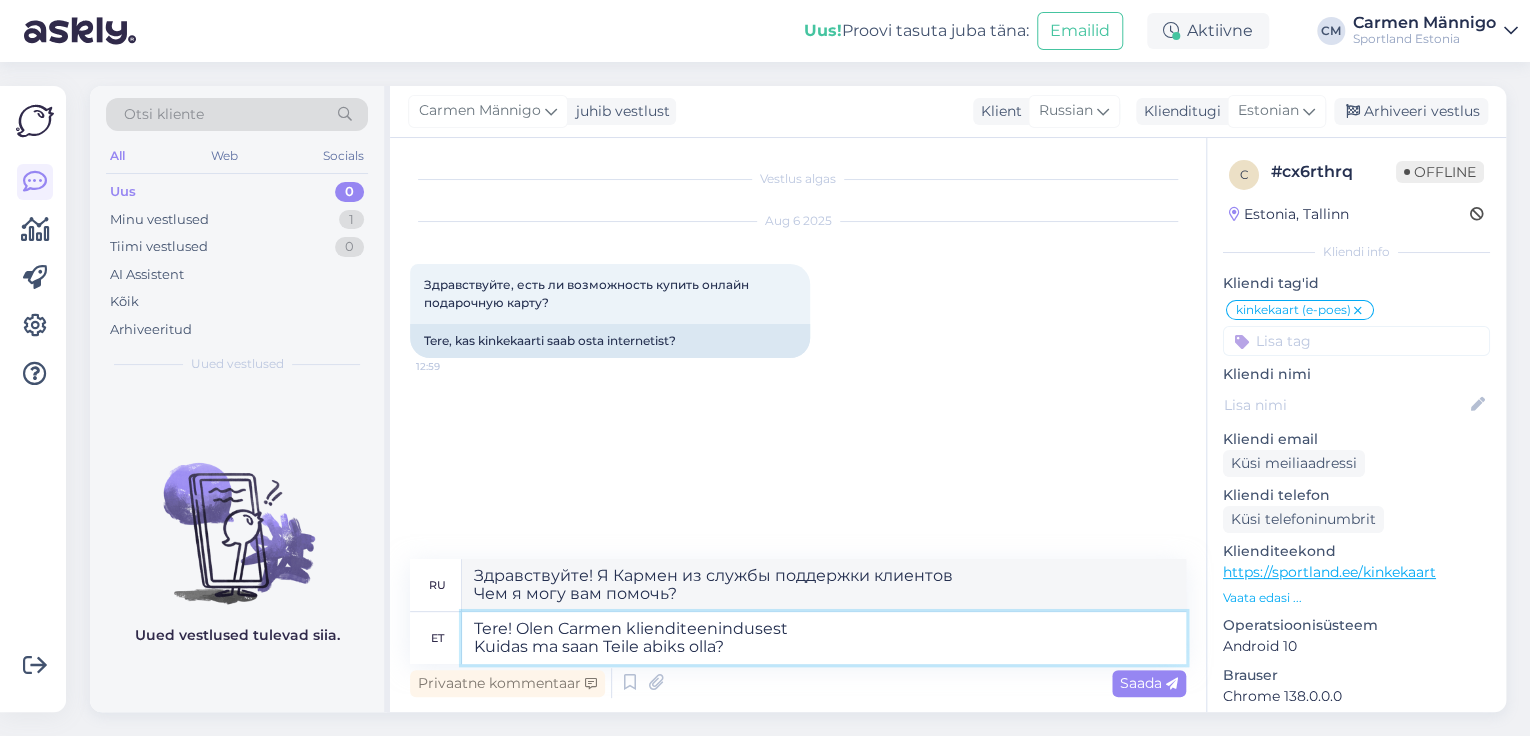 click on "et Tere! Olen [FIRST] klienditeenindusest
Kuidas ma saan Teile abiks olla?" at bounding box center [798, 638] 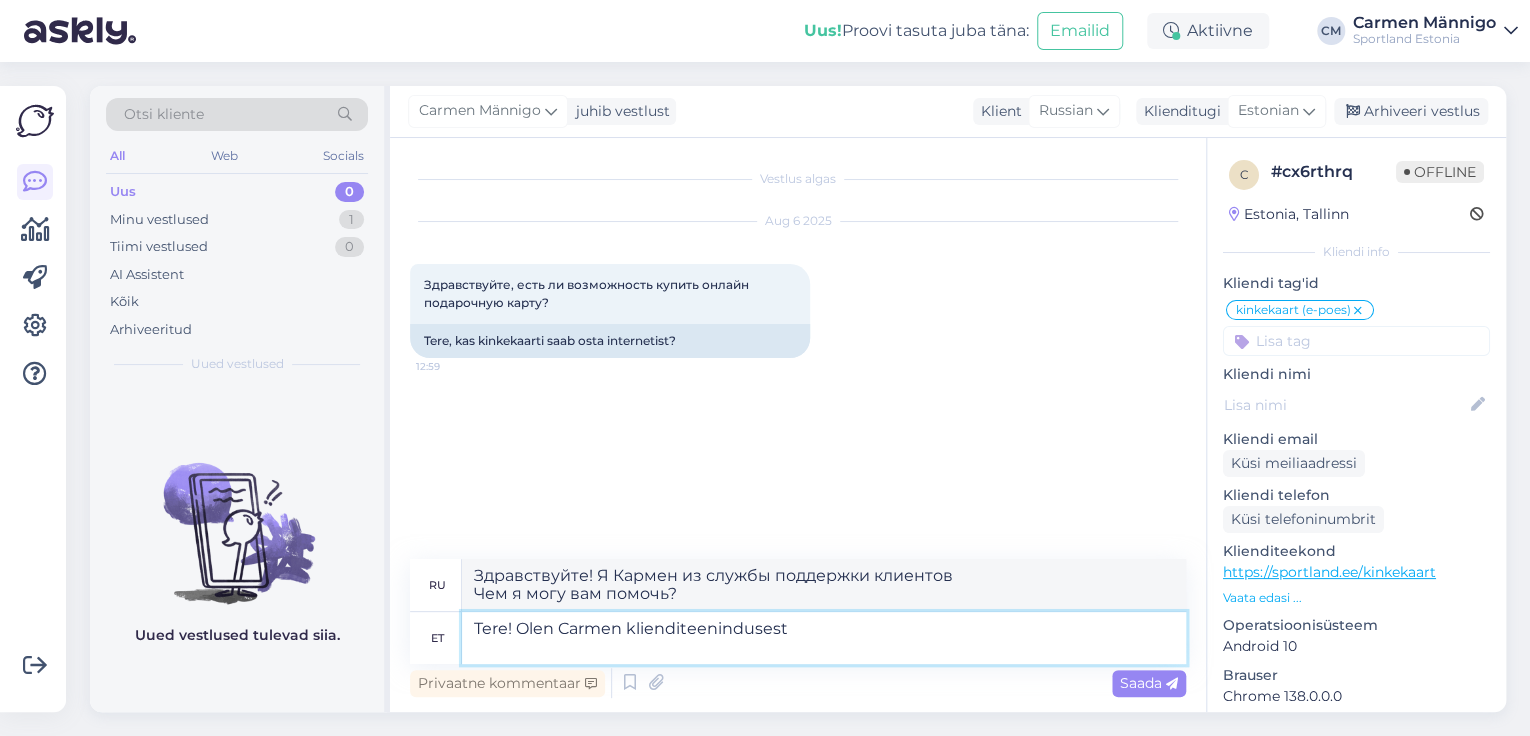type on "Tere! Olen Carmen klienditeenindusest" 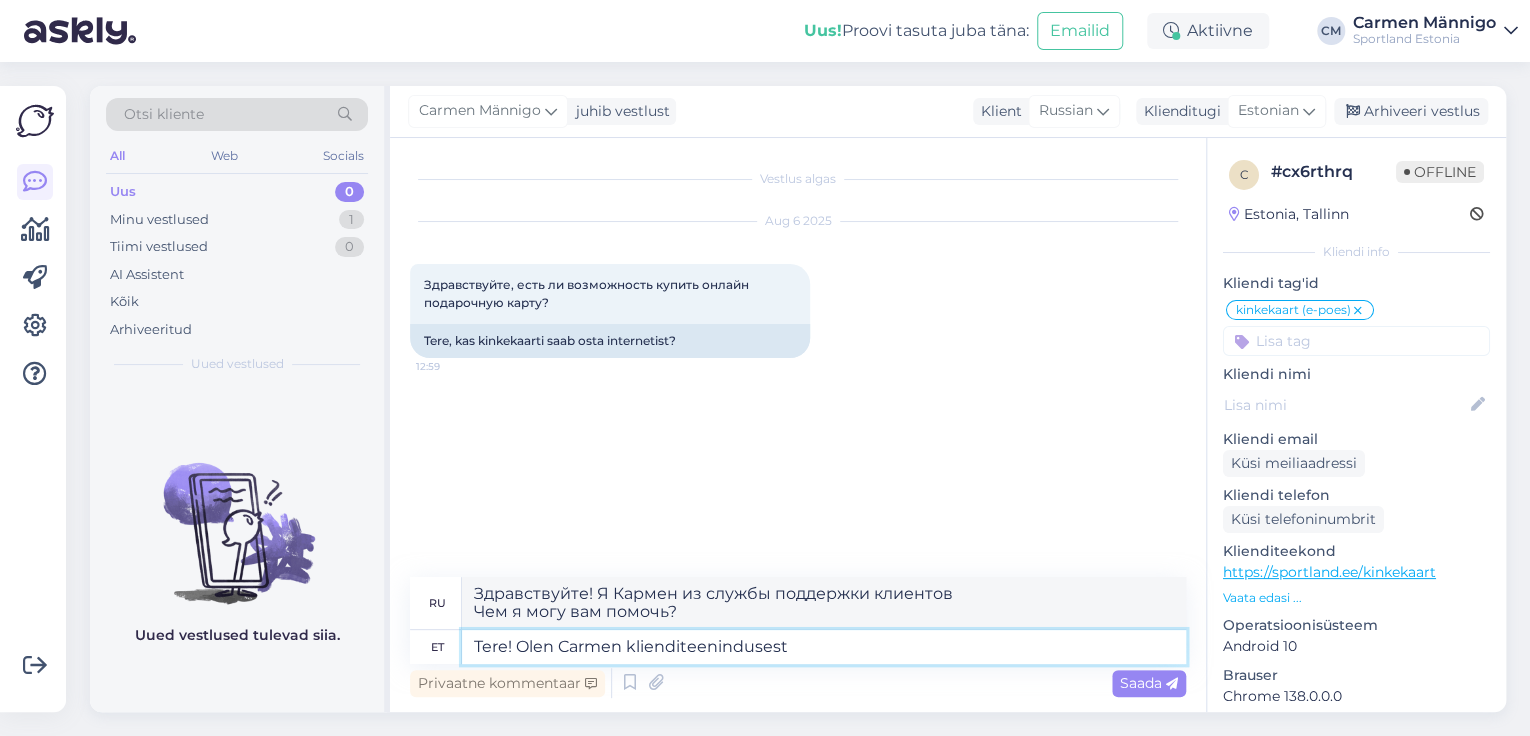 type on "Здравствуйте! Меня зовут Кармен, я из службы поддержки клиентов." 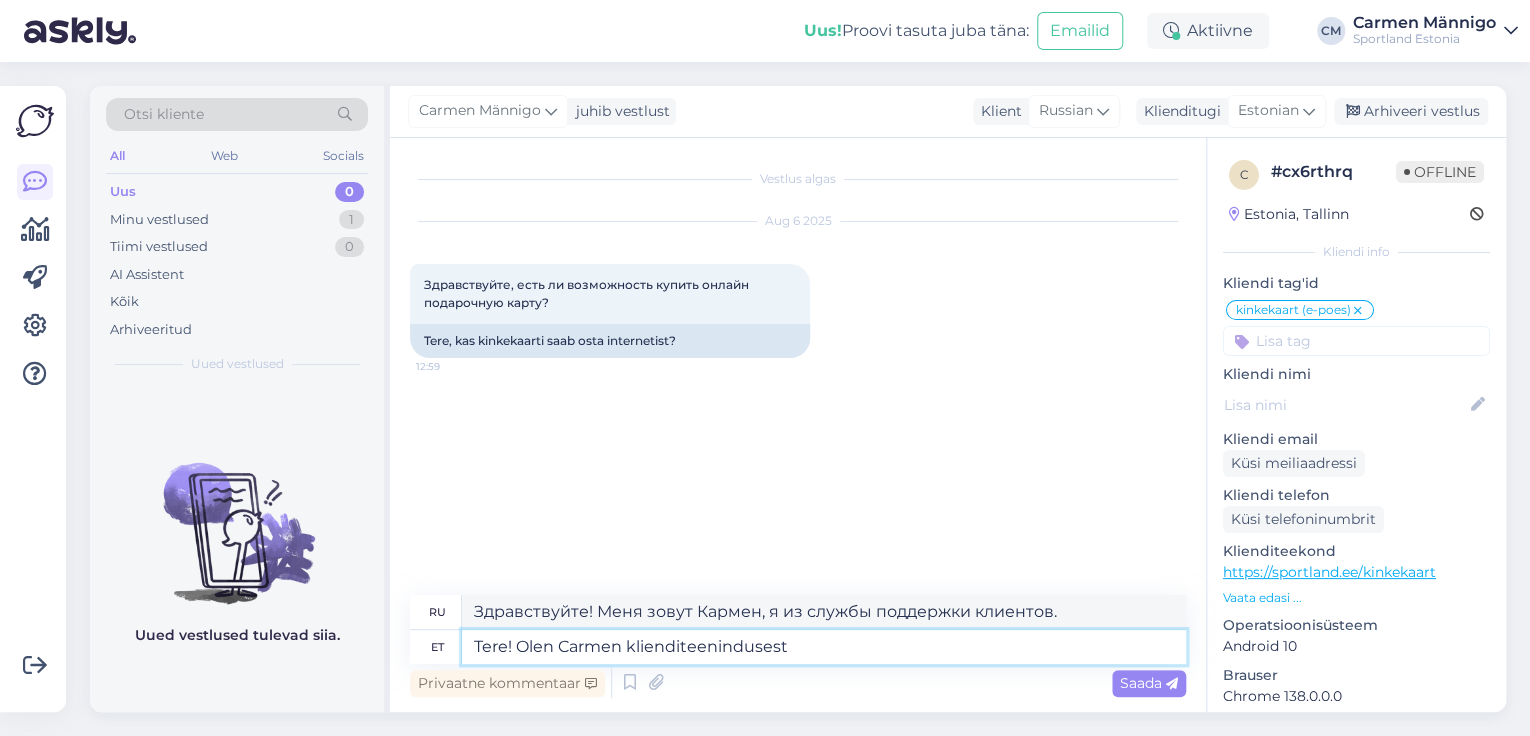 type 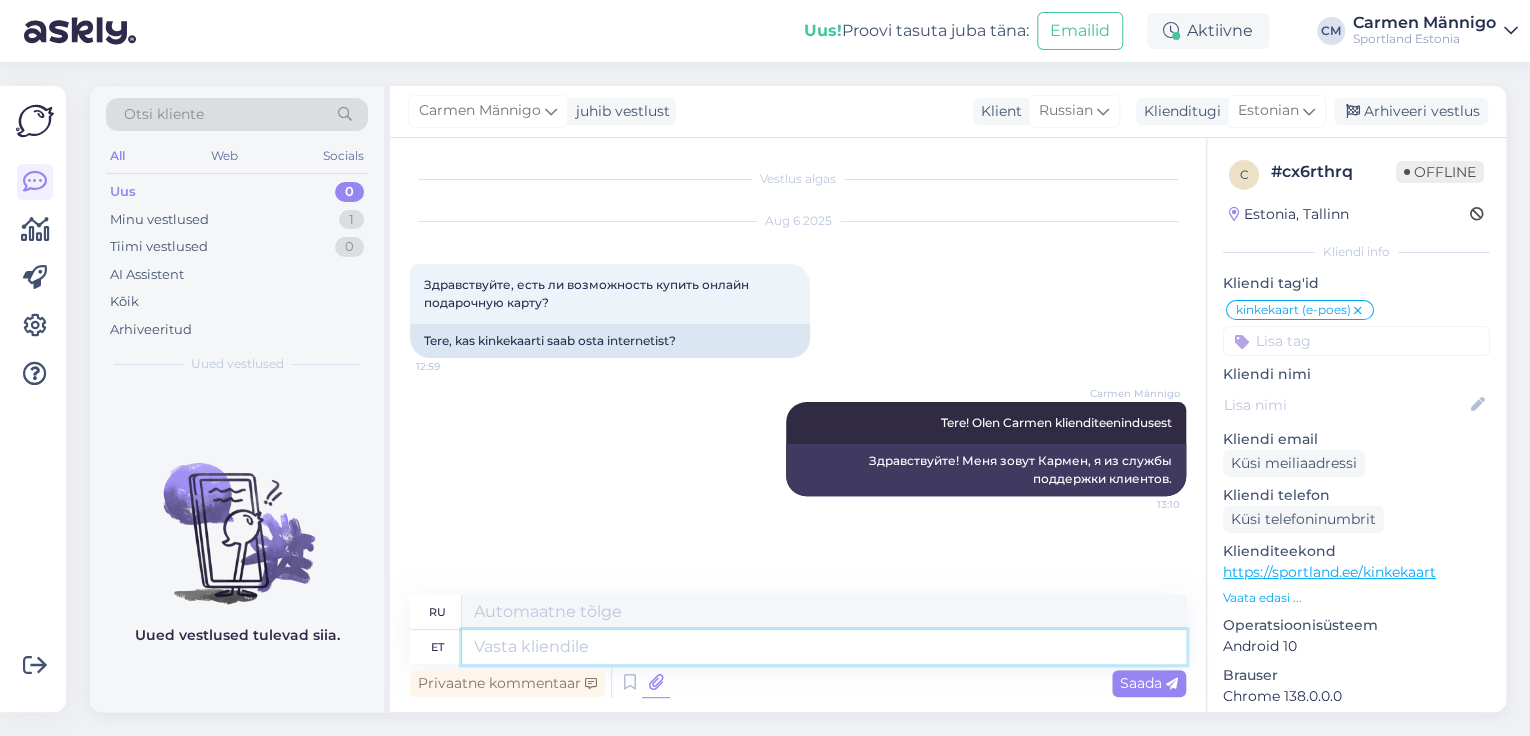 type 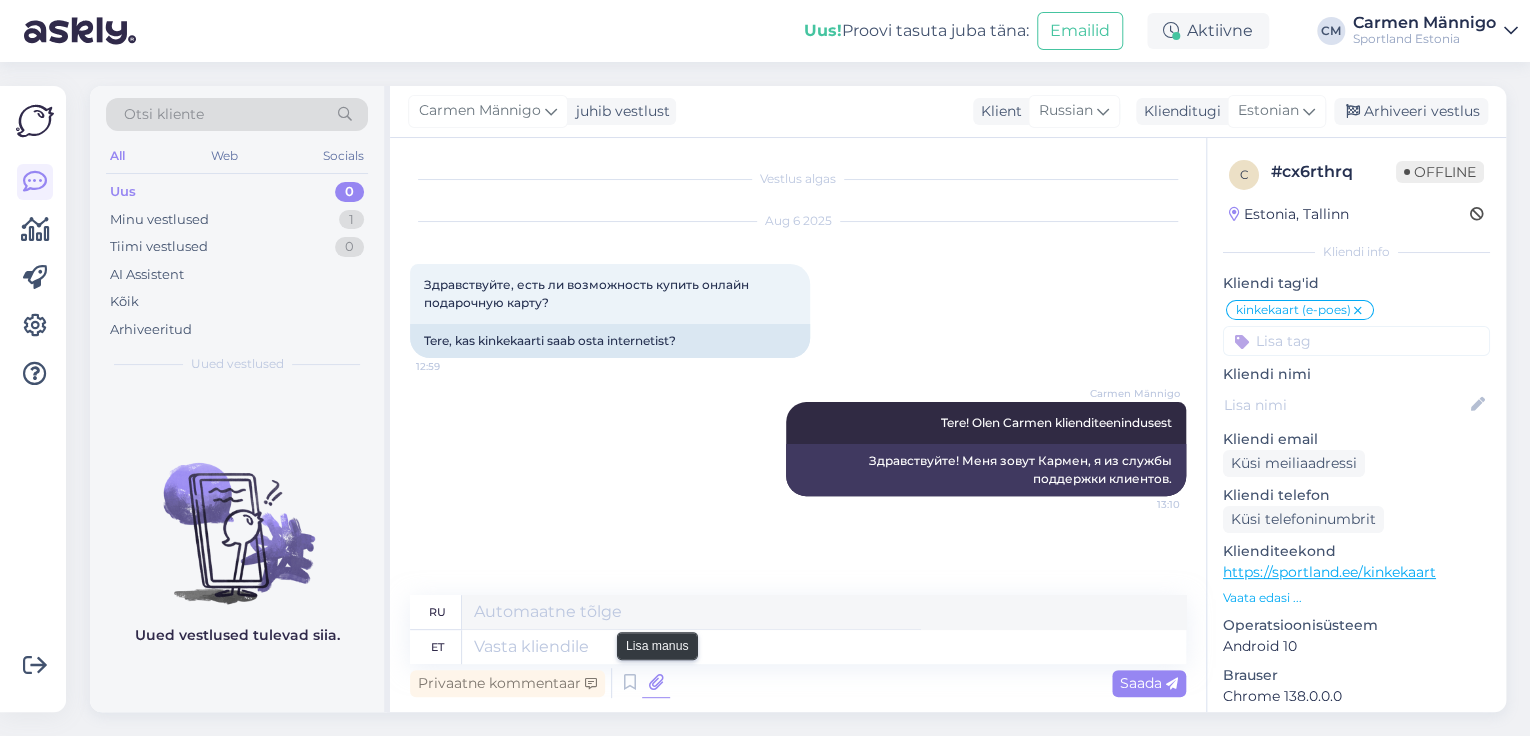 click at bounding box center (656, 683) 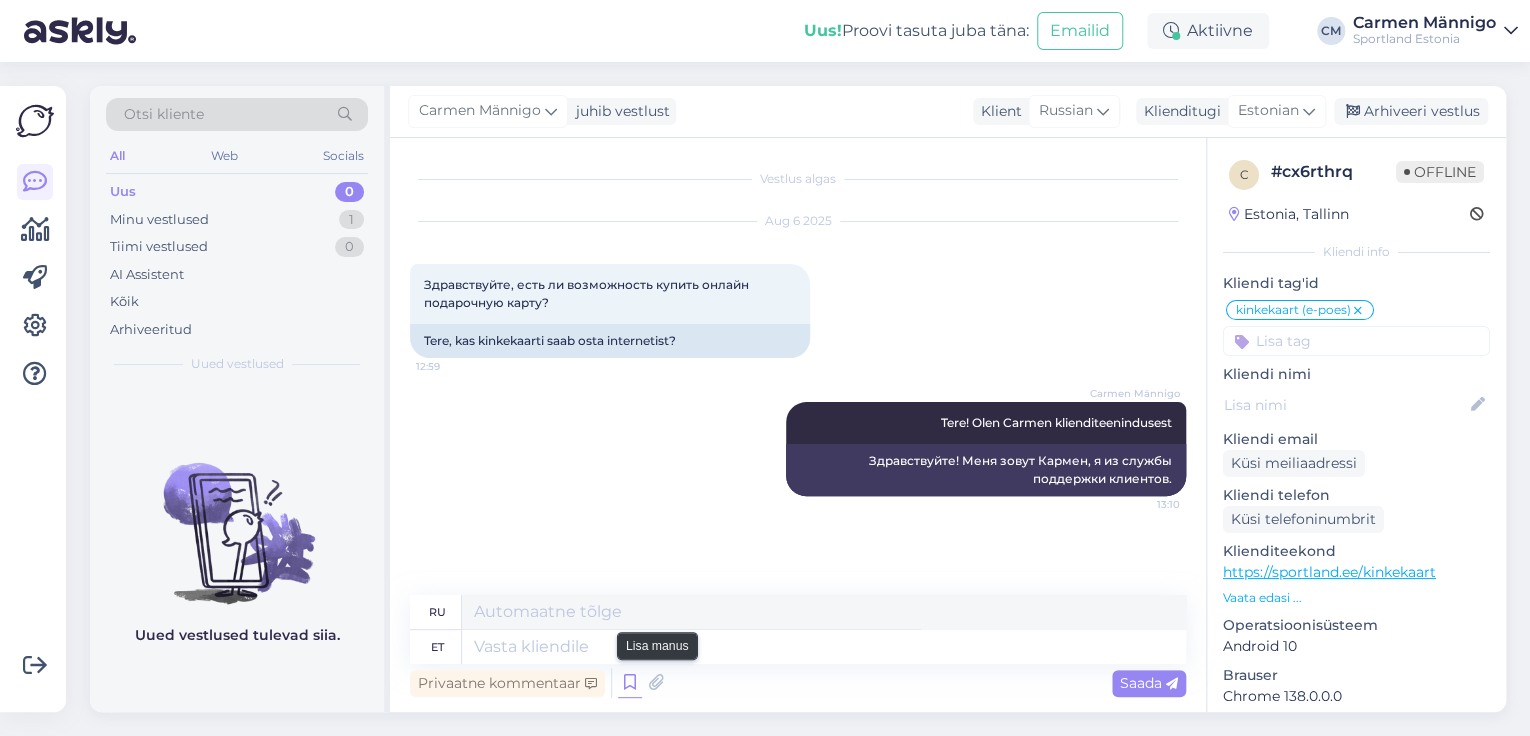 click at bounding box center [630, 683] 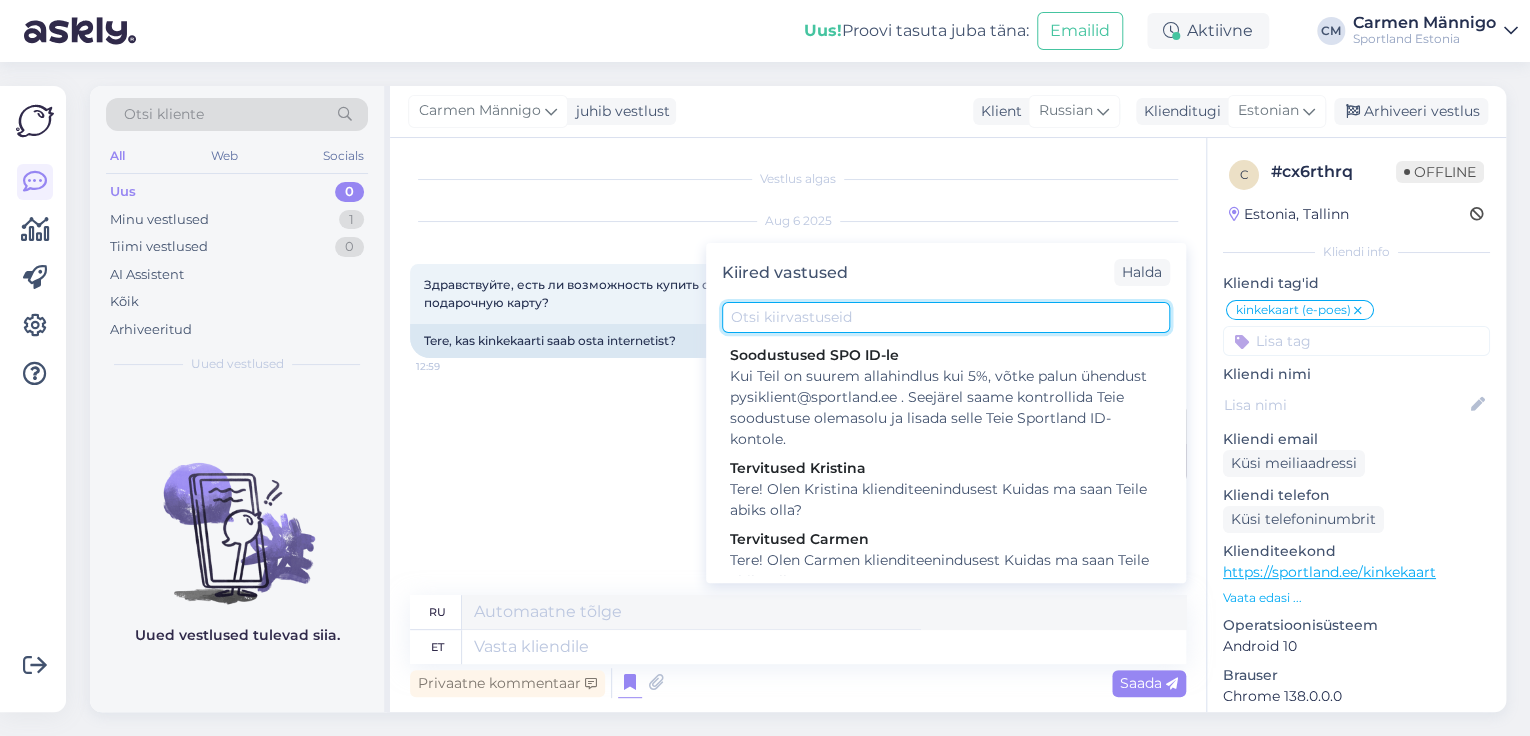 click at bounding box center [946, 317] 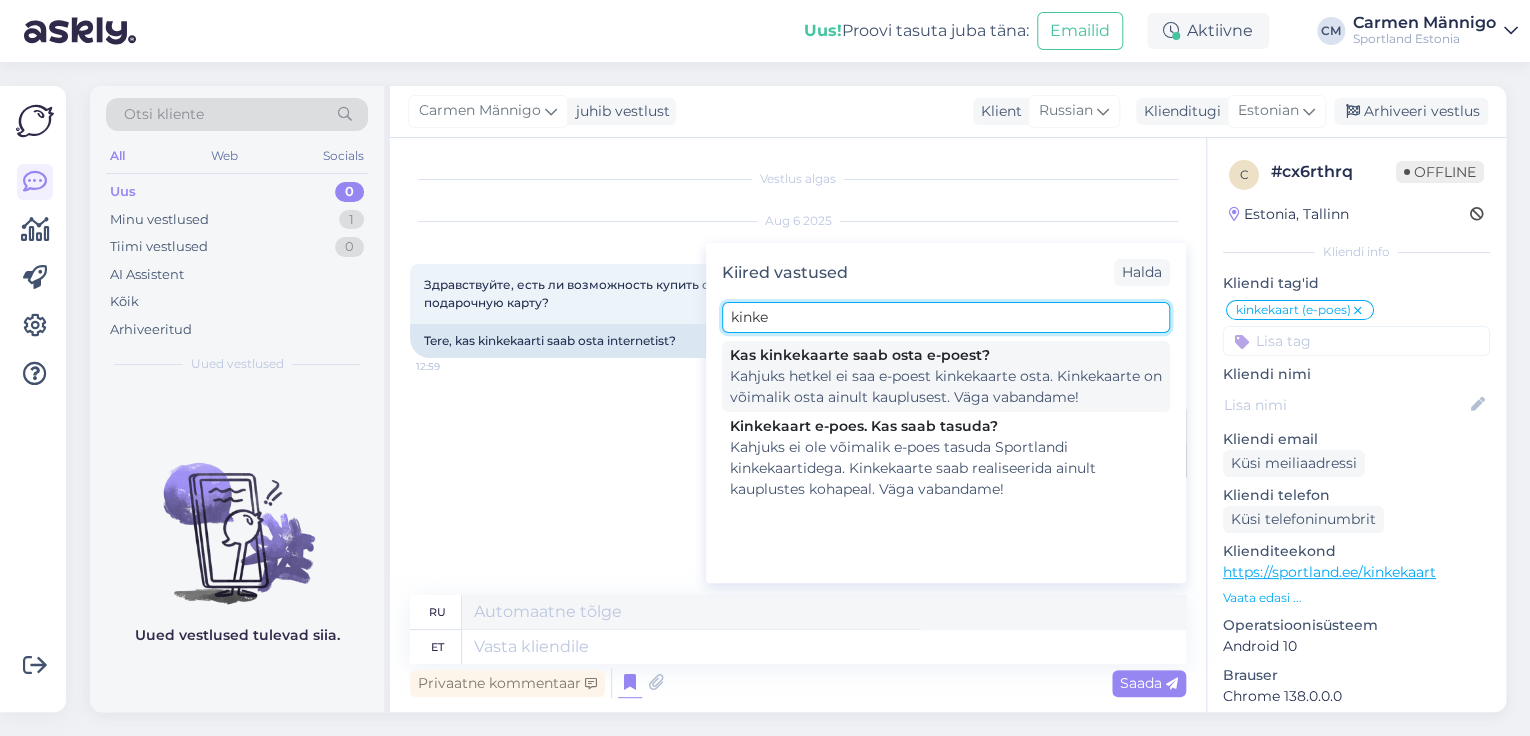 type on "kinke" 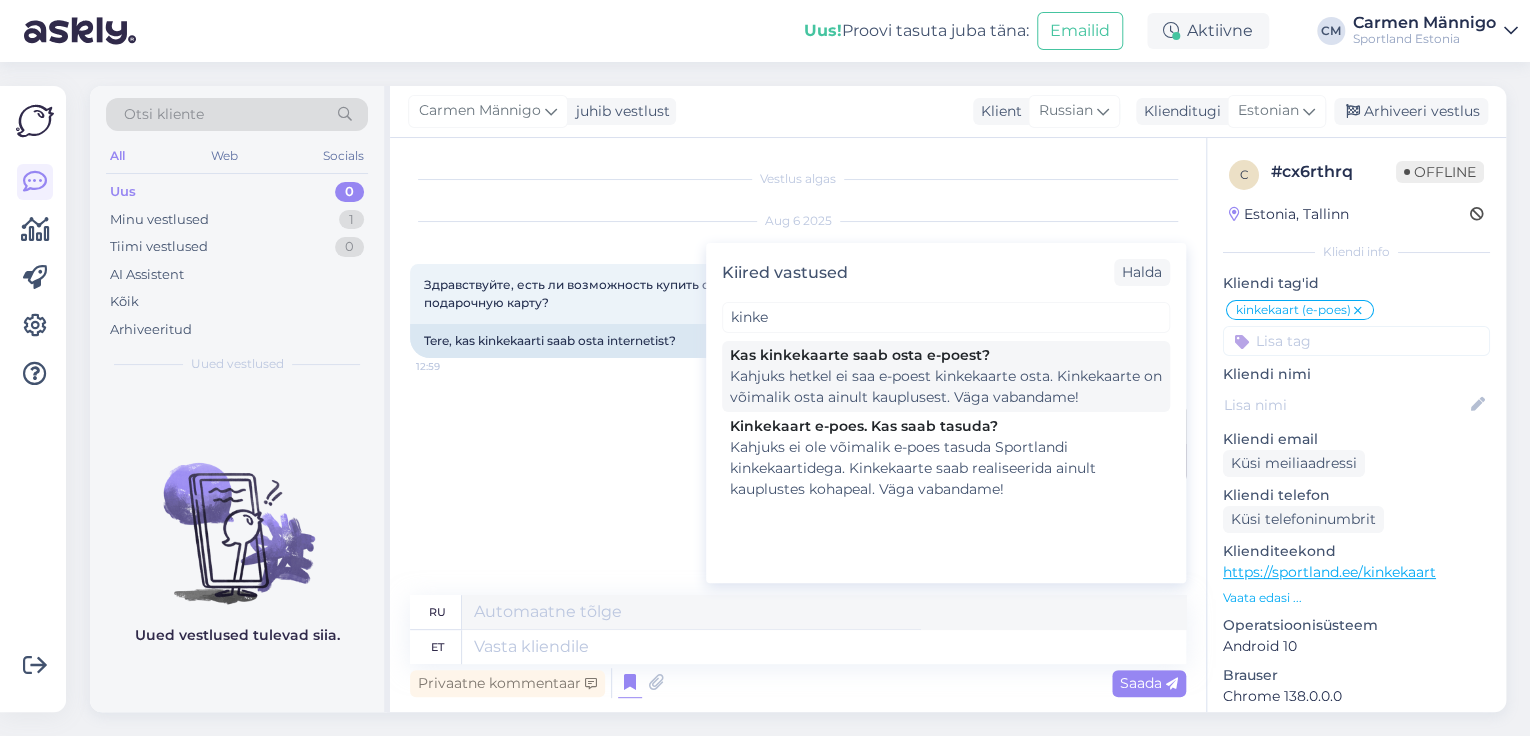 click on "Kahjuks hetkel ei saa e-poest kinkekaarte osta. Kinkekaarte on võimalik osta ainult kauplusest.
Väga vabandame!" at bounding box center [946, 387] 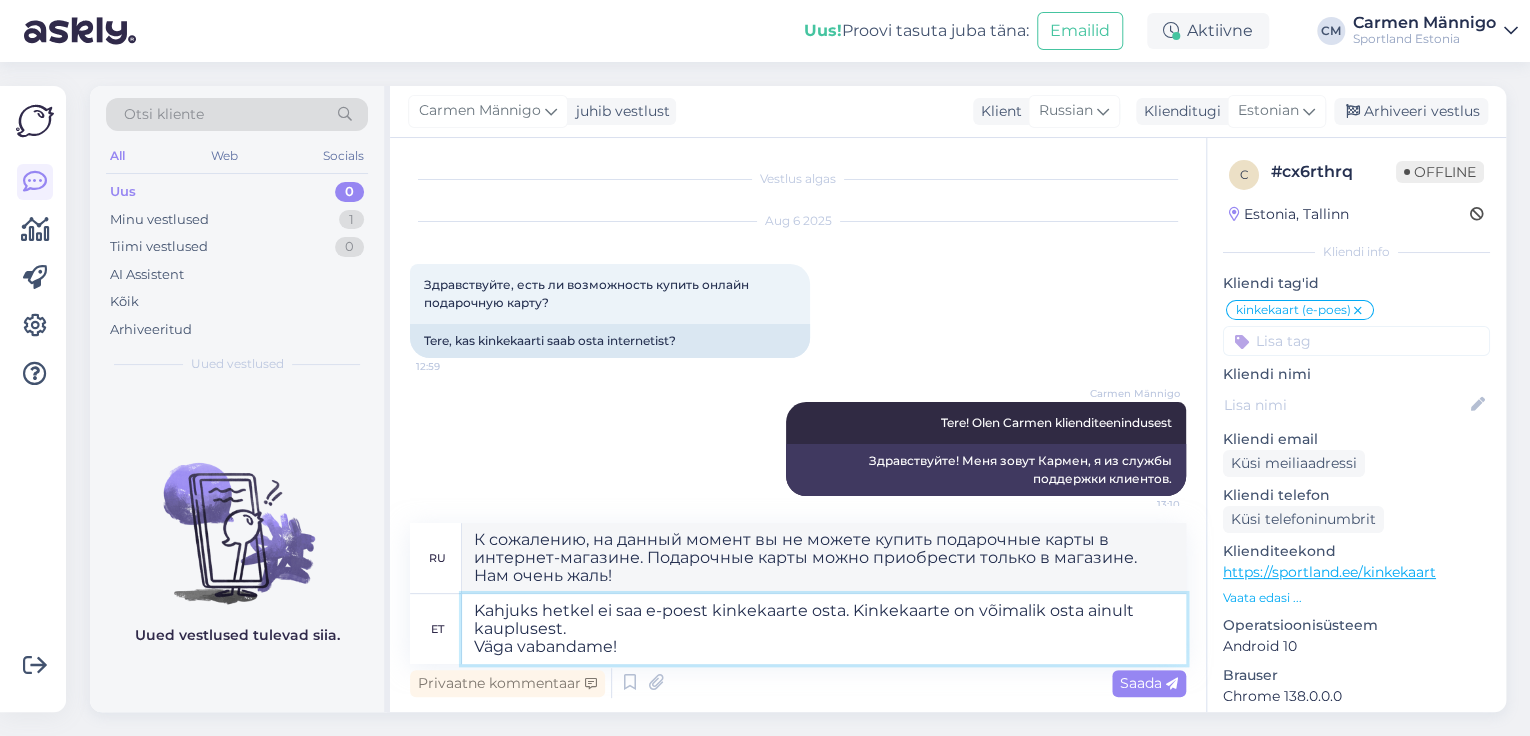 click on "Kahjuks hetkel ei saa e-poest kinkekaarte osta. Kinkekaarte on võimalik osta ainult kauplusest.
Väga vabandame!" at bounding box center (824, 629) 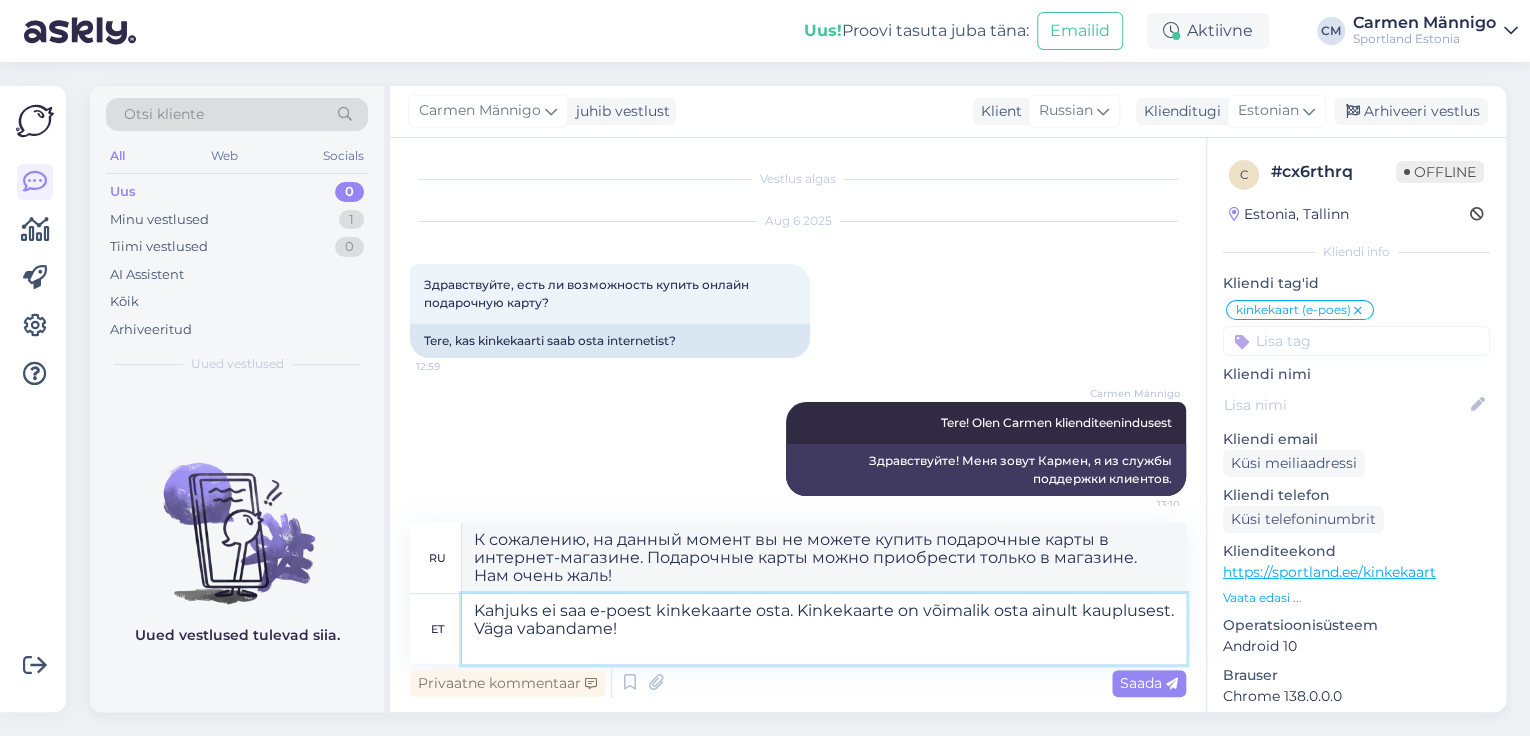 type on "К сожалению, подарочные карты нельзя приобрести онлайн. Подарочные карты можно приобрести только в магазине.
Приносим извинения!" 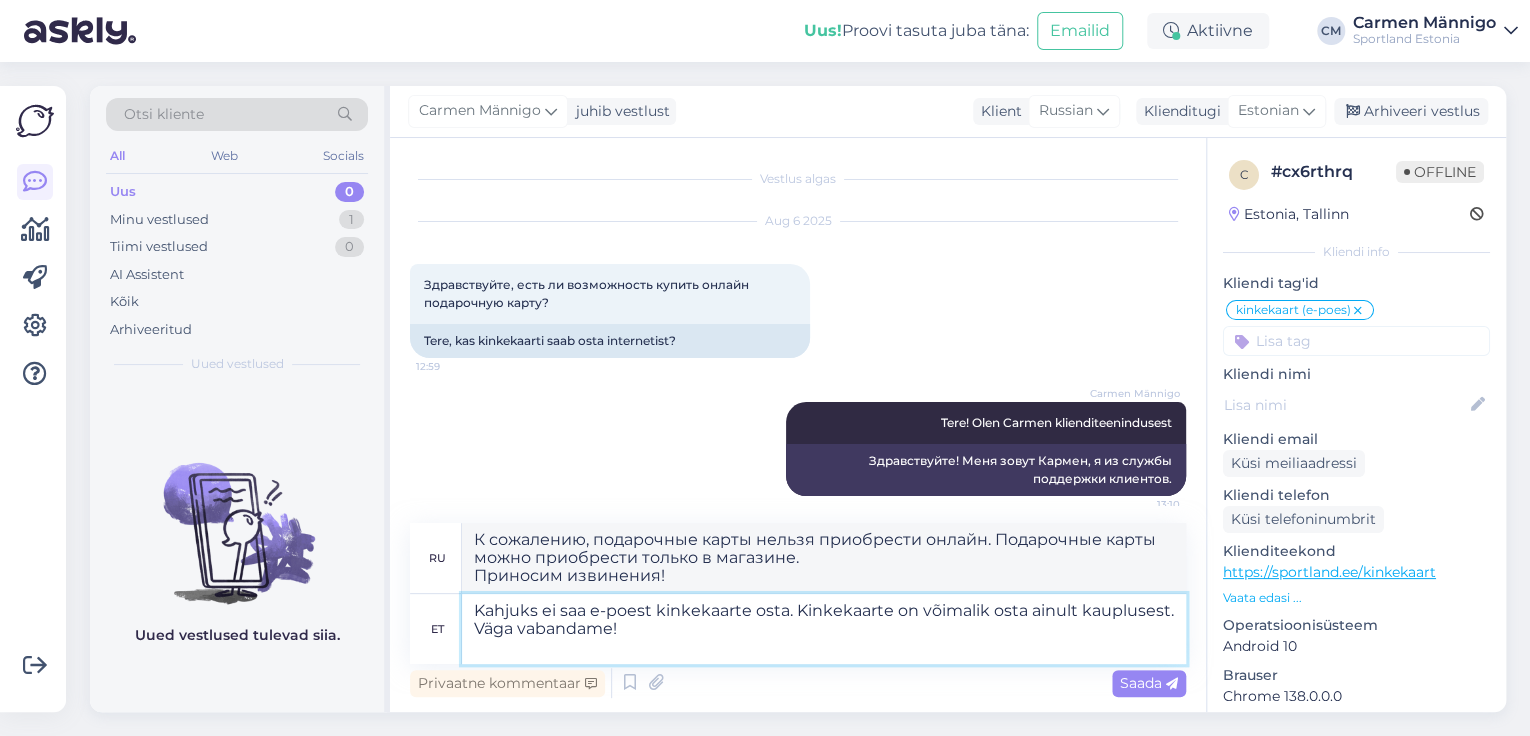 click on "Kahjuks ei saa e-poest kinkekaarte osta. Kinkekaarte on võimalik osta ainult kauplusest.
Väga vabandame!" at bounding box center [824, 629] 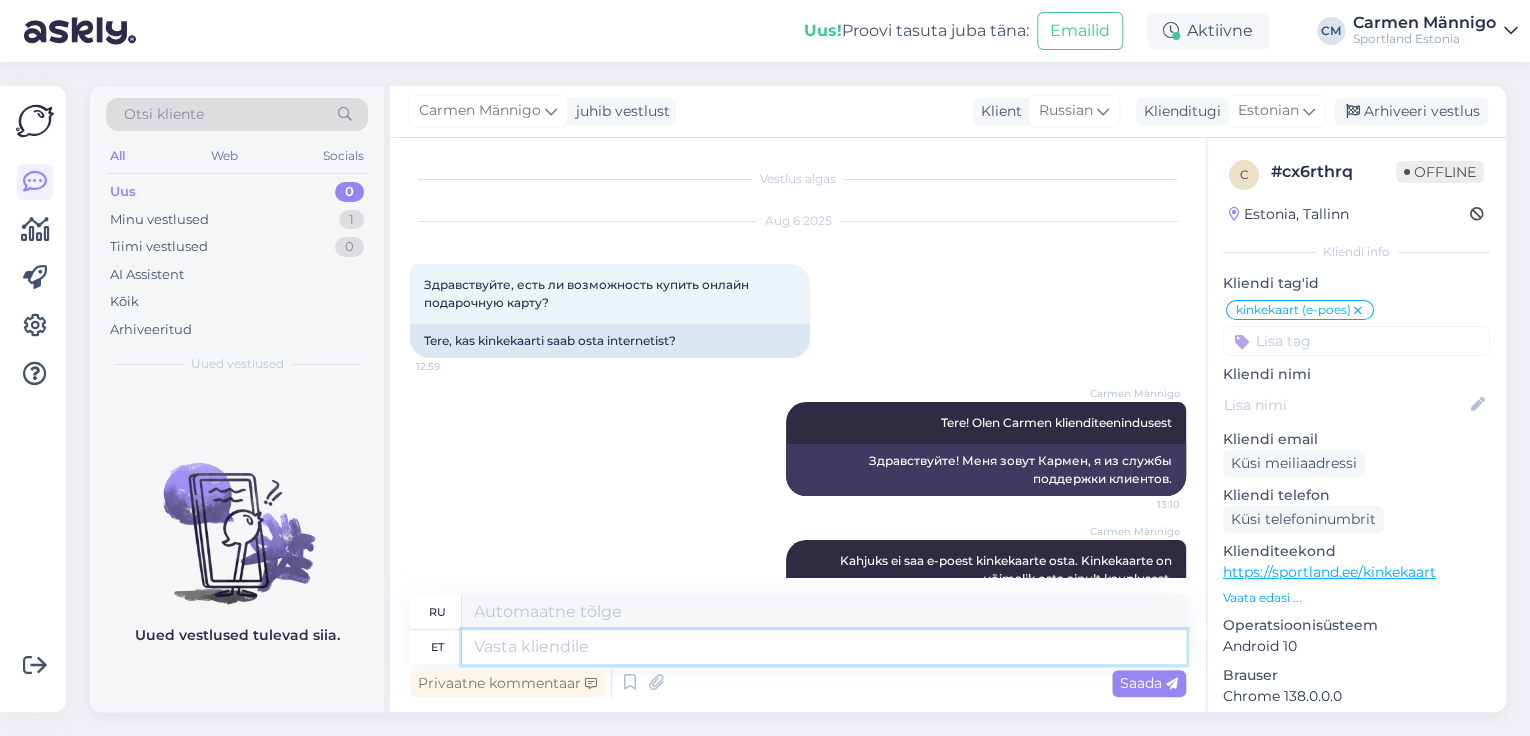 scroll, scrollTop: 151, scrollLeft: 0, axis: vertical 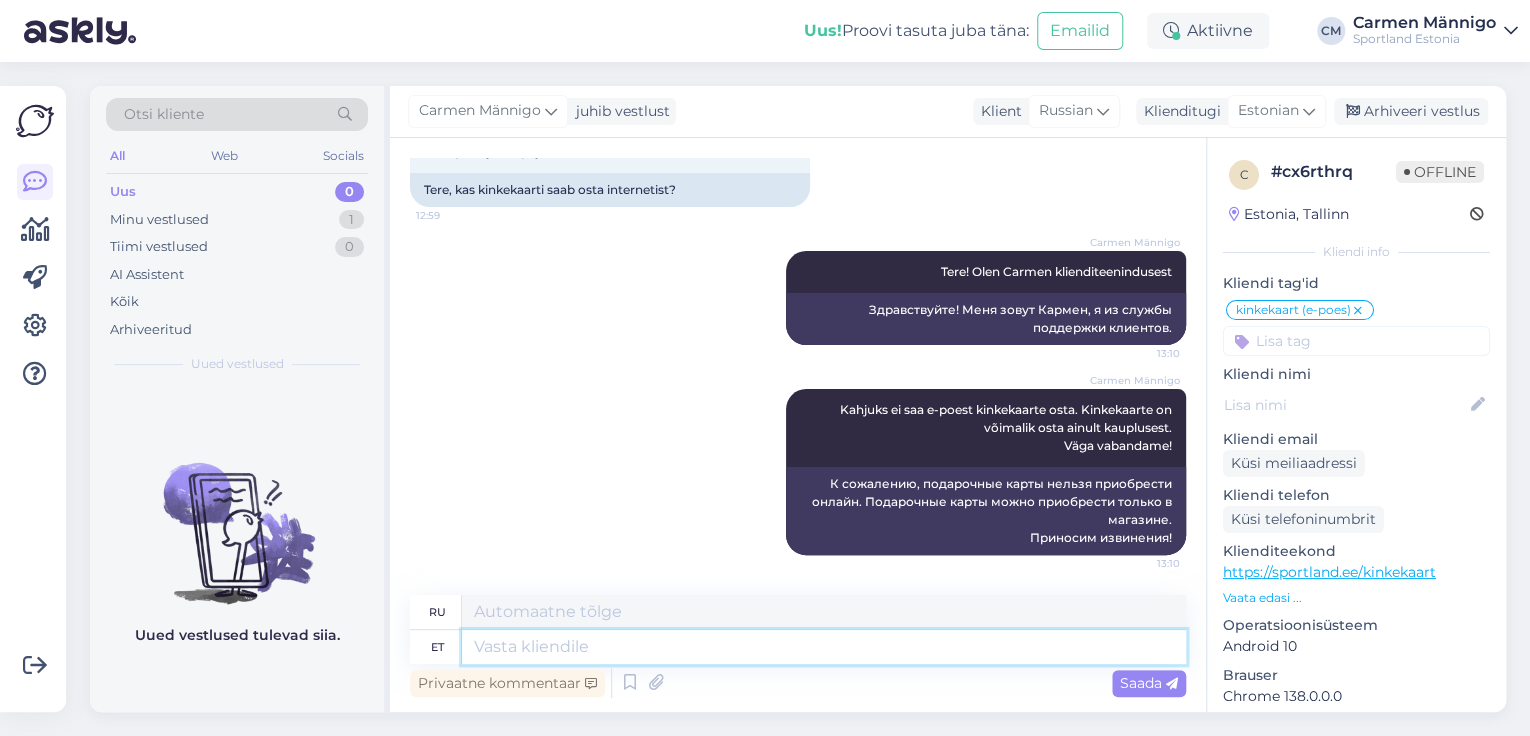 type 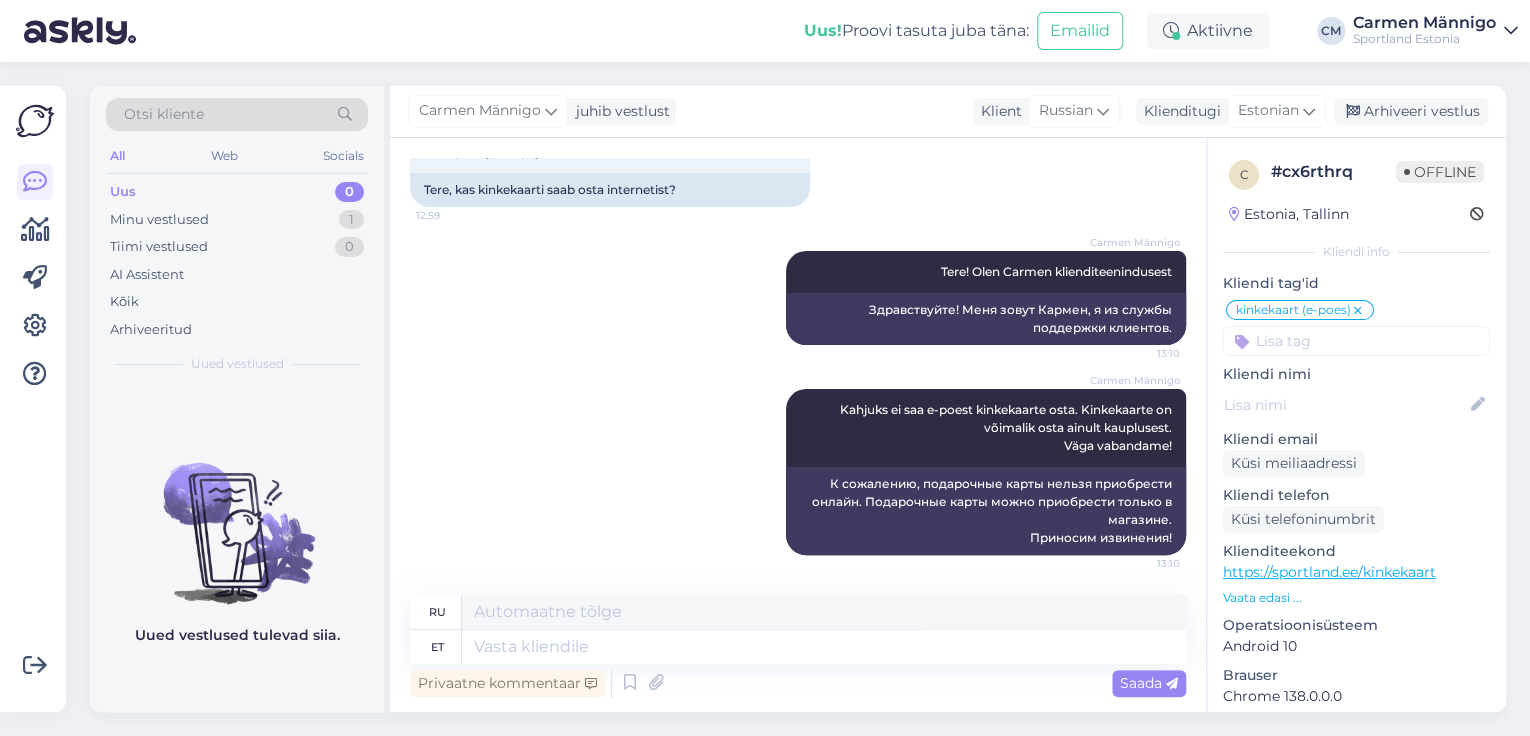 click on "Carmen Männigo juhib vestlust Klient Russian Klienditugi Estonian Arhiveeri vestlus" at bounding box center (948, 112) 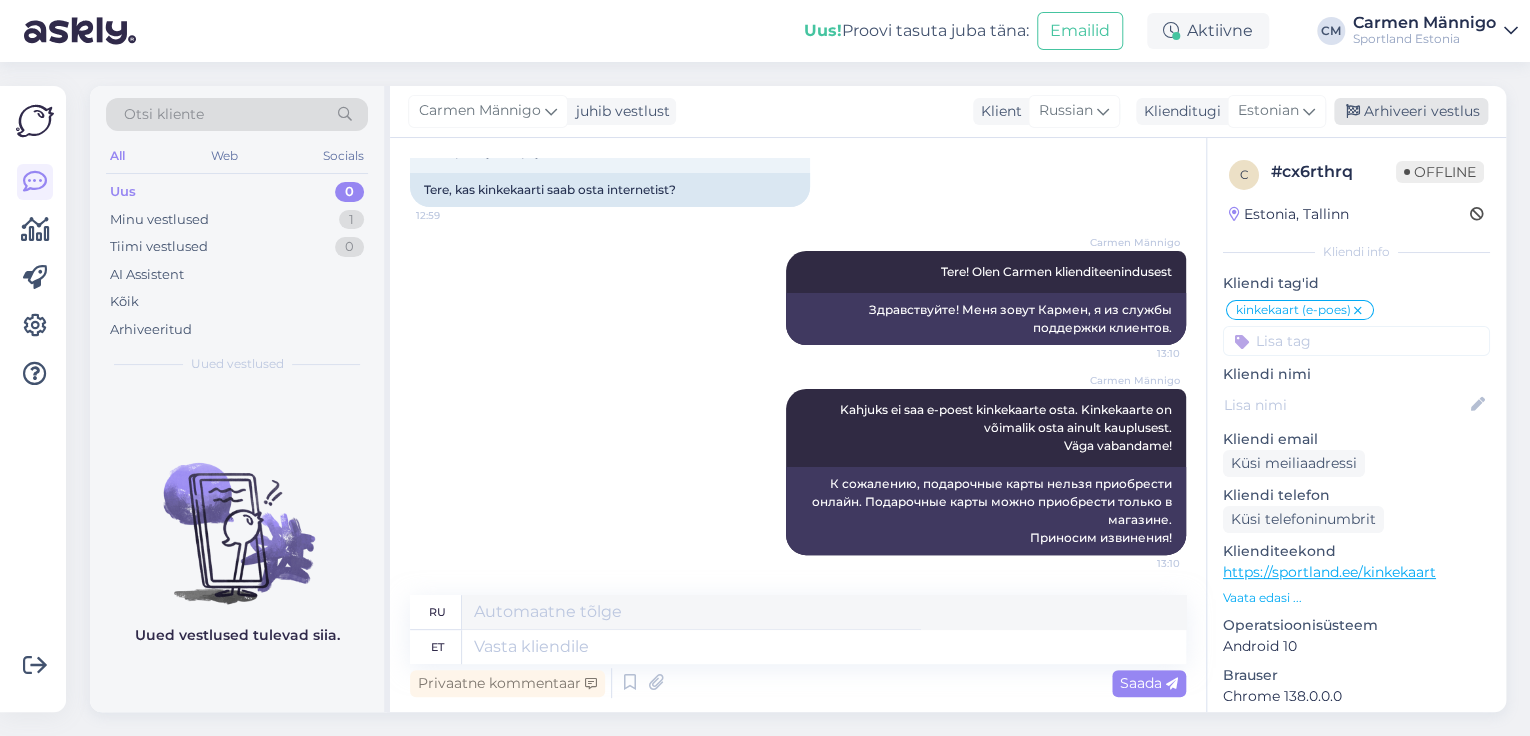 click on "Arhiveeri vestlus" at bounding box center (1411, 111) 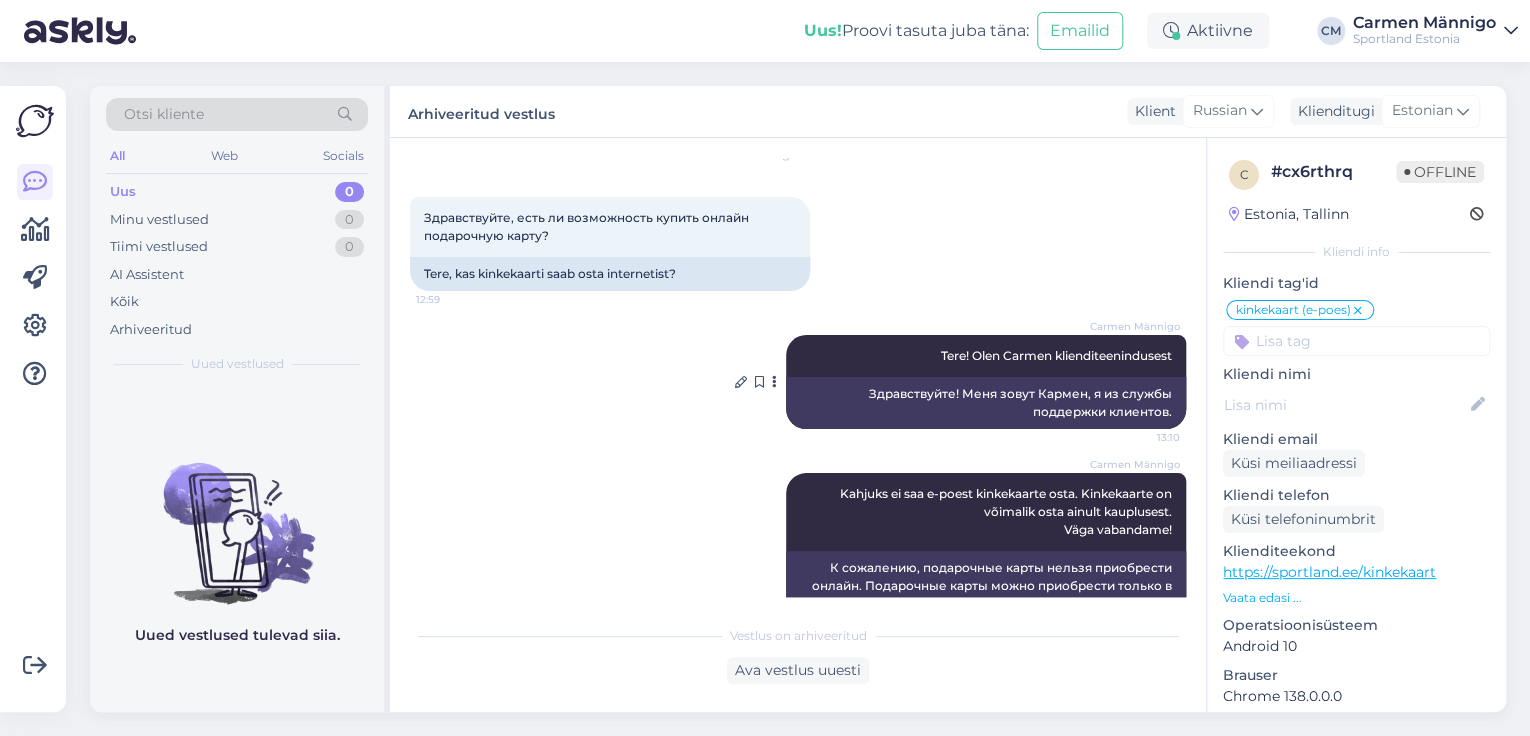 scroll, scrollTop: 0, scrollLeft: 0, axis: both 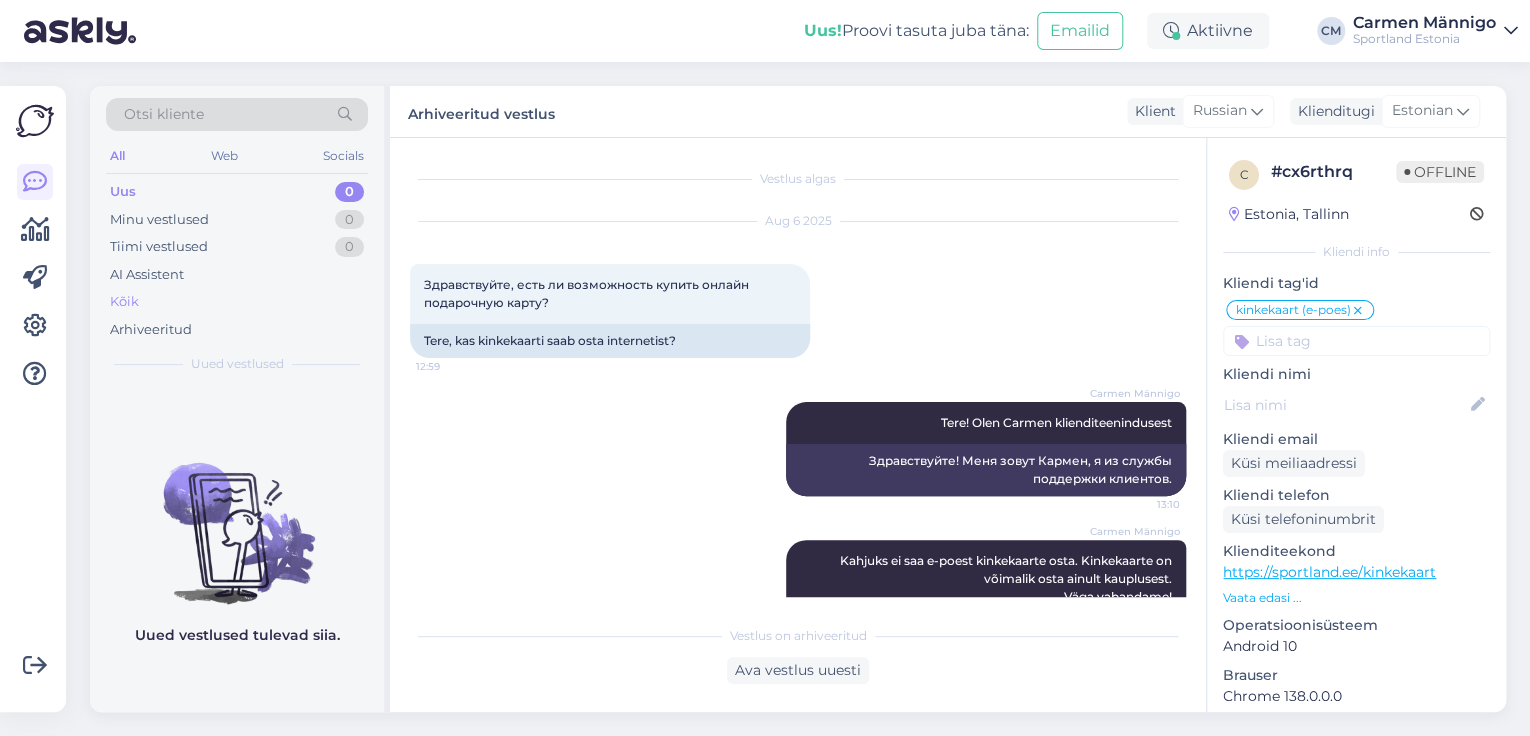 click on "Kõik" at bounding box center [237, 302] 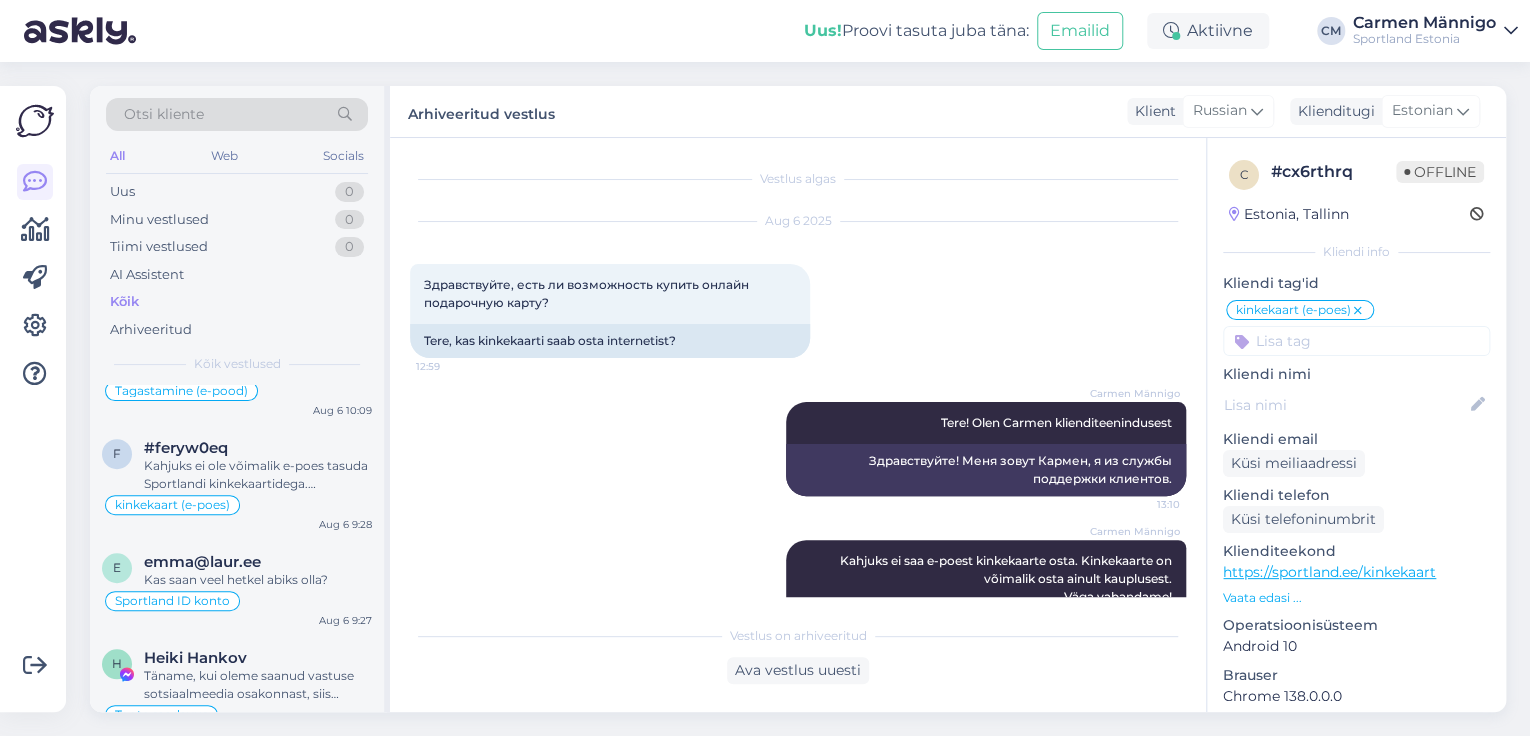 scroll, scrollTop: 880, scrollLeft: 0, axis: vertical 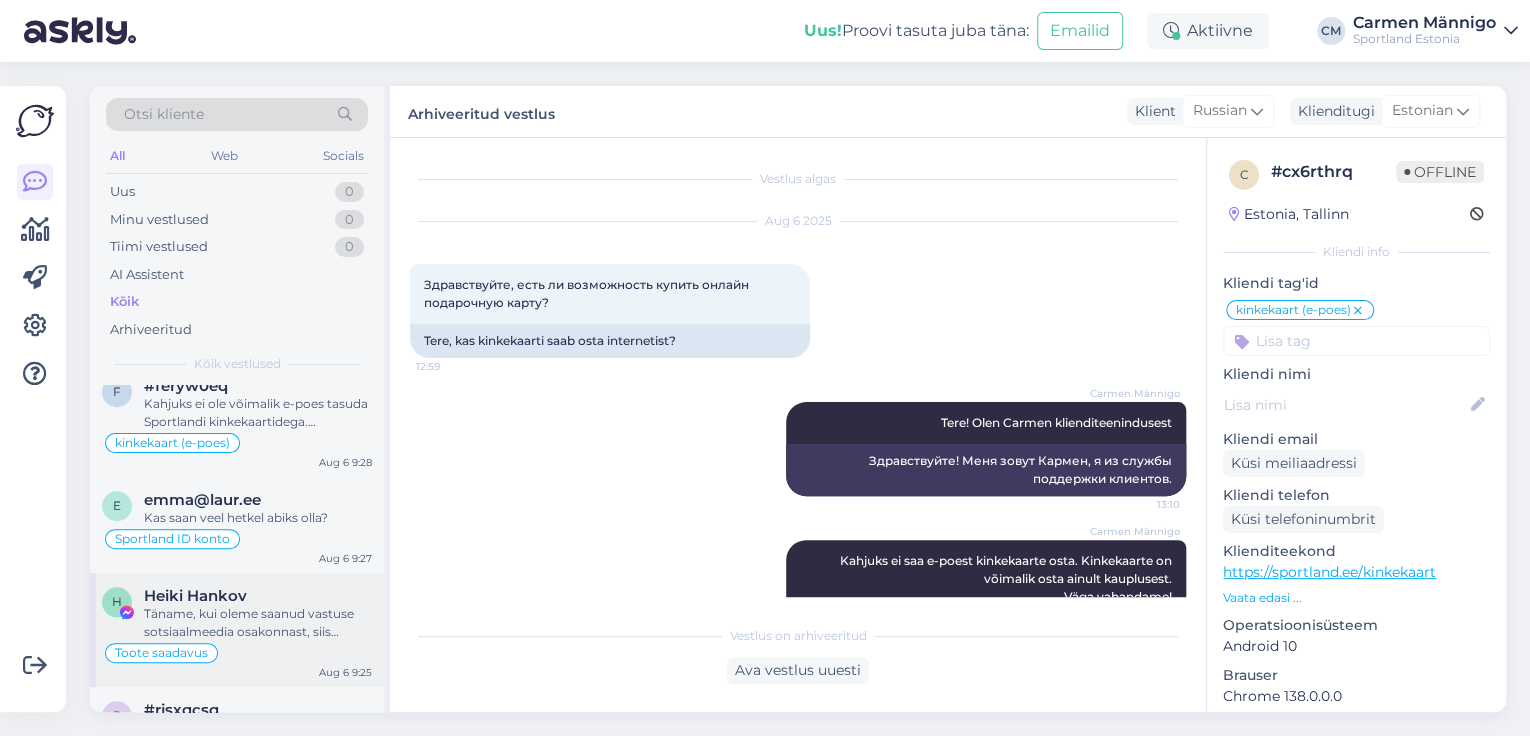 drag, startPoint x: 275, startPoint y: 645, endPoint x: 275, endPoint y: 626, distance: 19 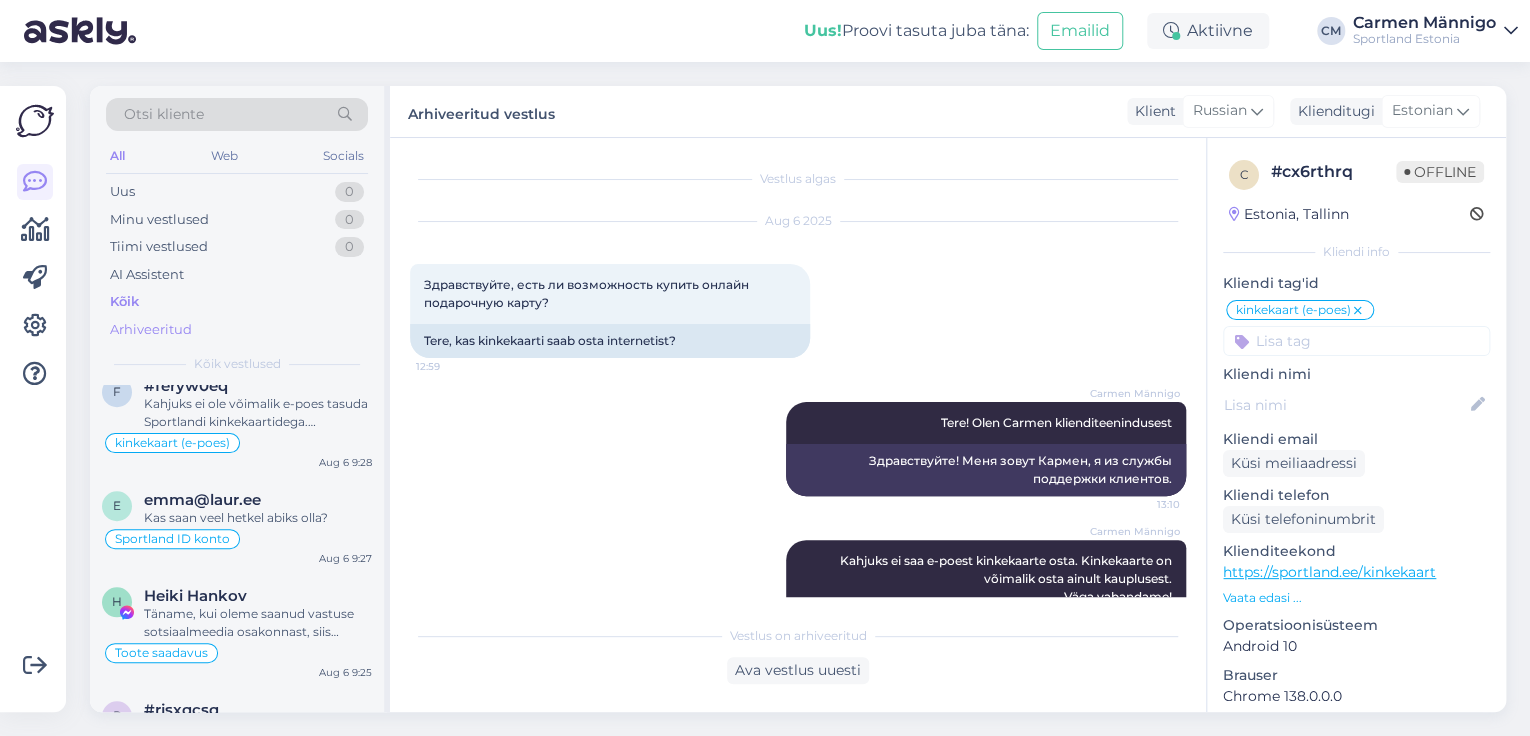 scroll, scrollTop: 2504, scrollLeft: 0, axis: vertical 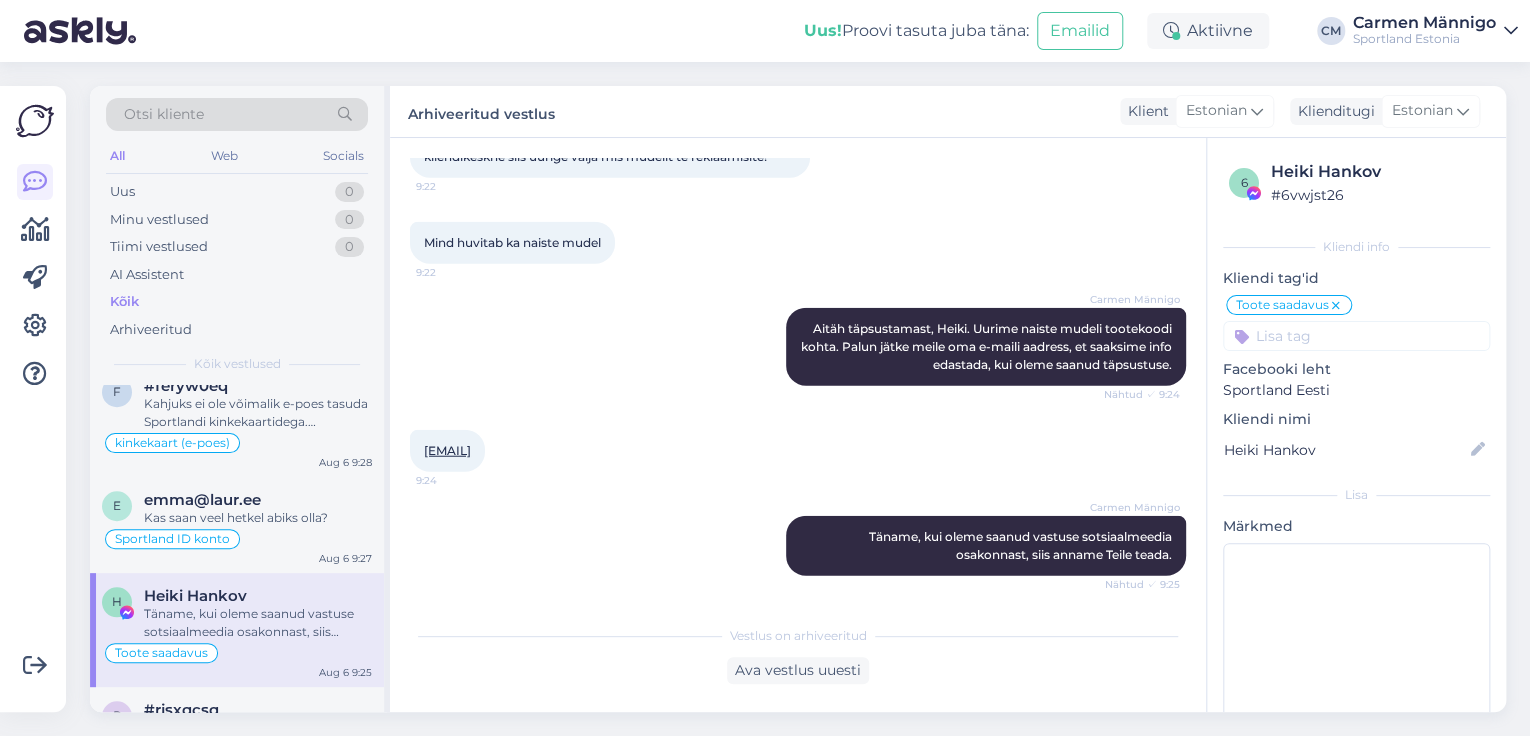 drag, startPoint x: 561, startPoint y: 464, endPoint x: 424, endPoint y: 444, distance: 138.45216 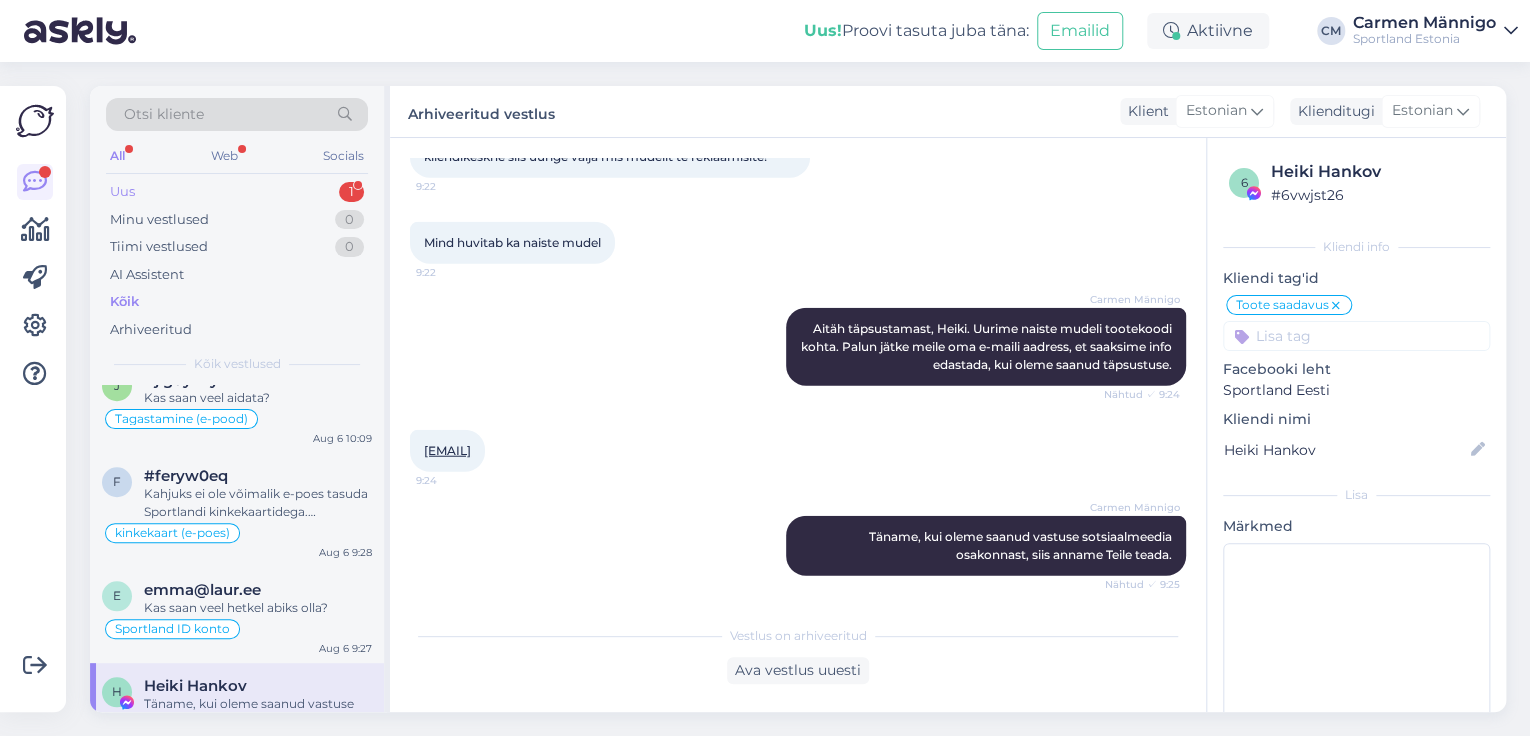click on "1" at bounding box center (351, 192) 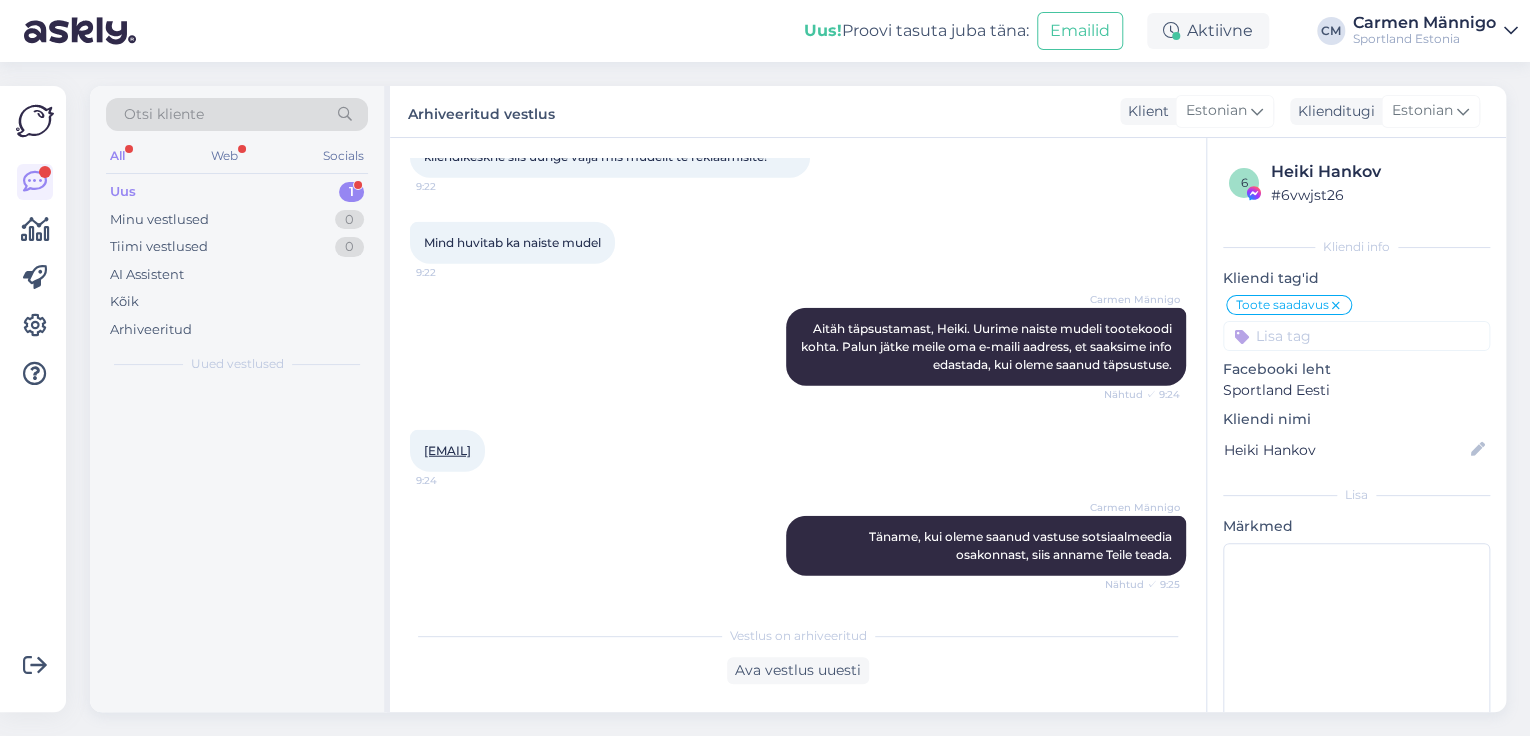 scroll, scrollTop: 0, scrollLeft: 0, axis: both 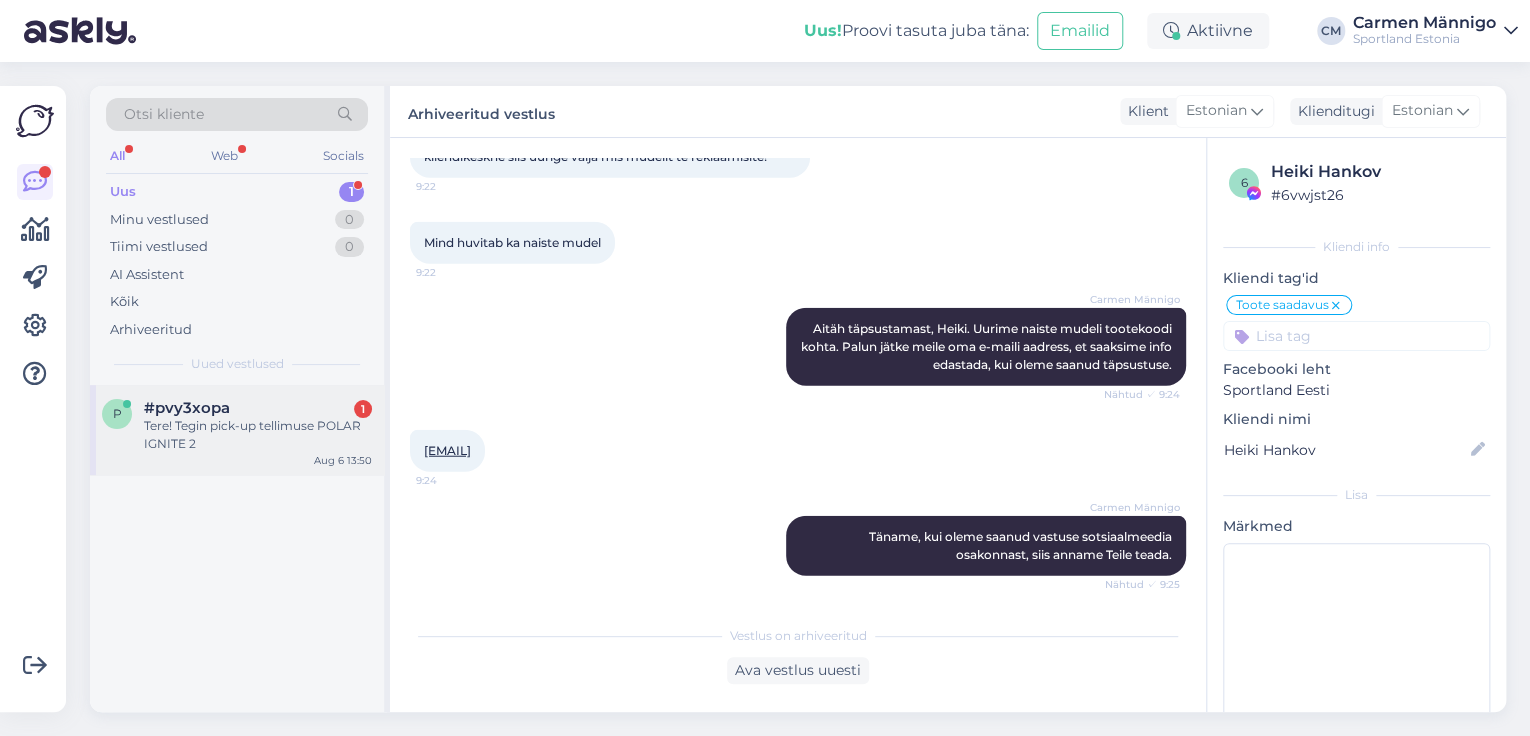 click on "Tere!
Tegin pick-up tellimuse POLAR IGNITE 2" at bounding box center [258, 435] 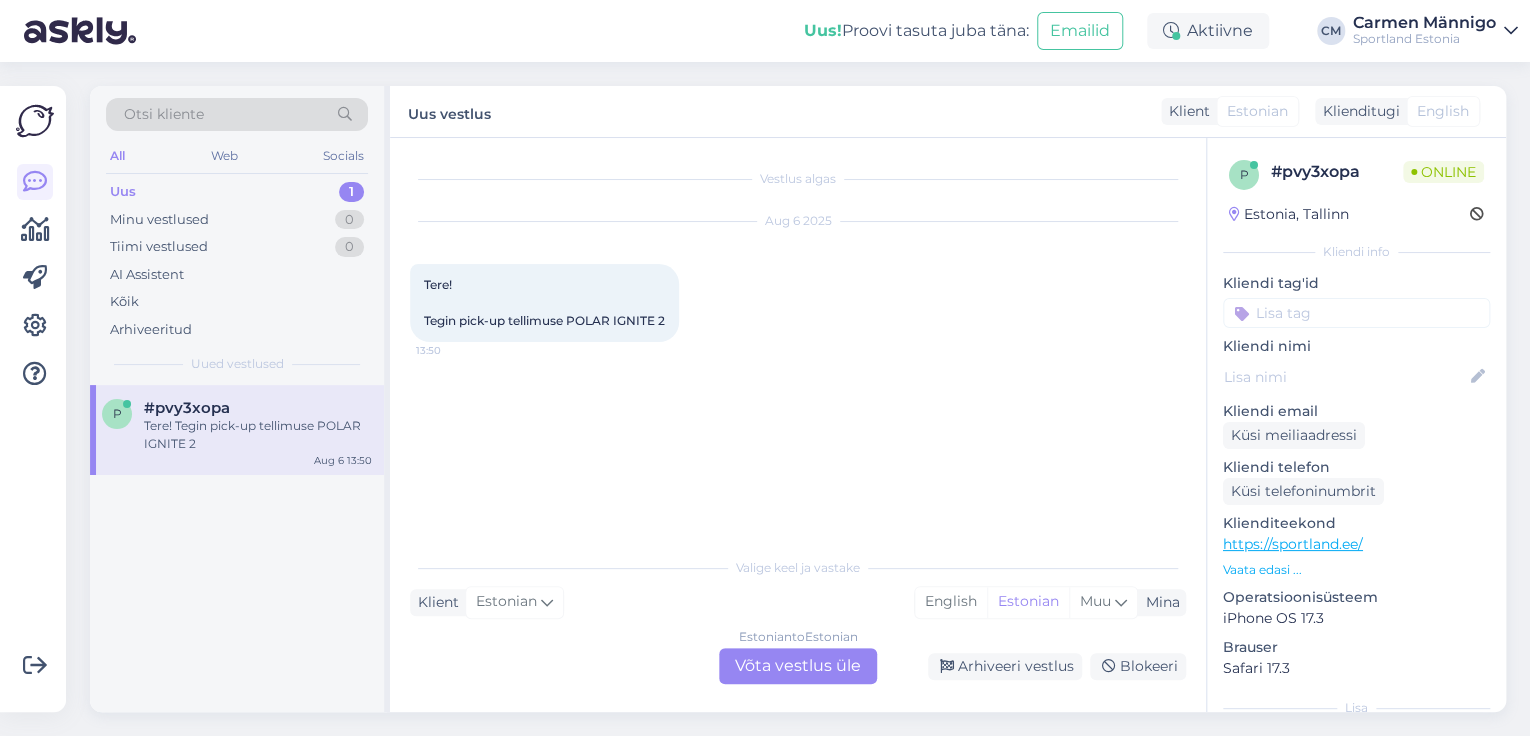 scroll, scrollTop: 0, scrollLeft: 0, axis: both 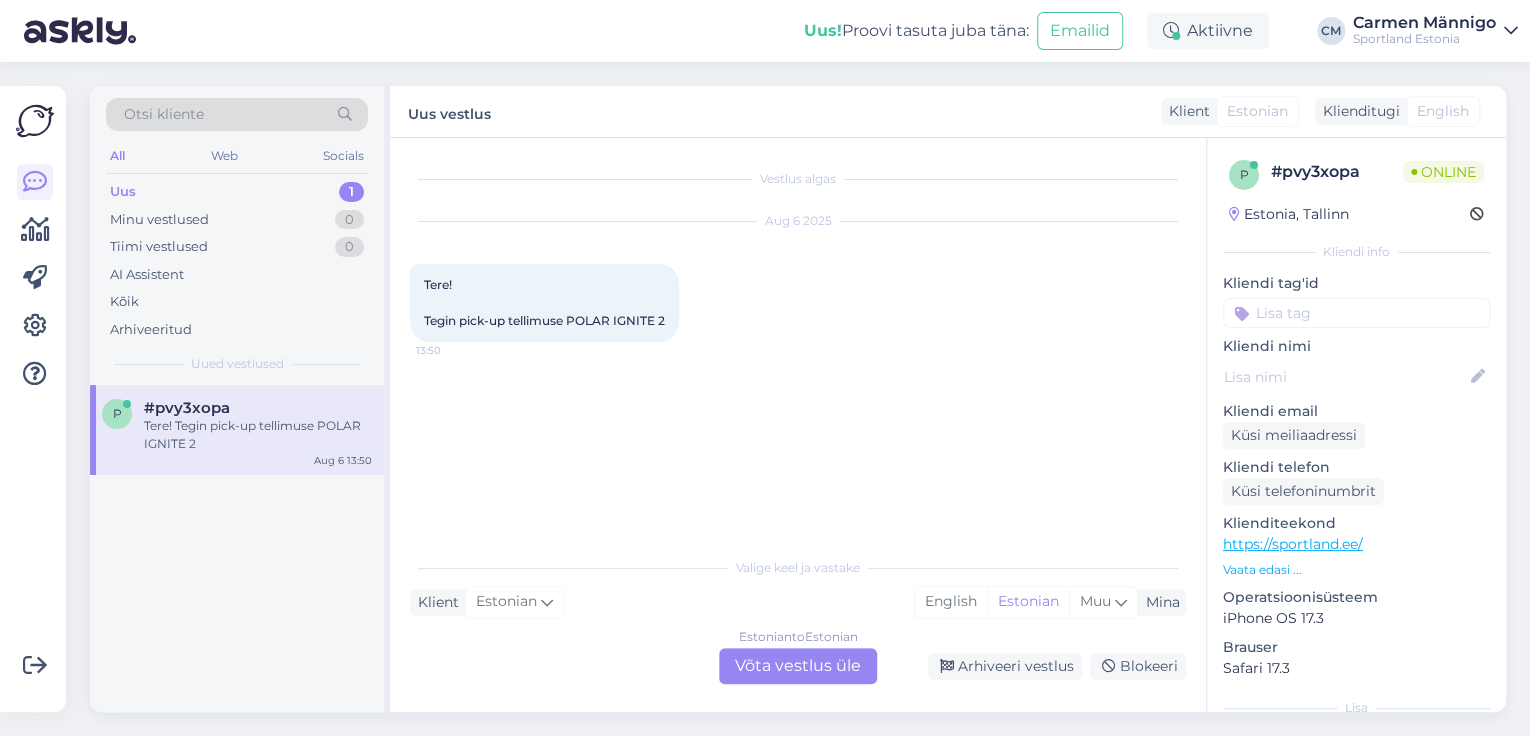 click on "Estonian  to  Estonian Võta vestlus üle" at bounding box center [798, 666] 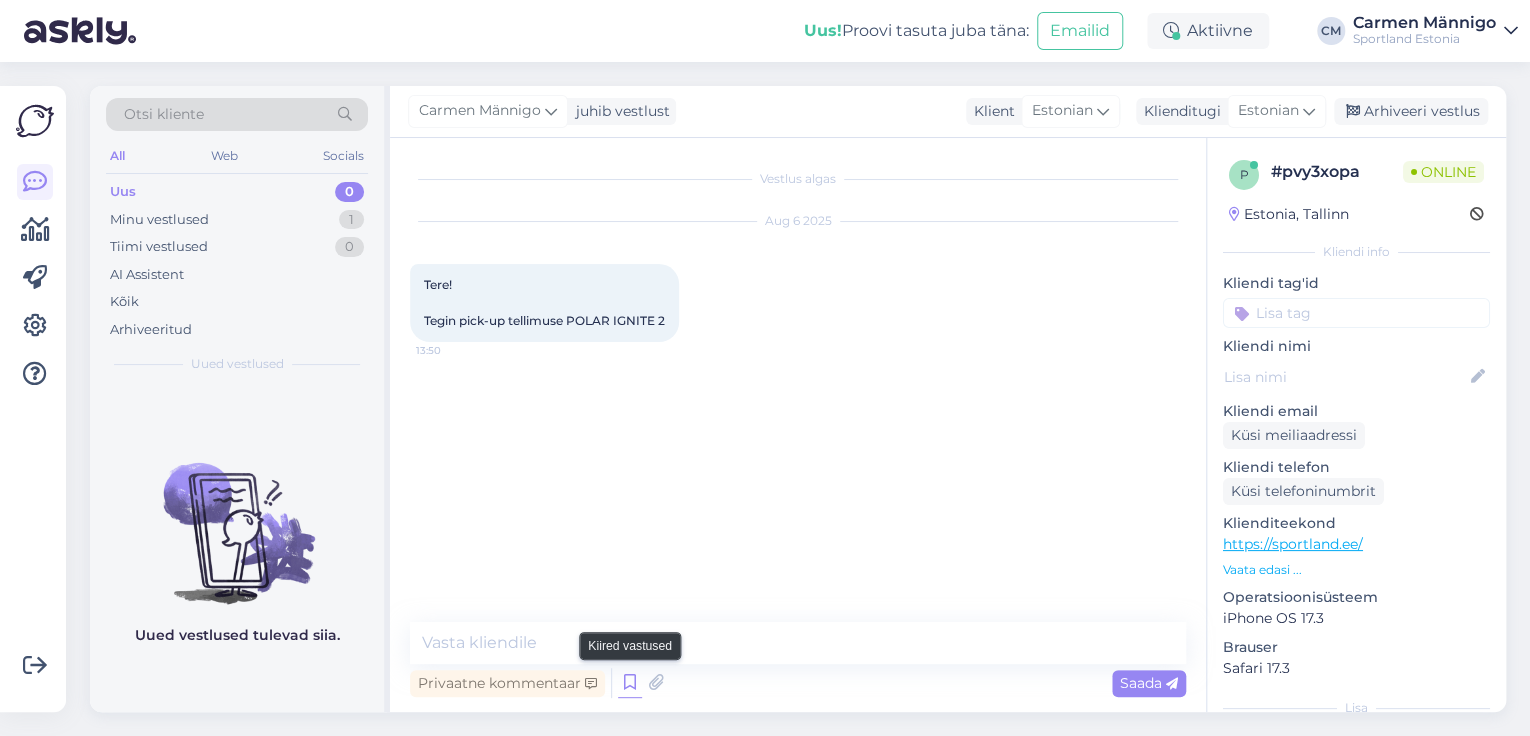 click at bounding box center [630, 683] 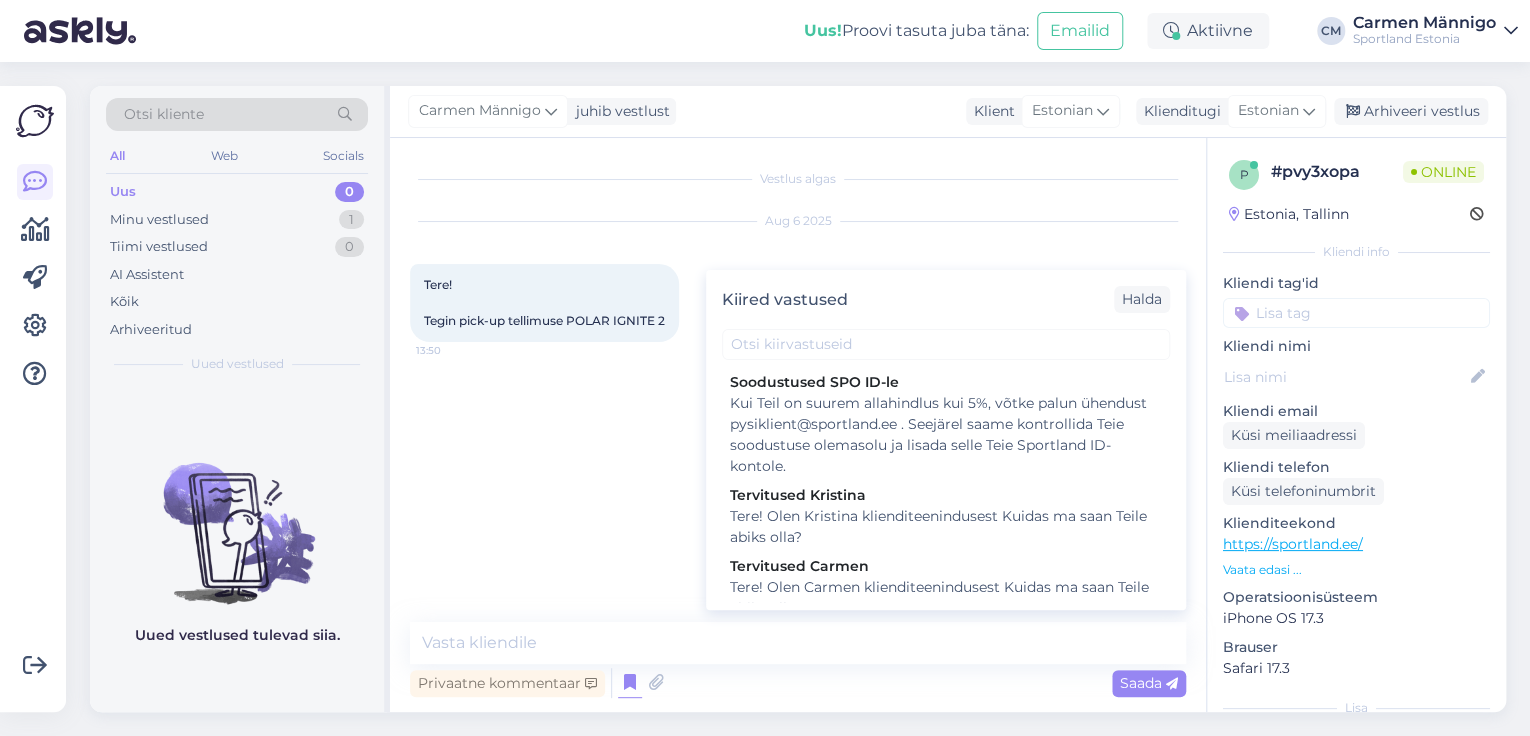 click on "Tere! Olen Carmen klienditeenindusest
Kuidas ma saan Teile abiks olla?" at bounding box center [946, 598] 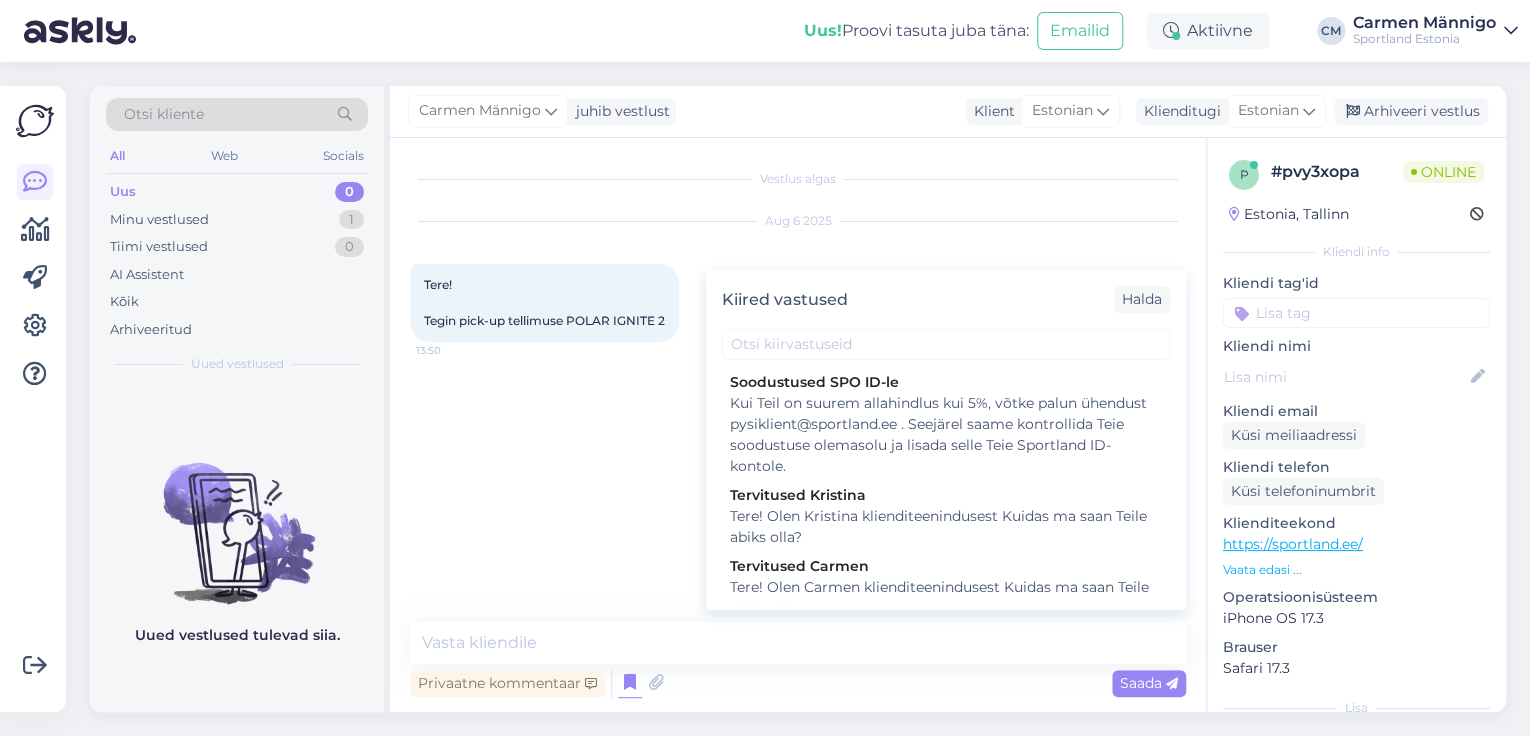 type on "Tere! Olen Carmen klienditeenindusest
Kuidas ma saan Teile abiks olla?" 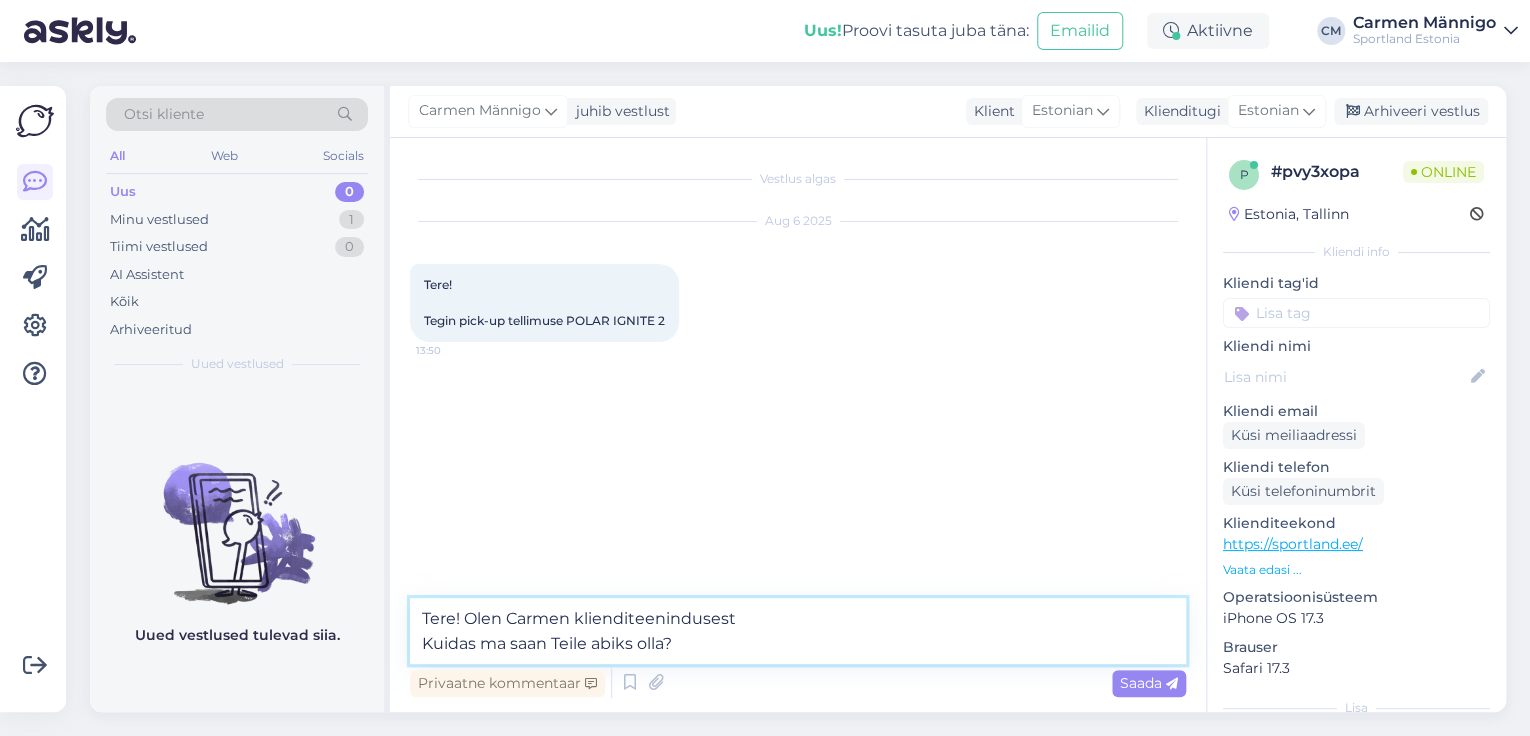 click on "Tere! Olen Carmen klienditeenindusest
Kuidas ma saan Teile abiks olla?" at bounding box center [798, 631] 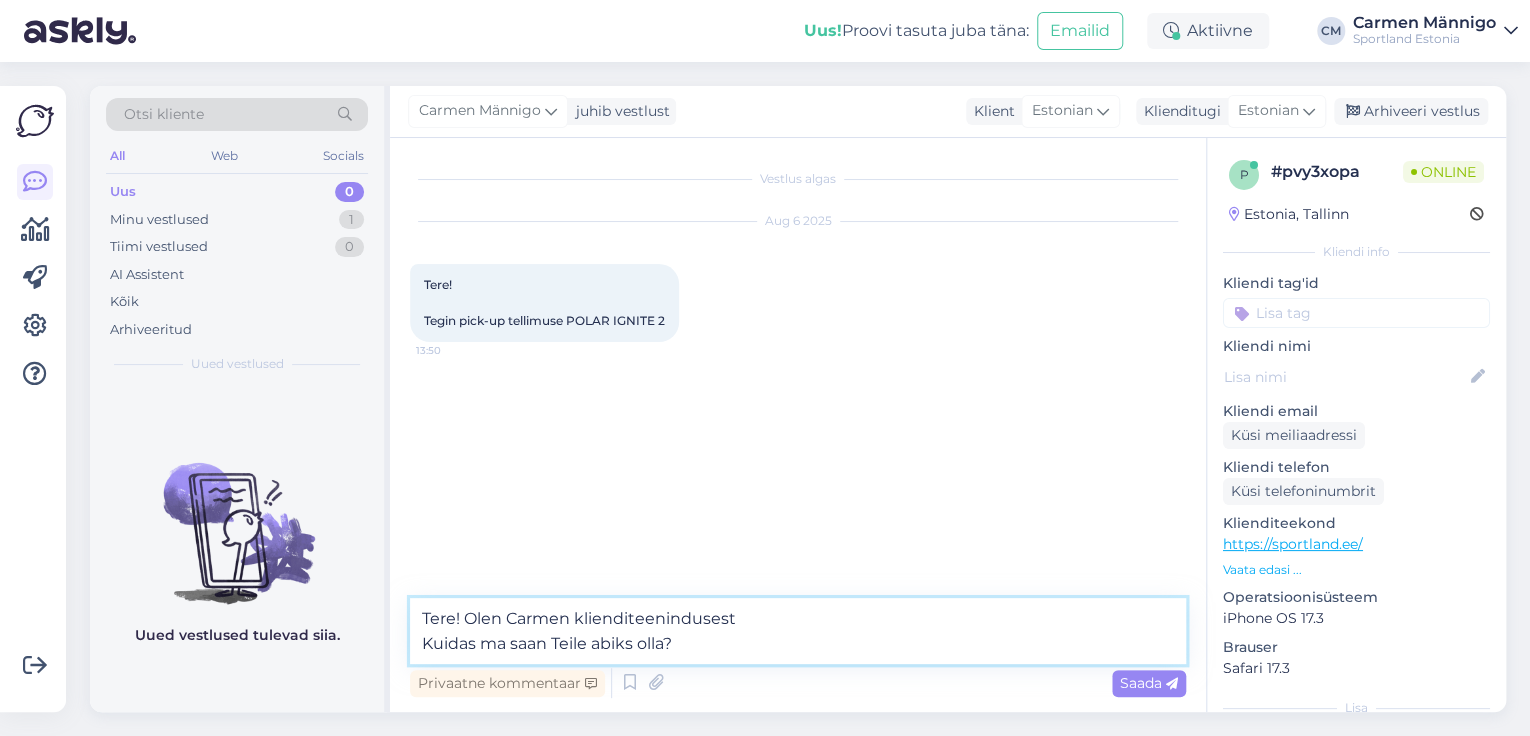 drag, startPoint x: 880, startPoint y: 655, endPoint x: 607, endPoint y: 658, distance: 273.01648 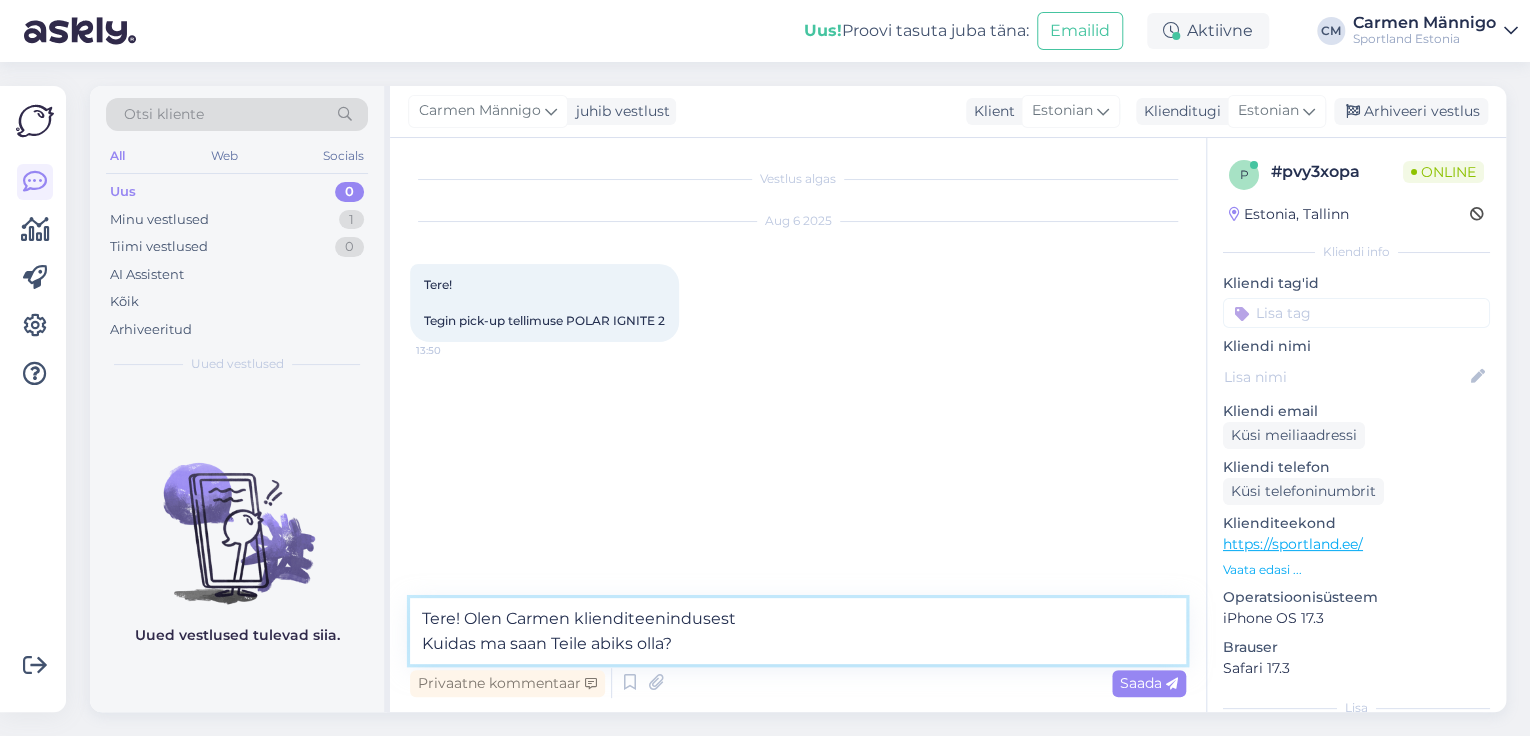 click on "Tere! Olen Carmen klienditeenindusest
Kuidas ma saan Teile abiks olla?" at bounding box center (798, 631) 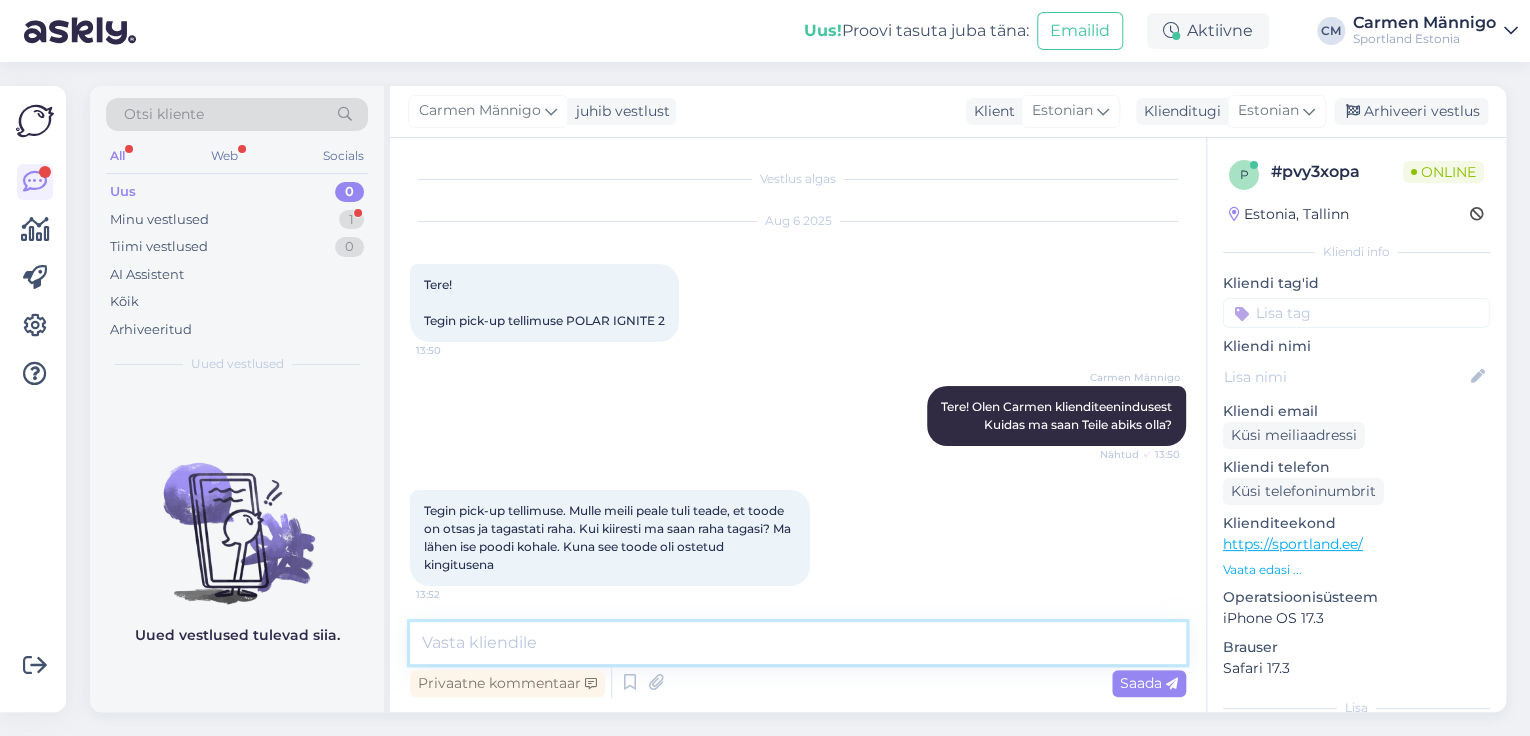 scroll, scrollTop: 129, scrollLeft: 0, axis: vertical 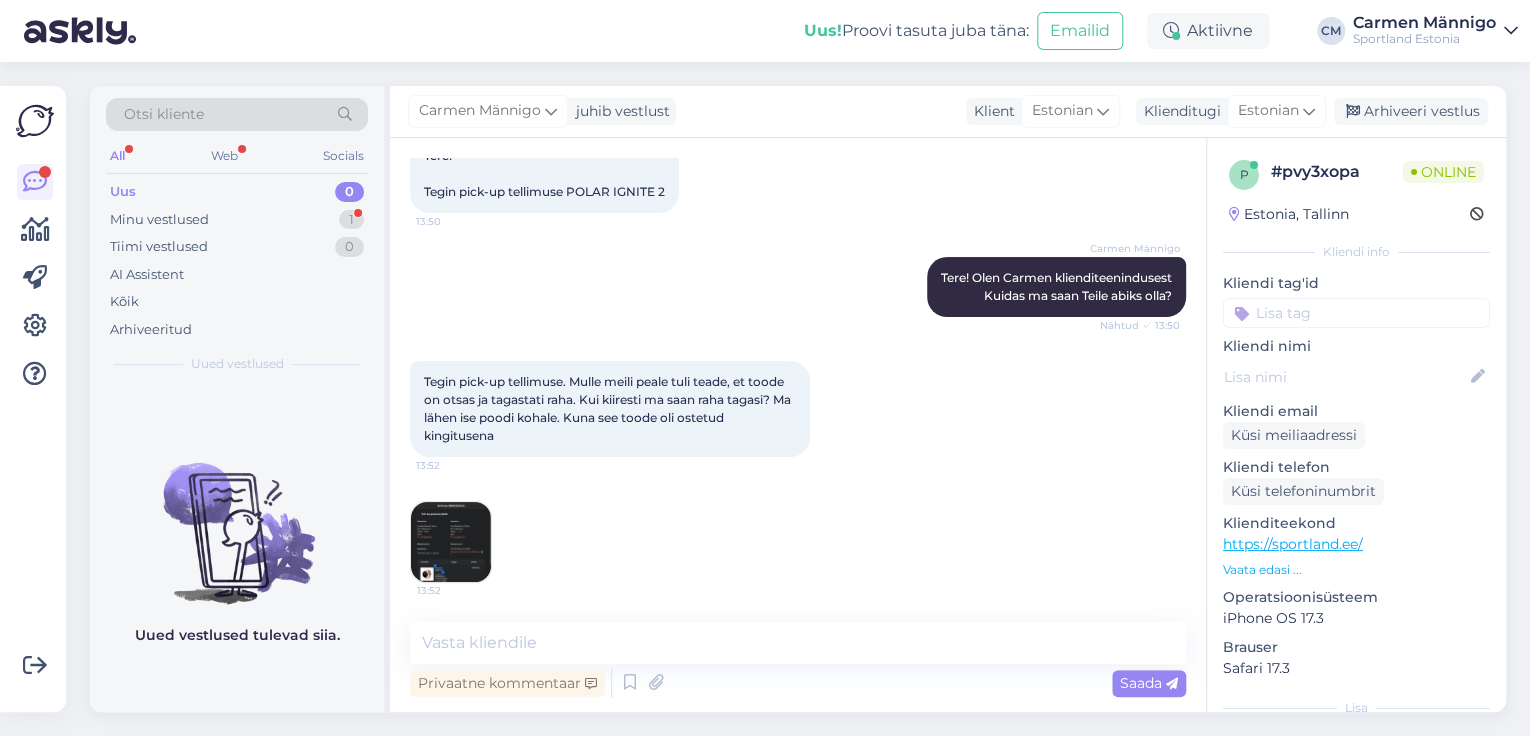 click at bounding box center [451, 542] 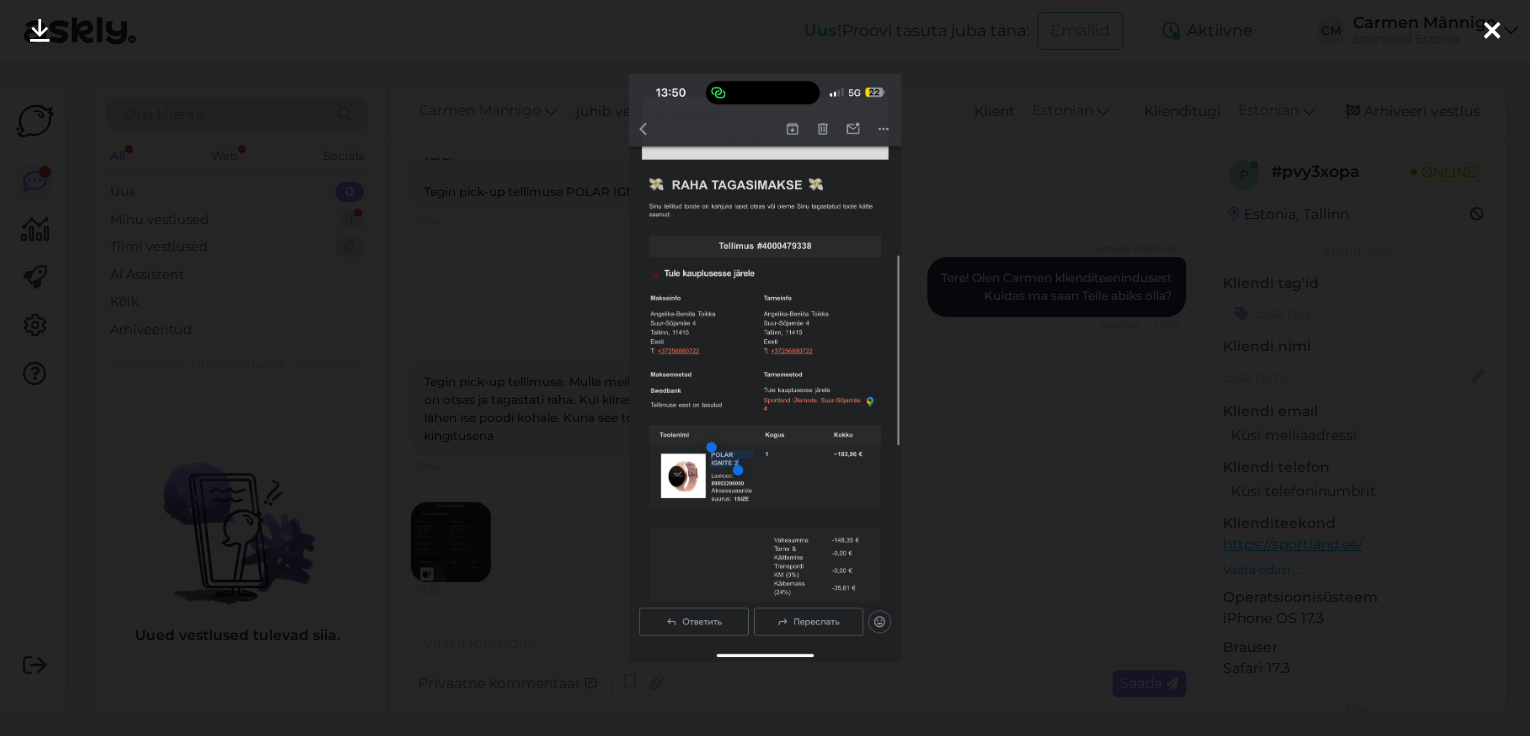click at bounding box center [765, 368] 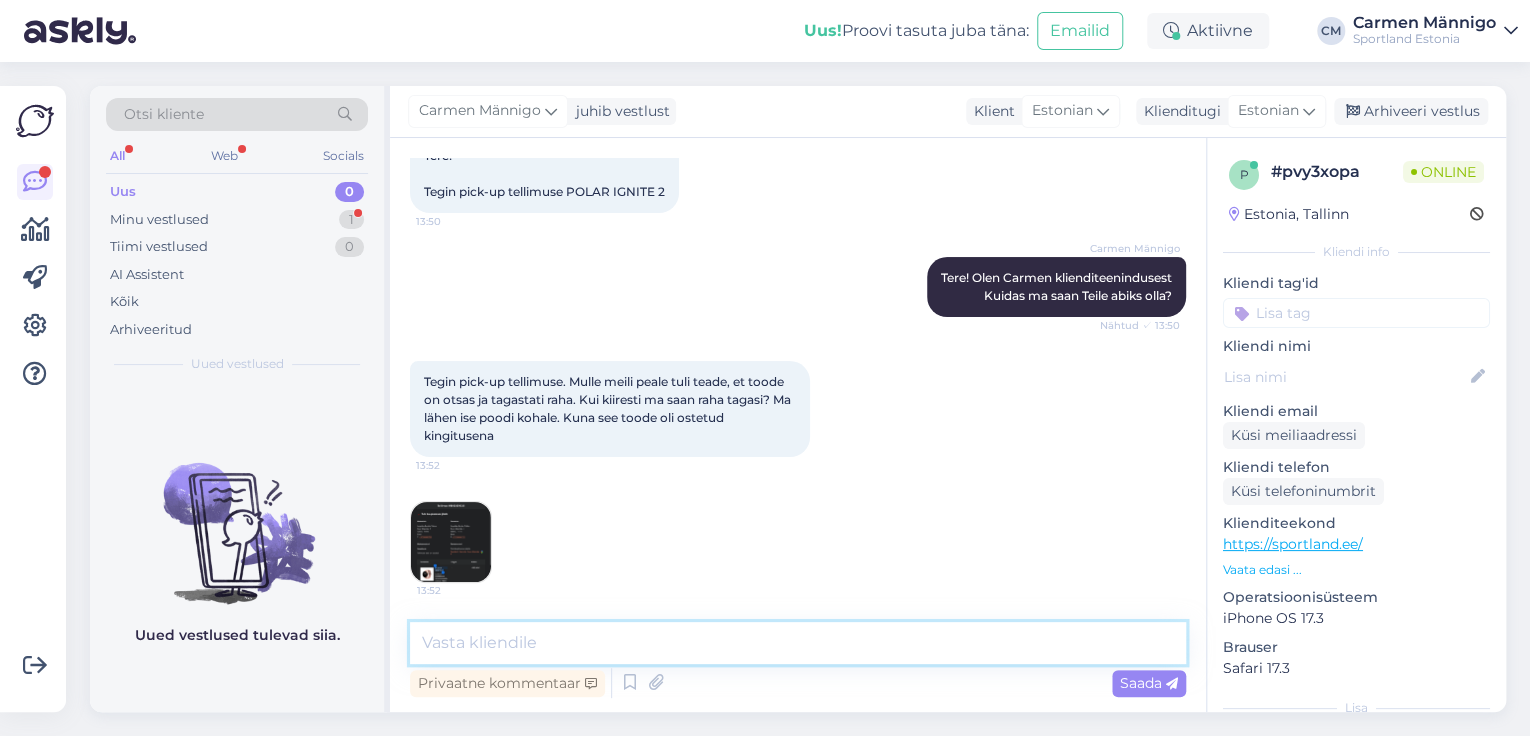 click at bounding box center [798, 643] 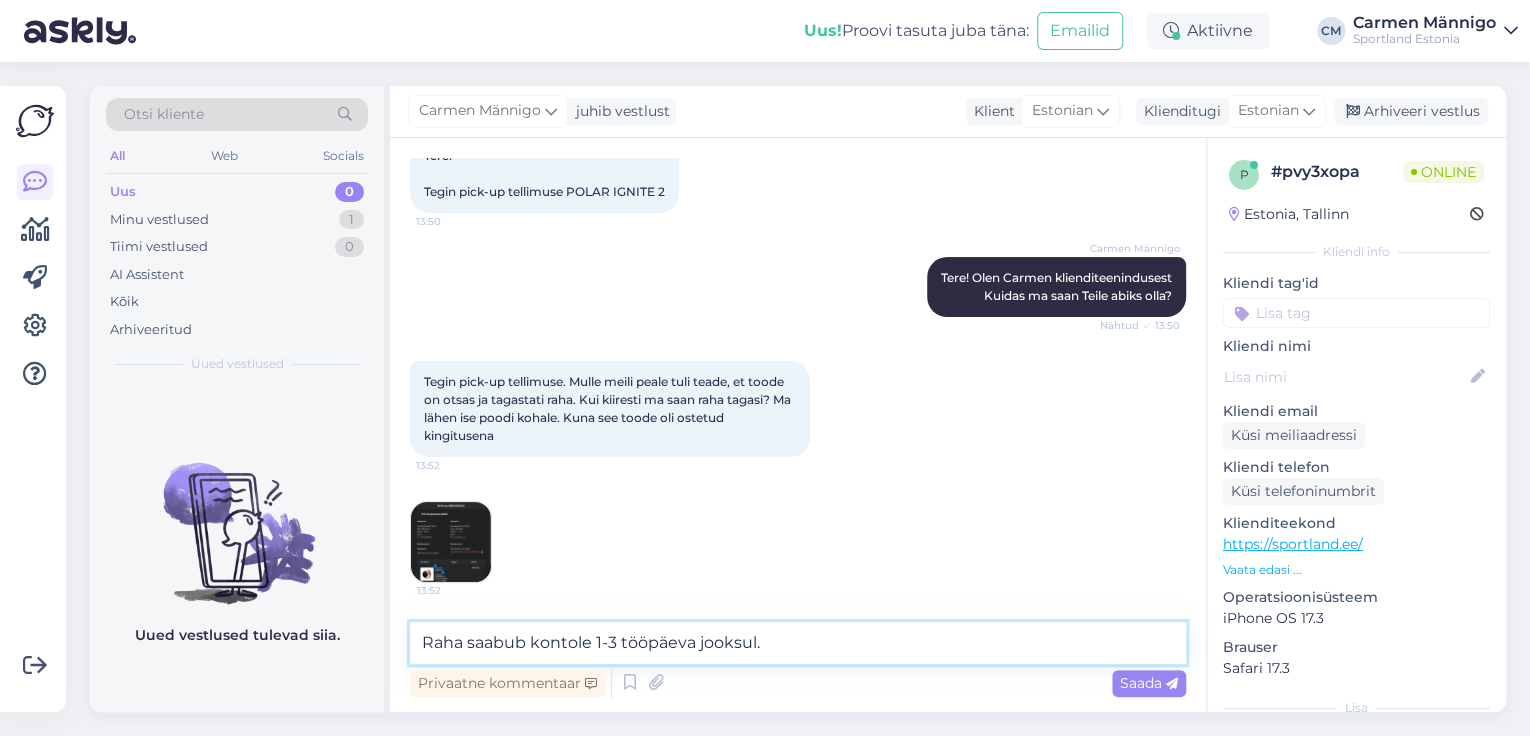 type on "Raha saabub kontole 1-3 tööpäeva jooksul." 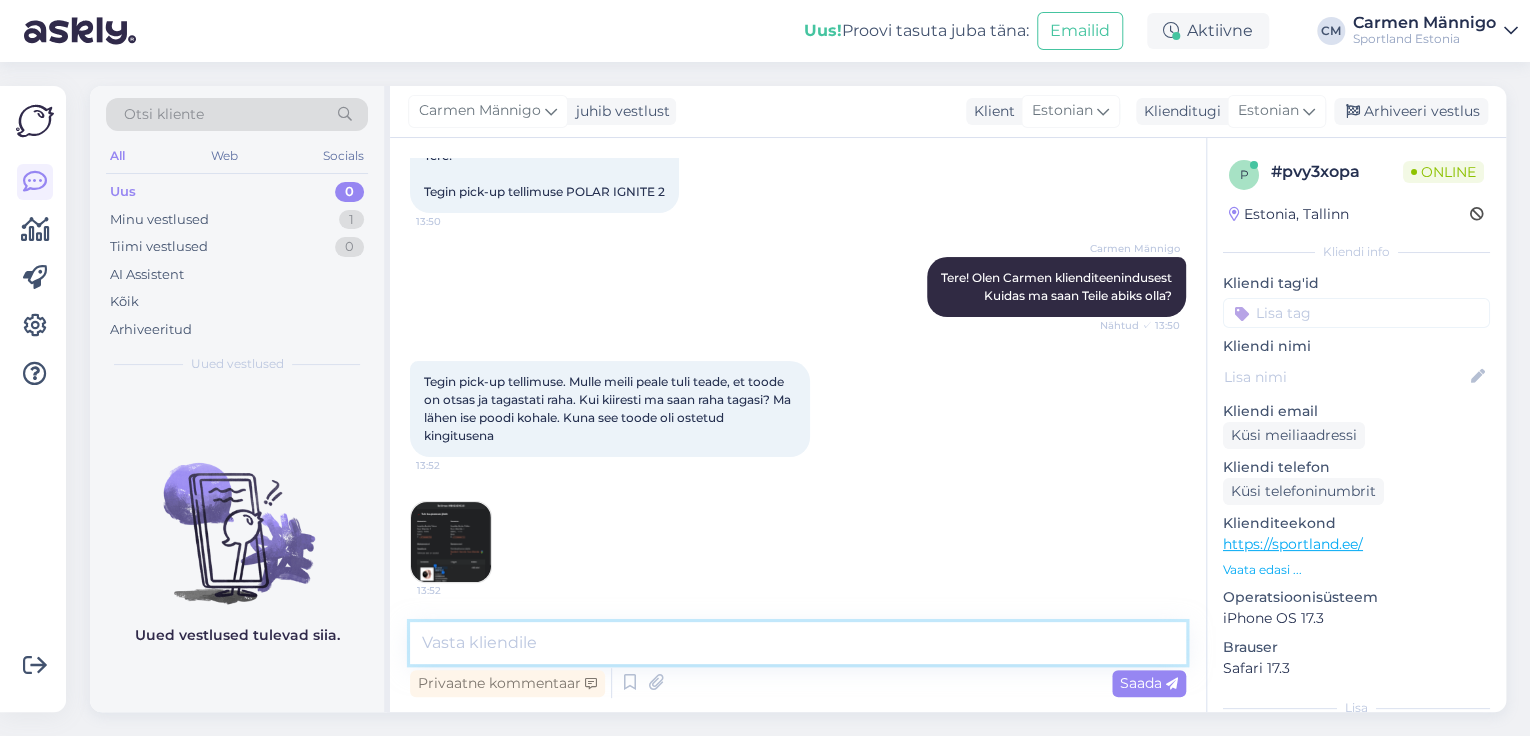 scroll, scrollTop: 215, scrollLeft: 0, axis: vertical 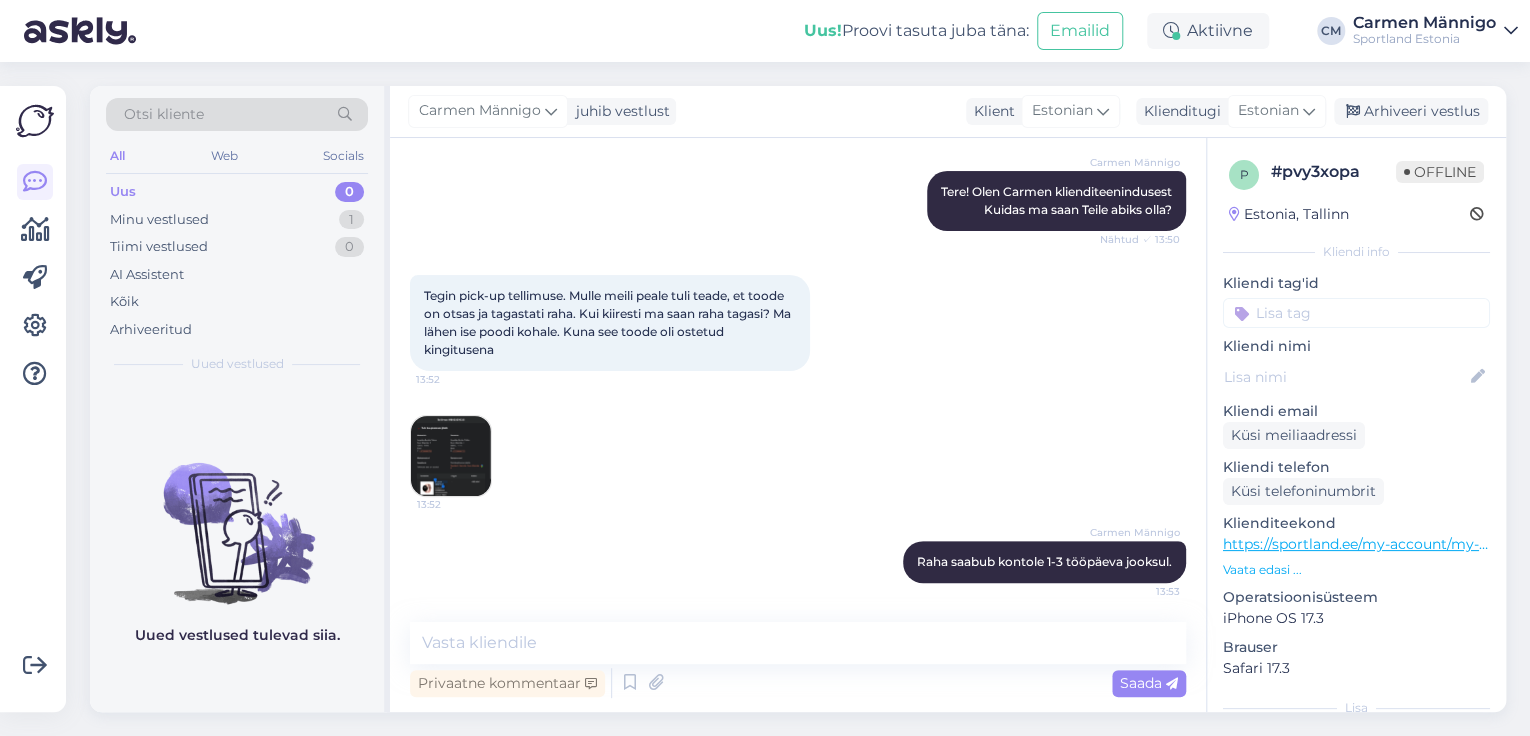 click on "Carmen Männigo juhib vestlust Klient Estonian Klienditugi Estonian Arhiveeri vestlus" at bounding box center [948, 112] 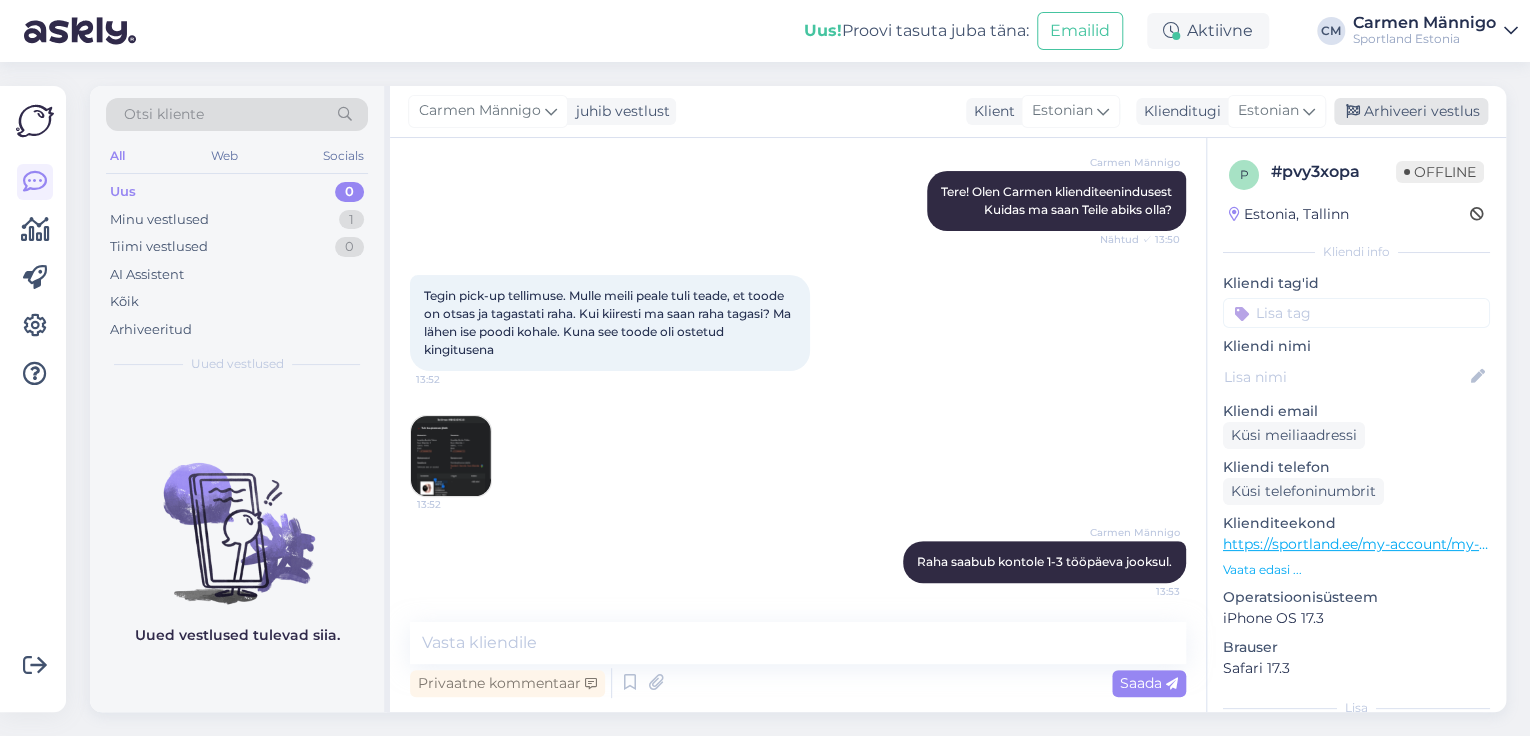 click on "Arhiveeri vestlus" at bounding box center [1411, 111] 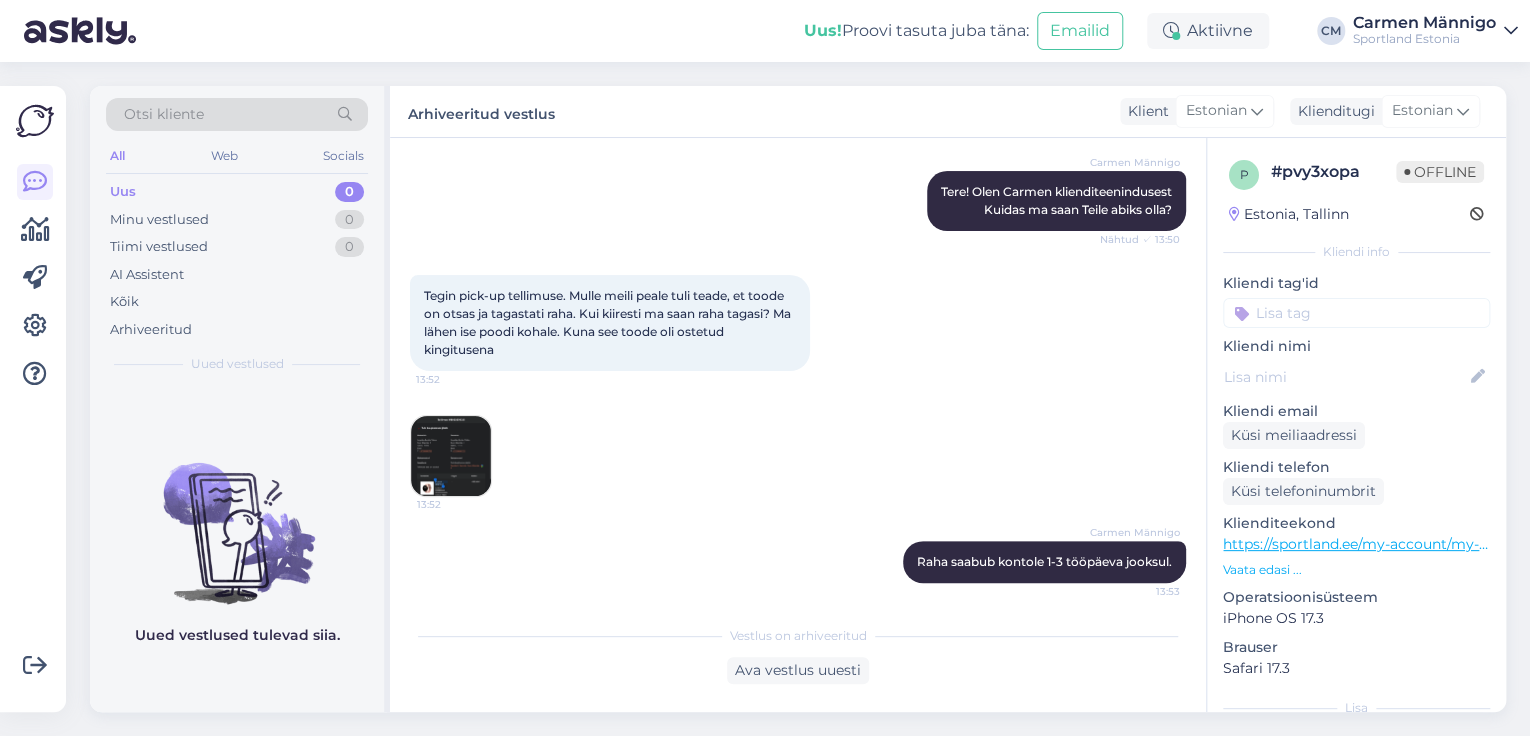 click at bounding box center (1356, 313) 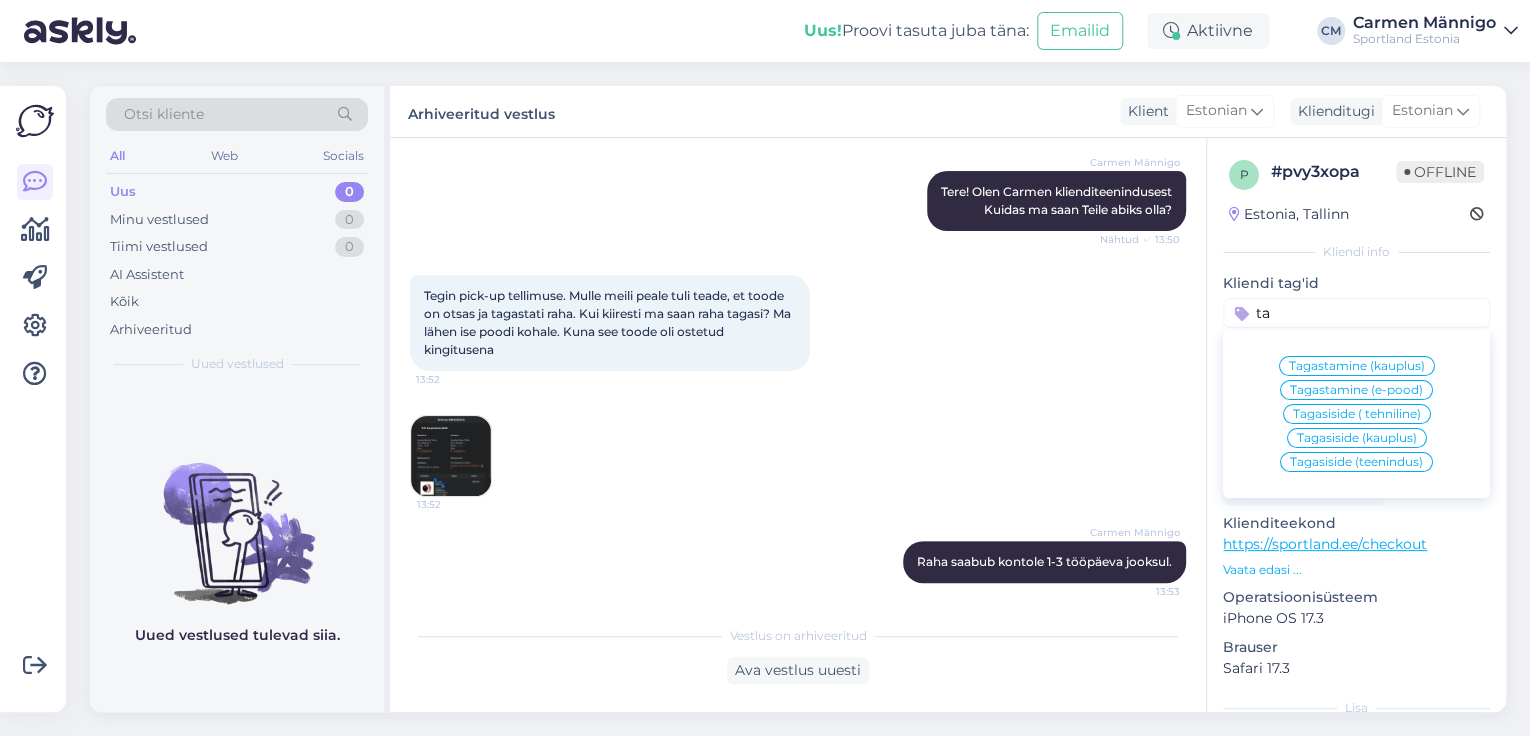 type on "t" 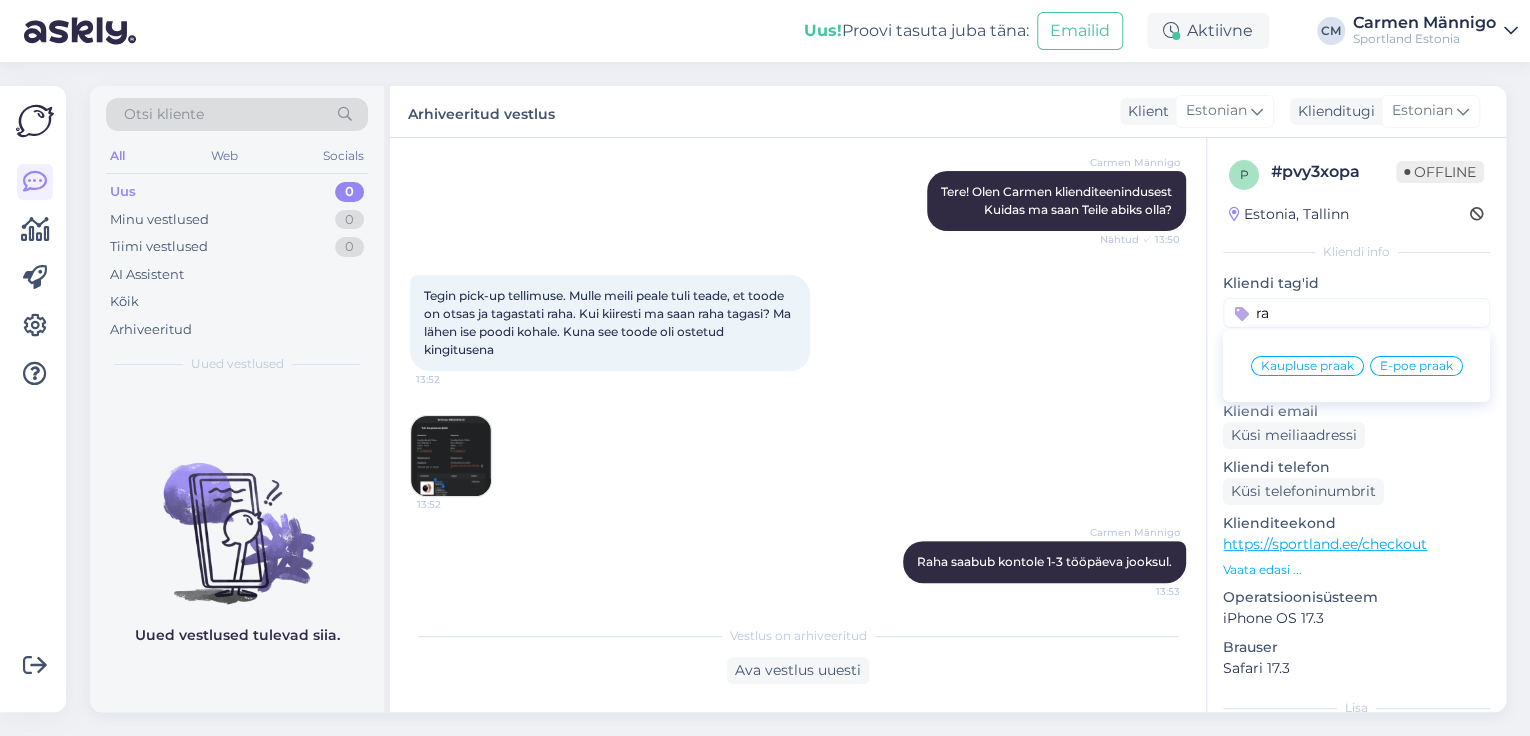 type on "r" 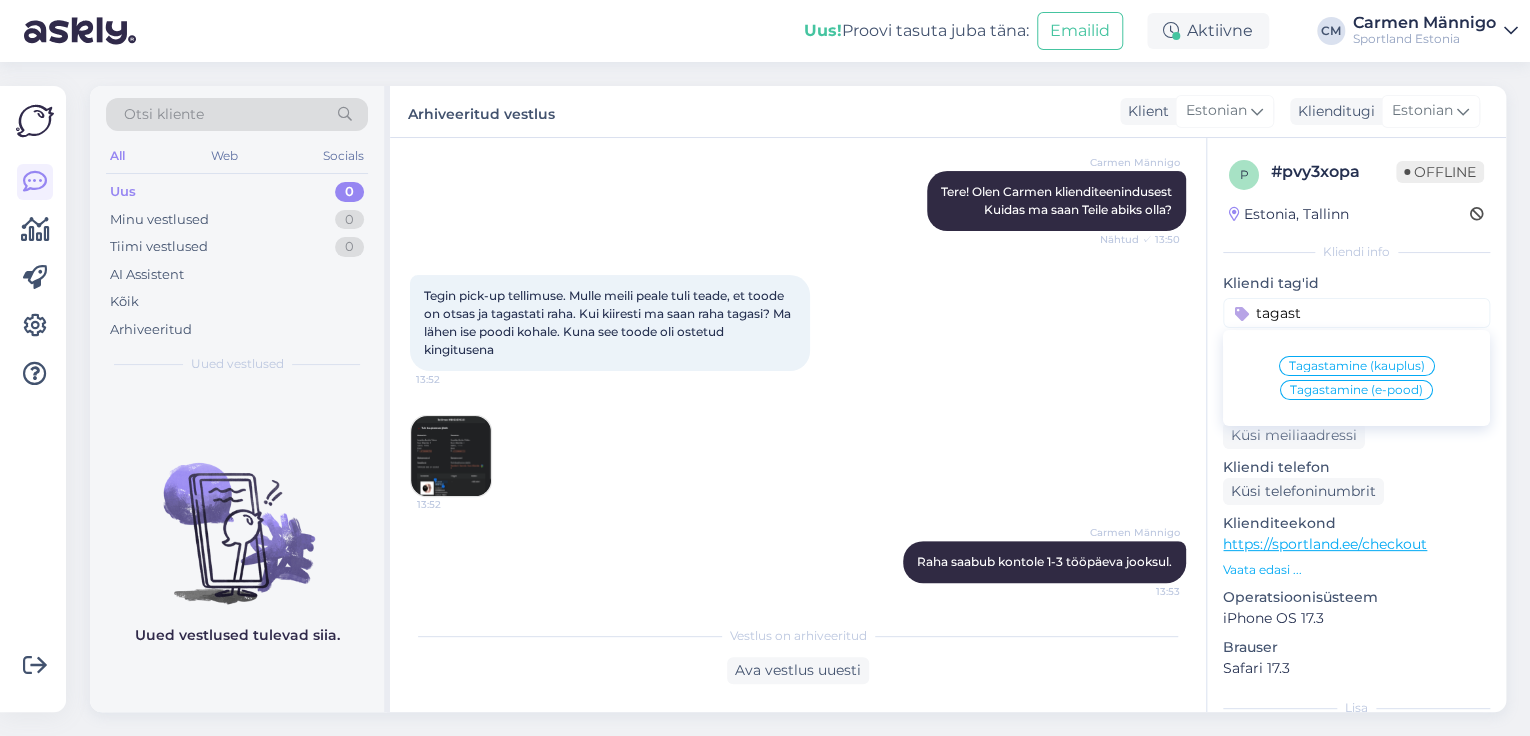 type on "tagast" 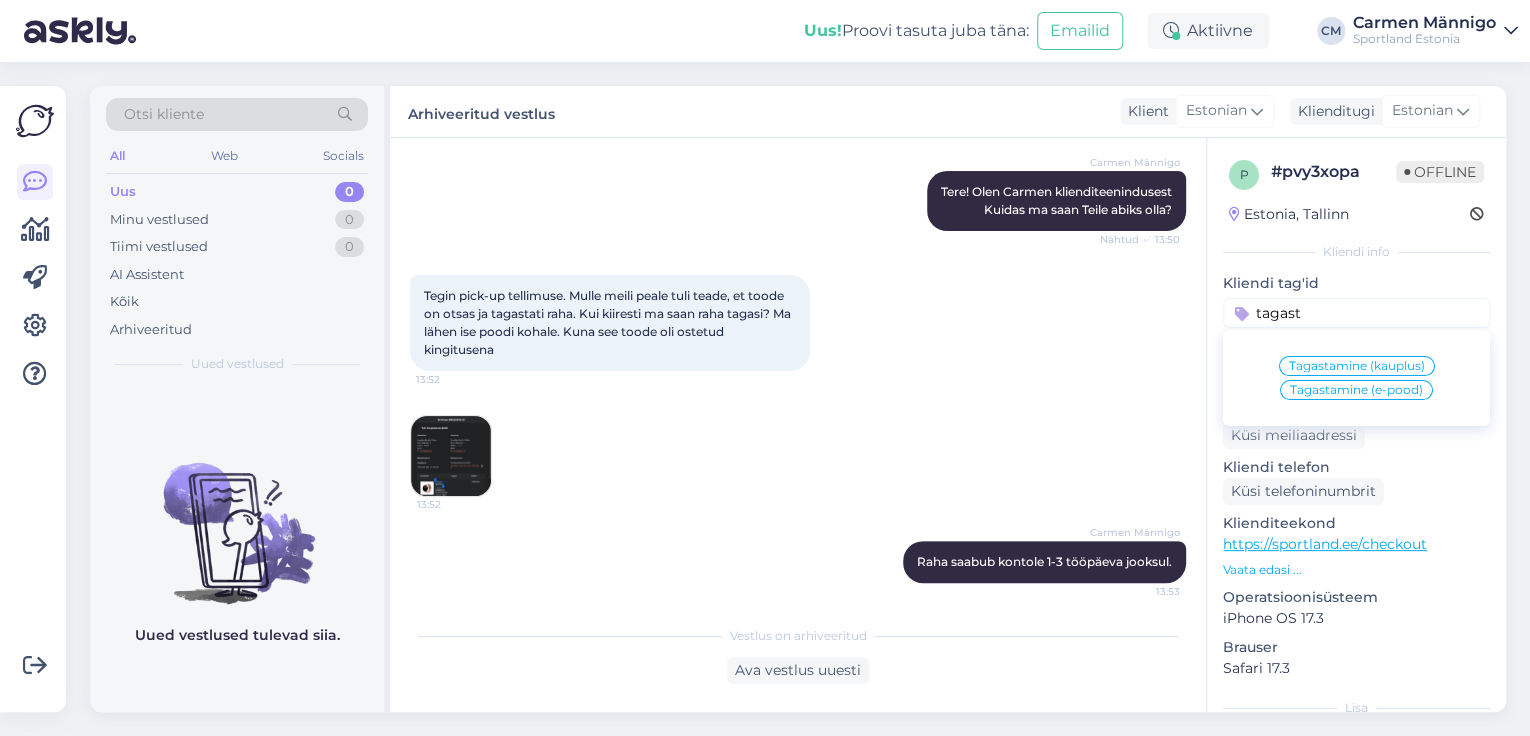 click on "Tagastamine (e-pood)" at bounding box center [1356, 390] 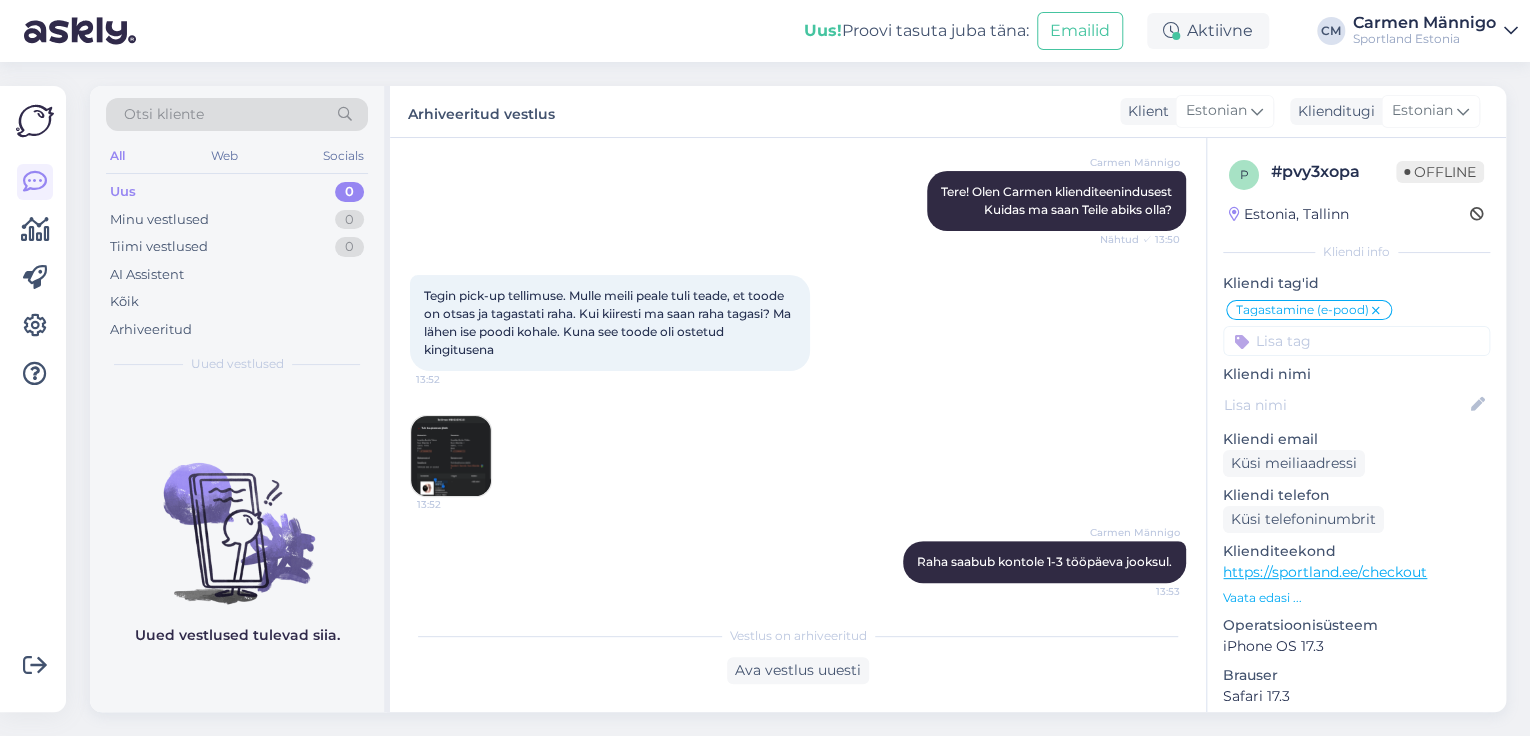 click on "Sportland Estonia" at bounding box center (1424, 39) 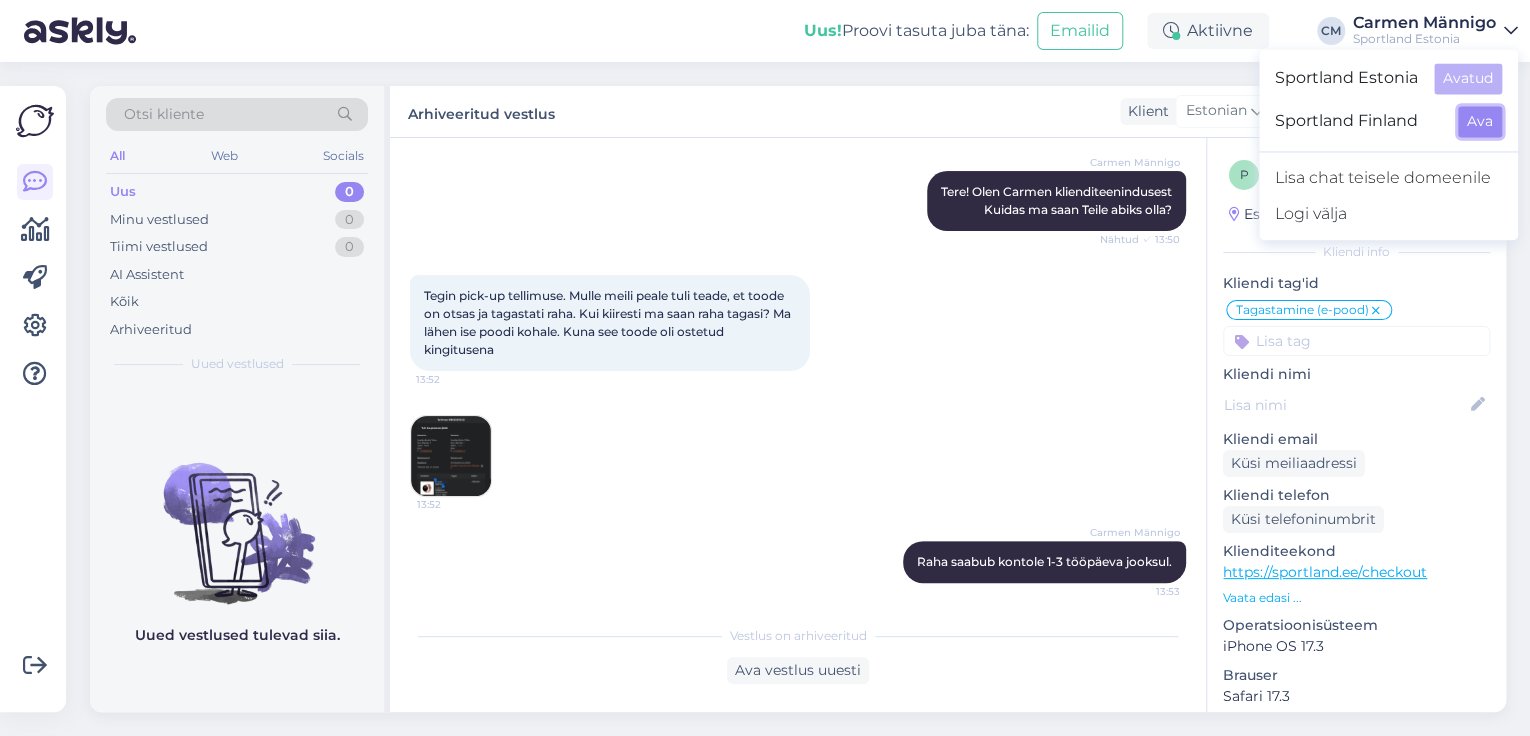 click on "Ava" at bounding box center (1480, 121) 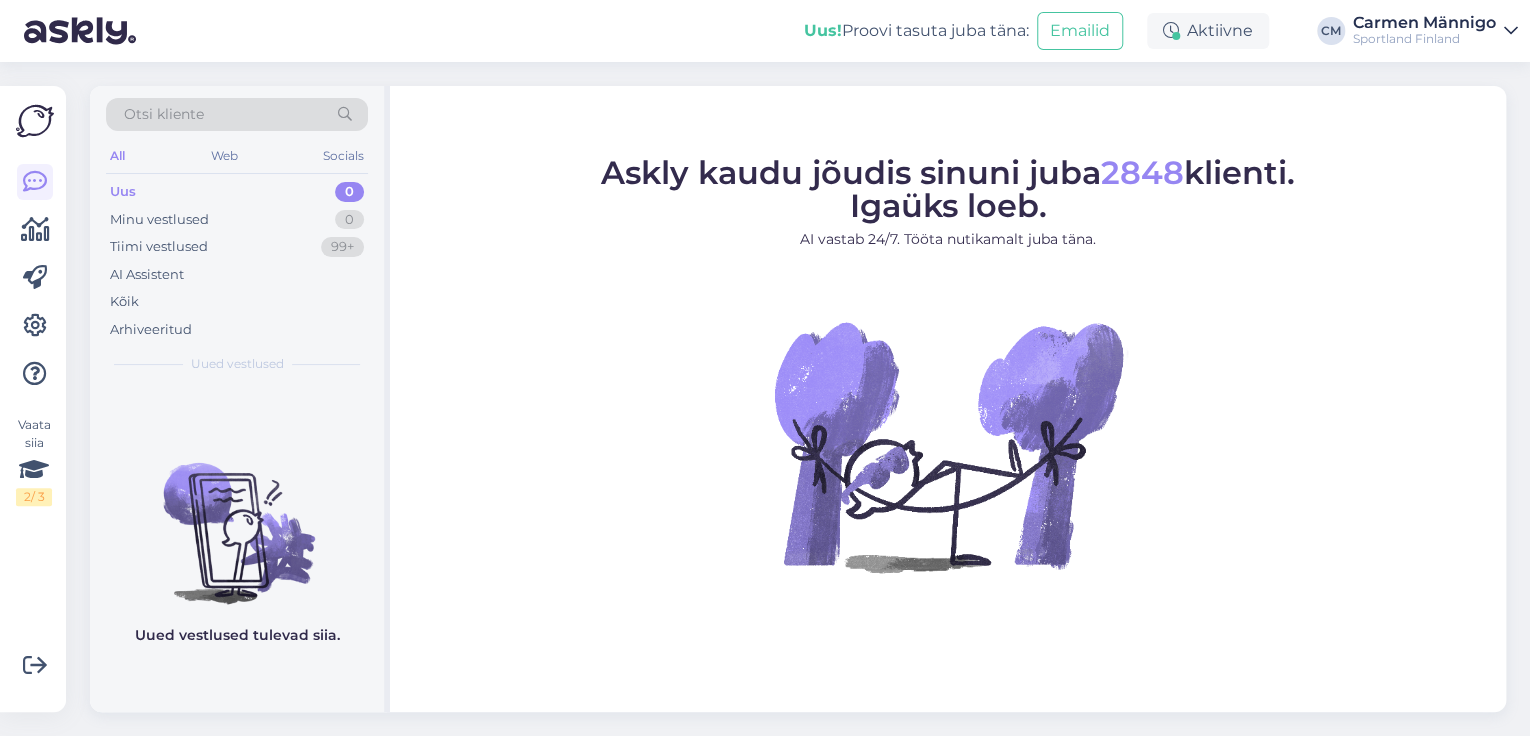 click on "Sportland Finland" at bounding box center [1424, 39] 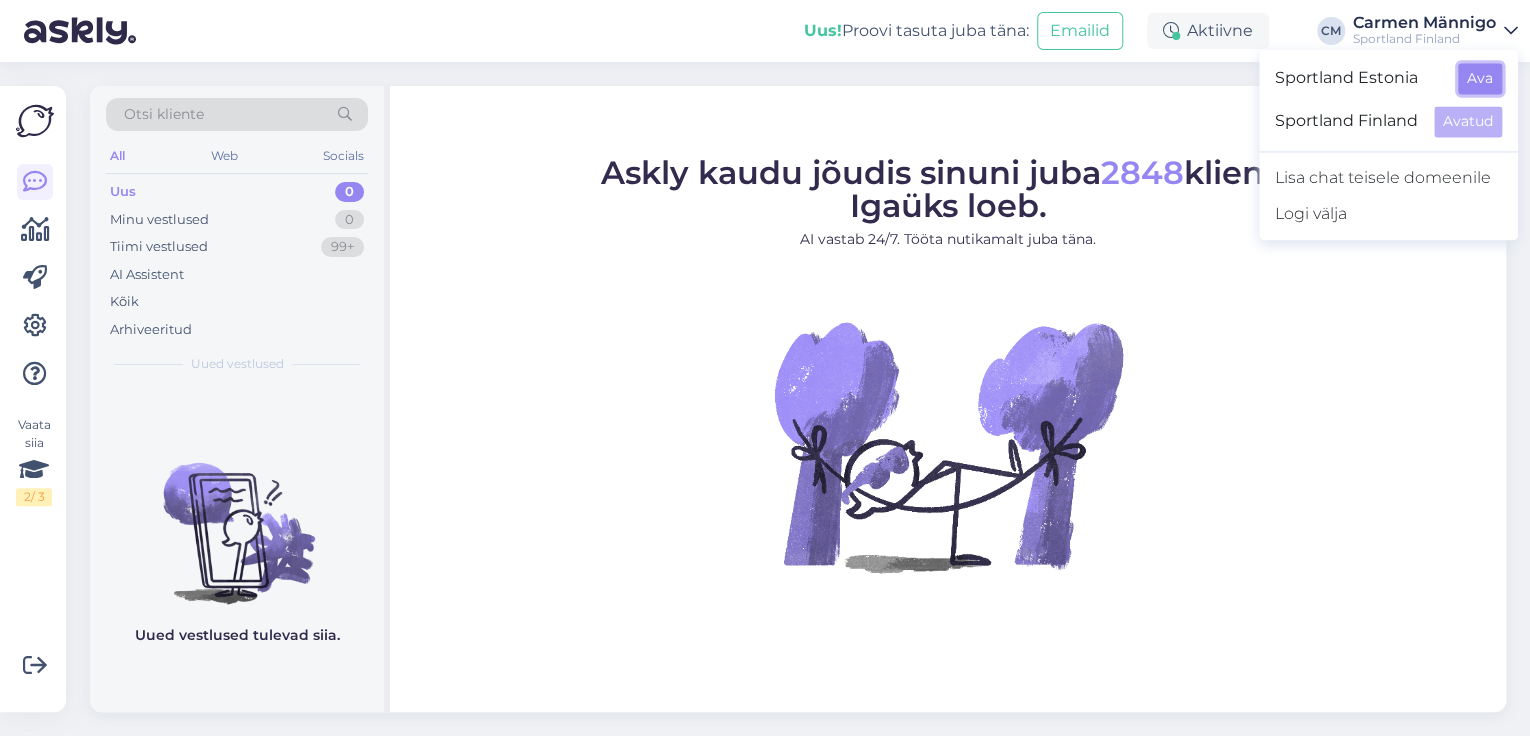 click on "Ava" at bounding box center (1480, 78) 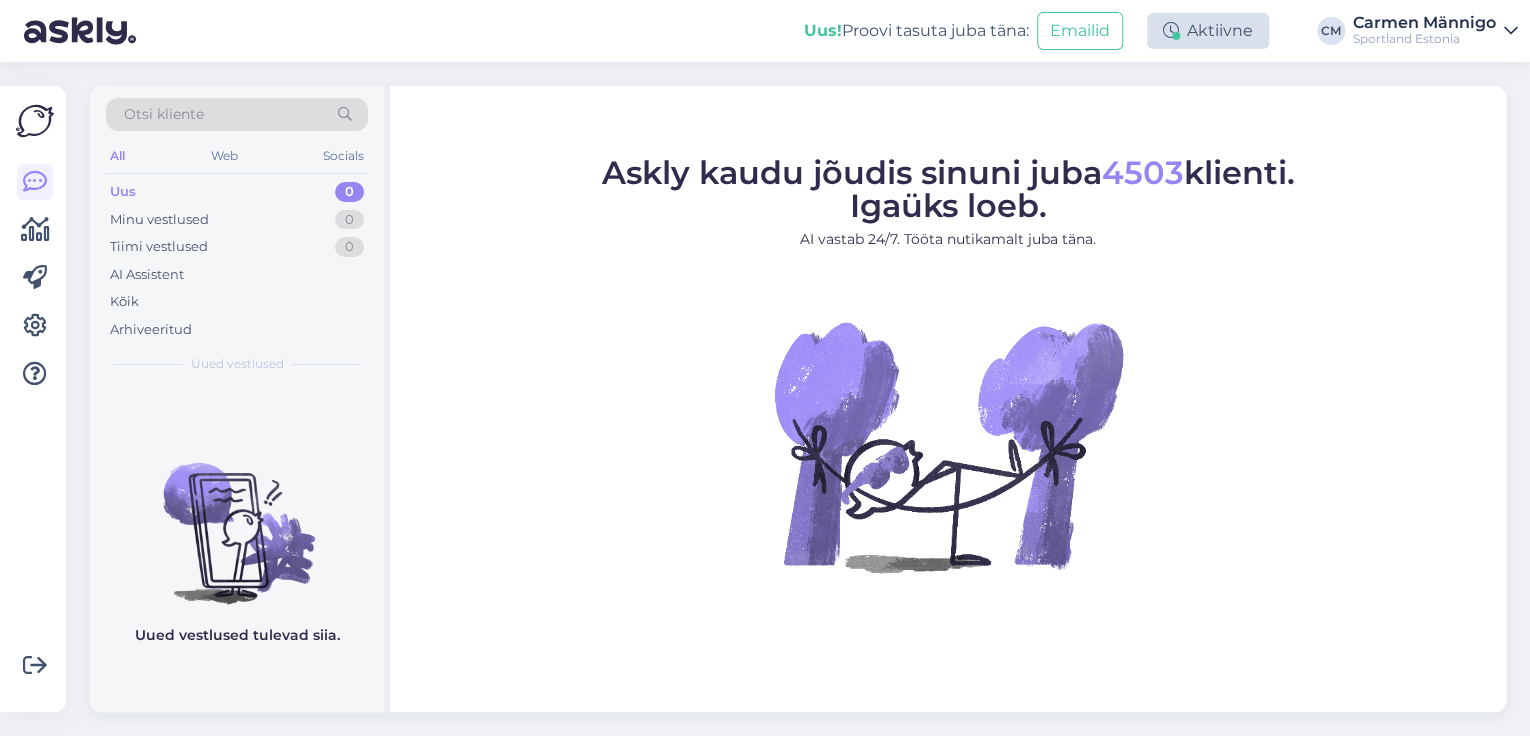 click on "Aktiivne" at bounding box center [1208, 31] 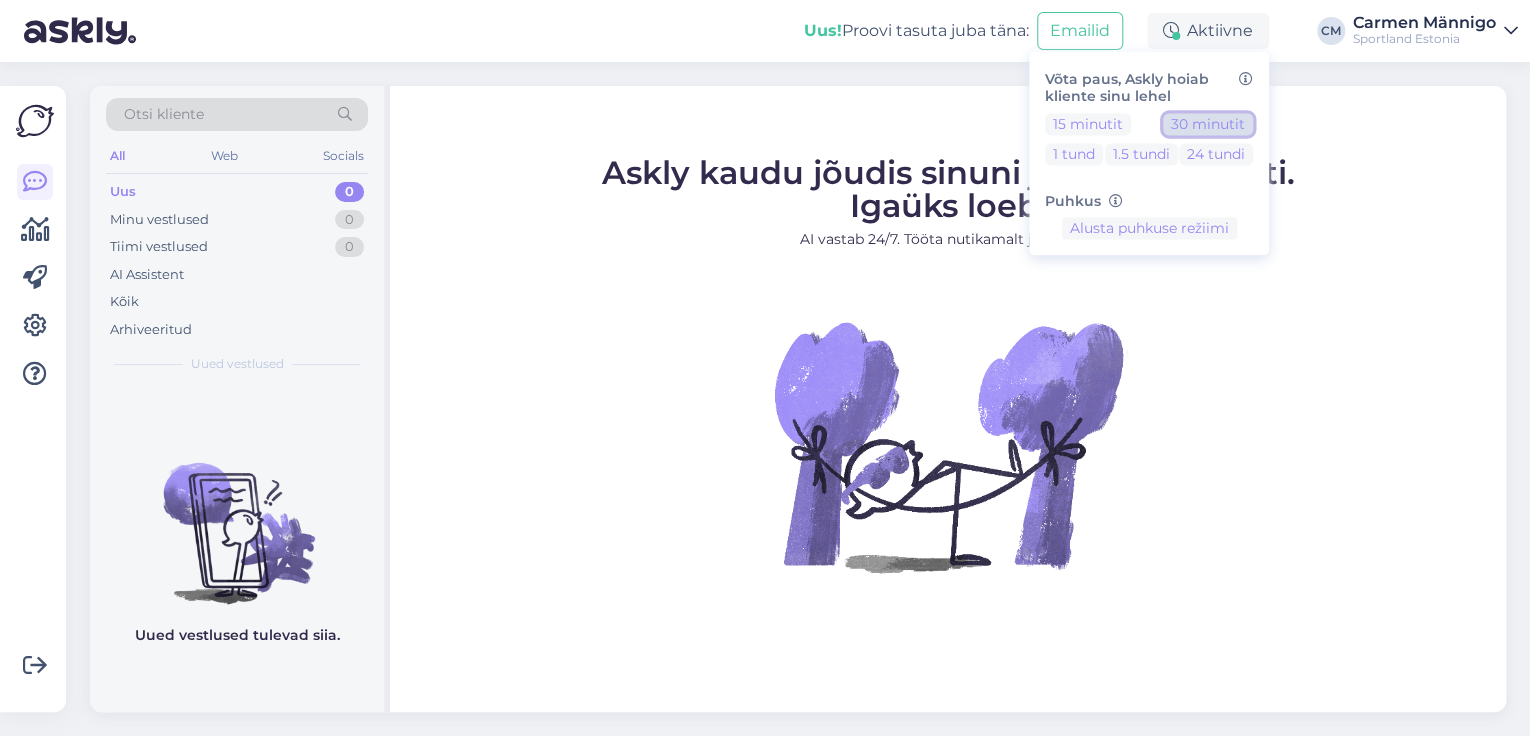 click on "30 minutit" at bounding box center [1208, 124] 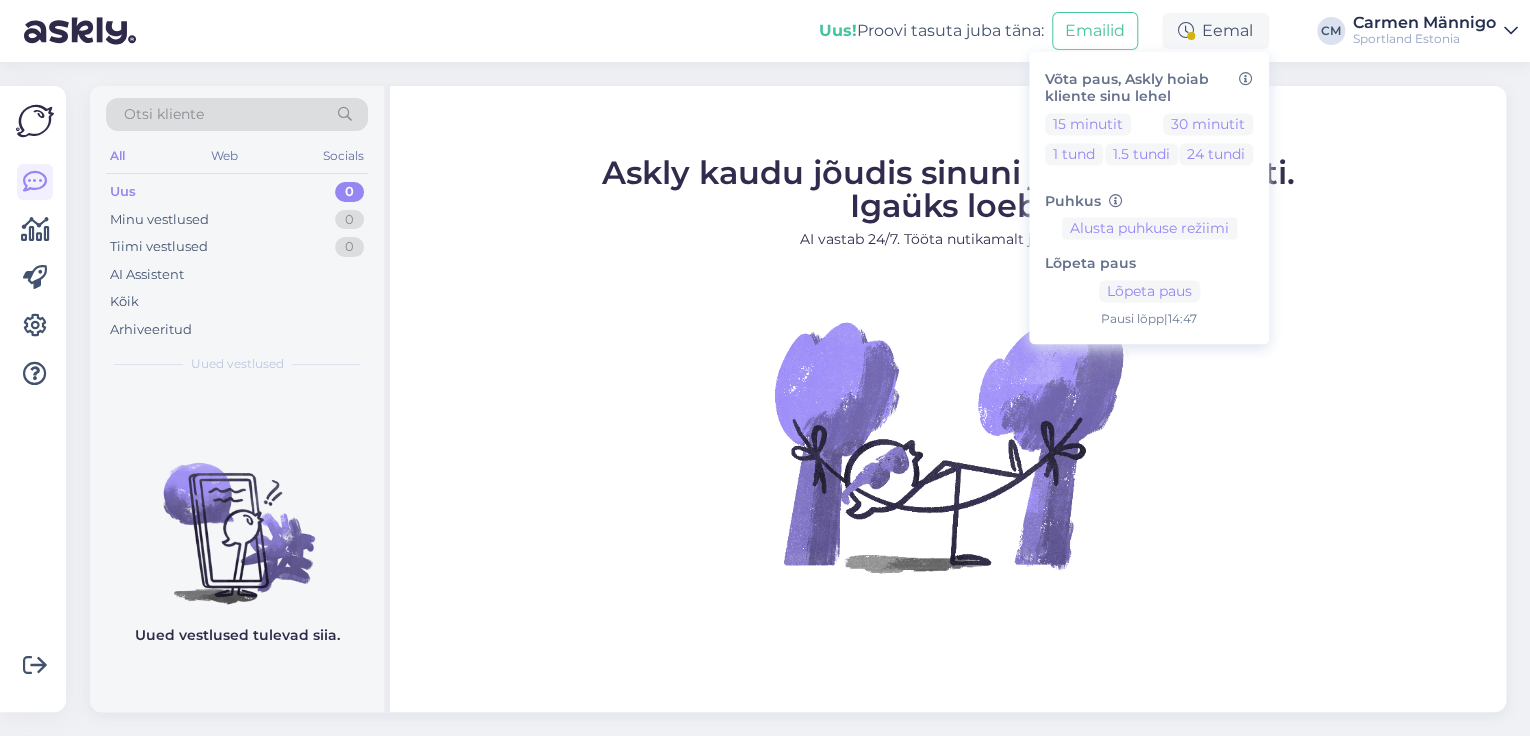 click on "Uus!  Proovi tasuta juba täna: Emailid Eemal Võta paus, Askly hoiab kliente sinu lehel 15 minutit 30 minutit 1 tund 1.5 tundi 24 tundi Puhkus Alusta puhkuse režiimi Lõpeta paus Lõpeta paus   Pausi lõpp  |  [TIME] CM [FIRST] [LAST] Sportland Estonia" at bounding box center (765, 31) 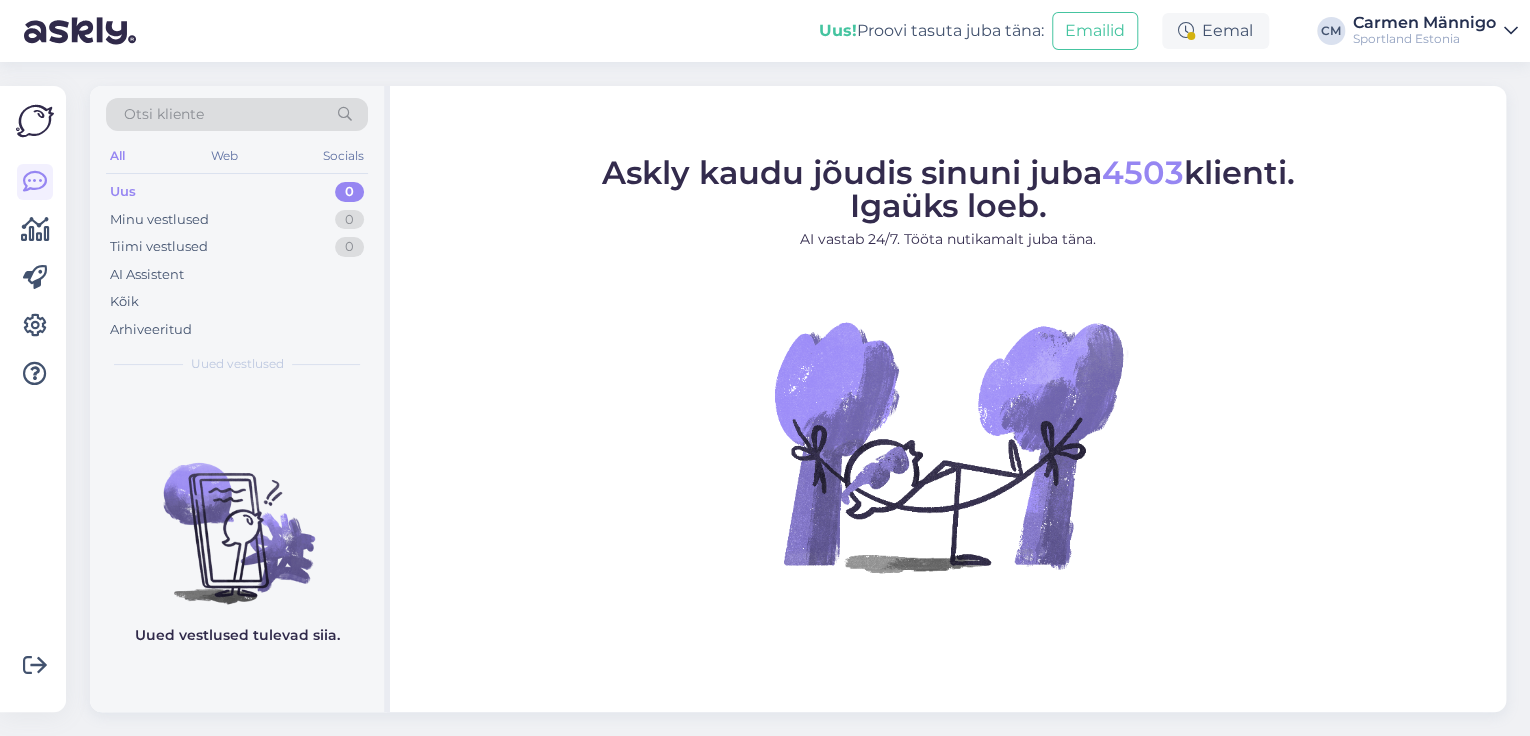 click on "Carmen Männigo" at bounding box center [1424, 23] 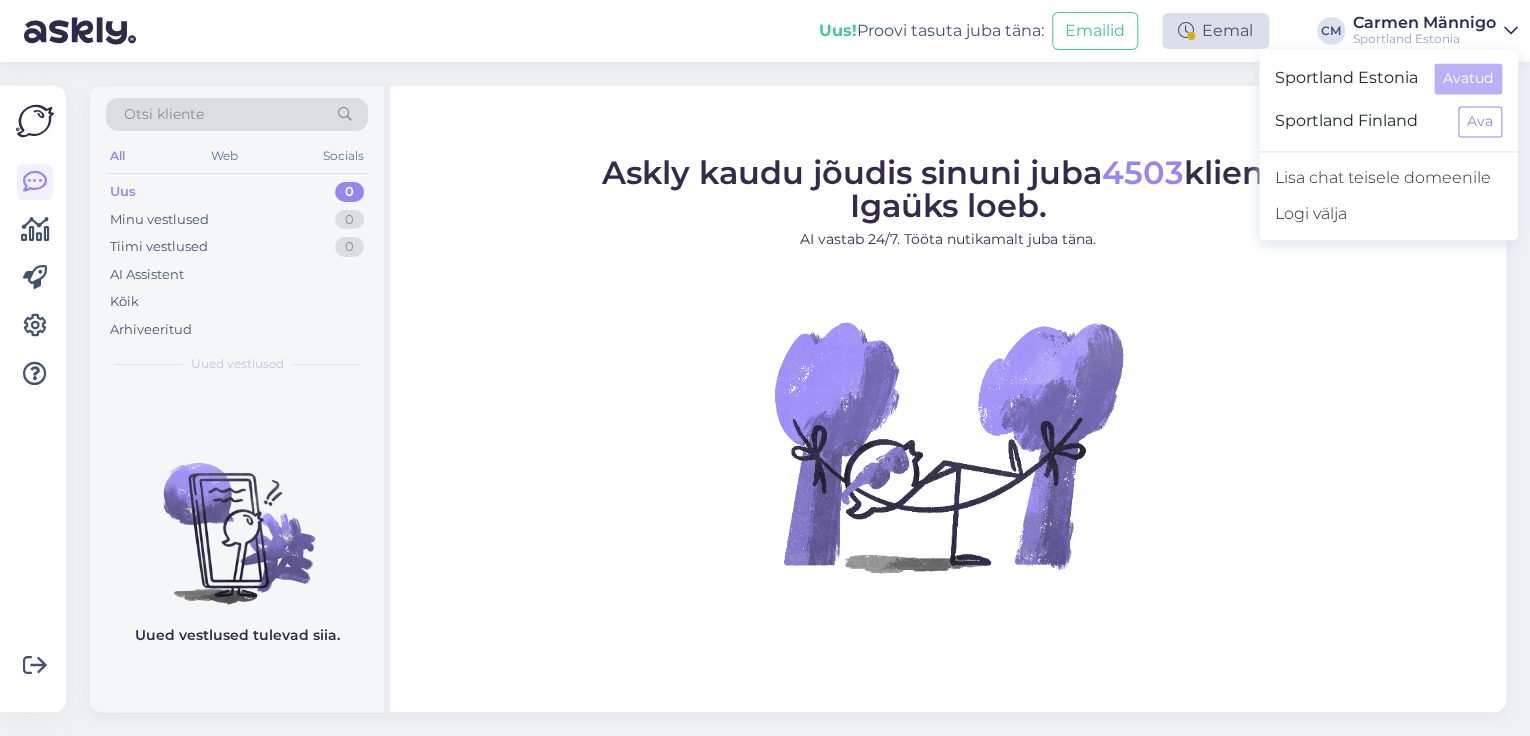 click on "Eemal" at bounding box center (1215, 31) 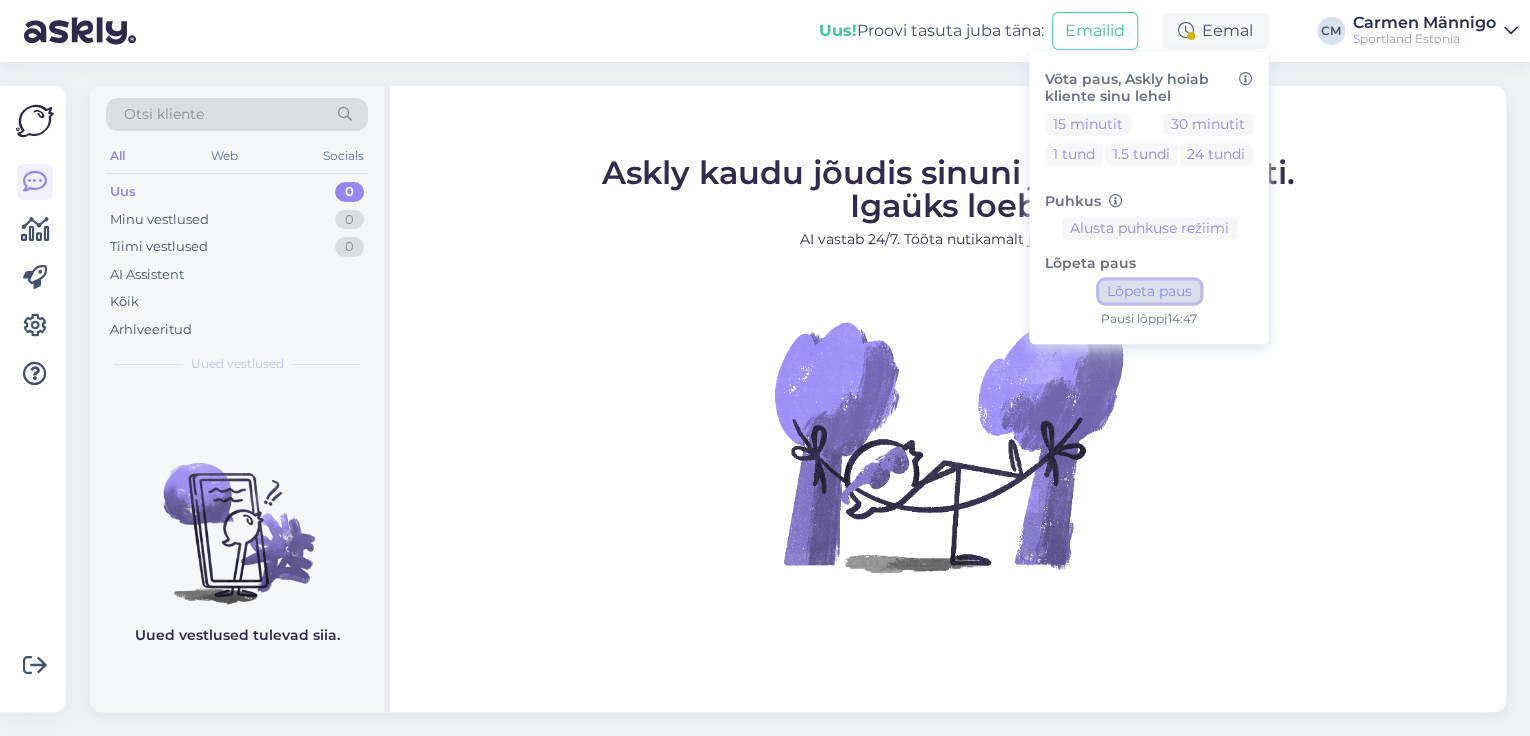 click on "Lõpeta paus" at bounding box center (1149, 292) 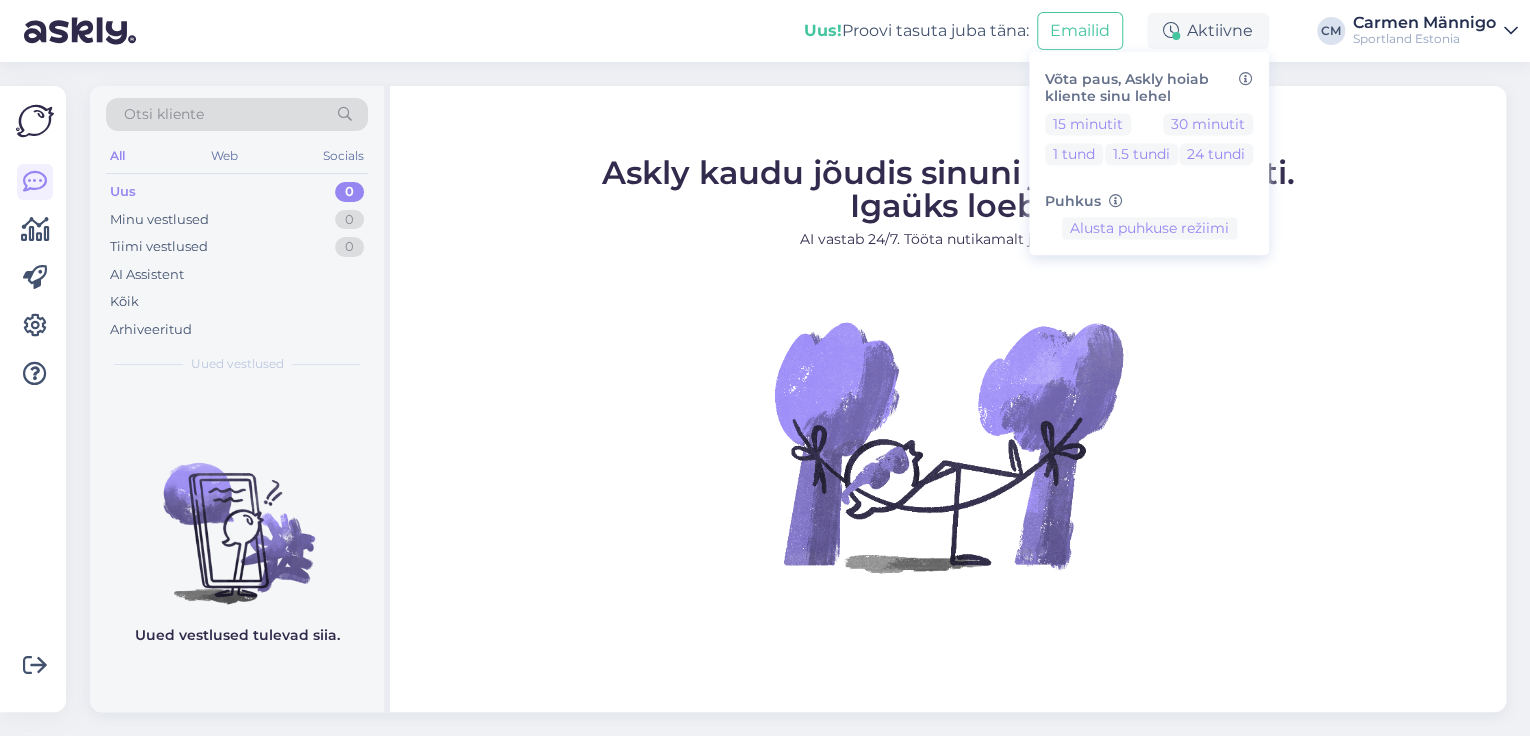 click on "Askly kaudu jõudis sinuni juba  4503  klienti.  Igaüks loeb. AI vastab 24/7. Tööta nutikamalt juba täna." at bounding box center [948, 211] 